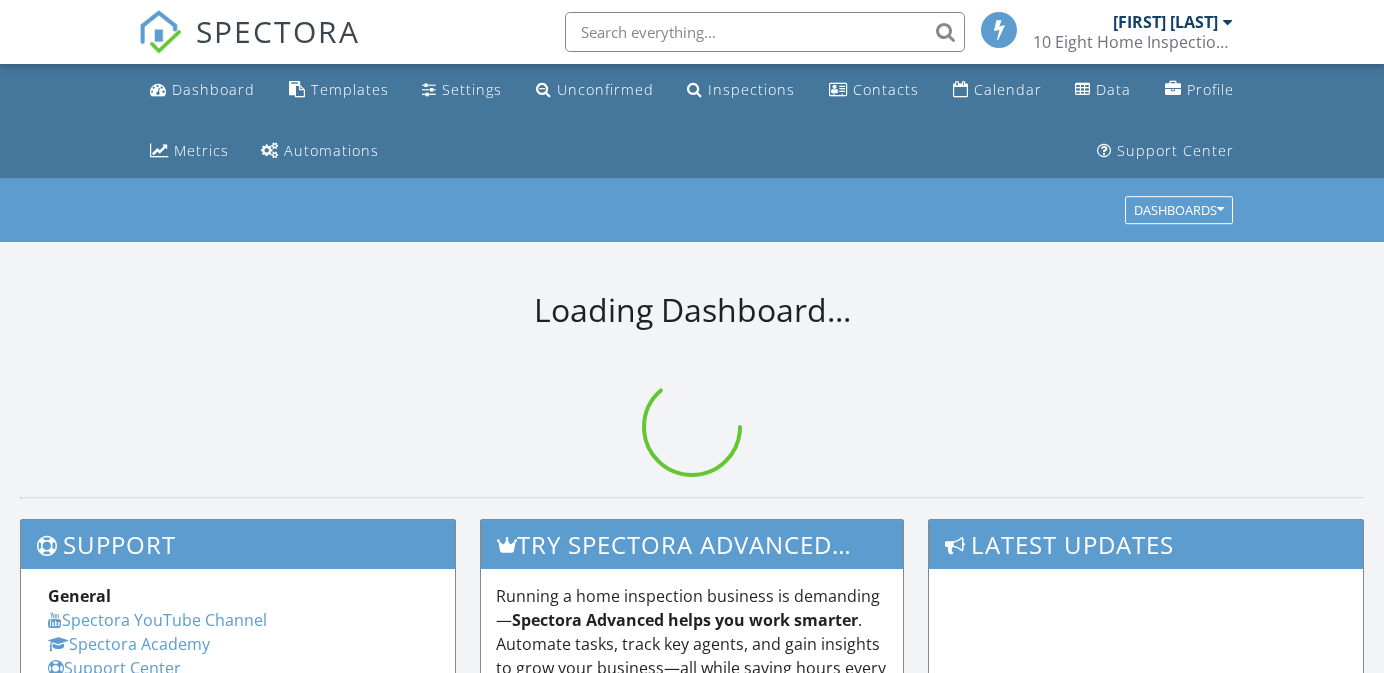 scroll, scrollTop: 0, scrollLeft: 0, axis: both 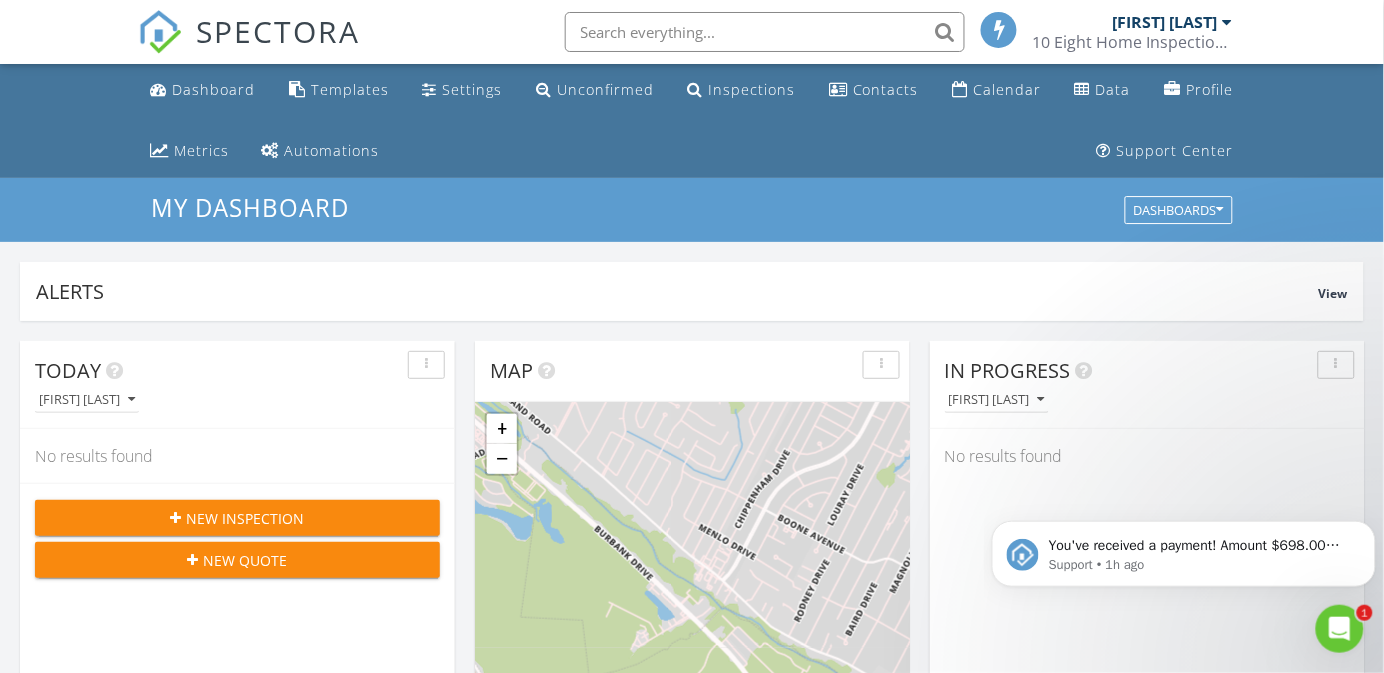 click 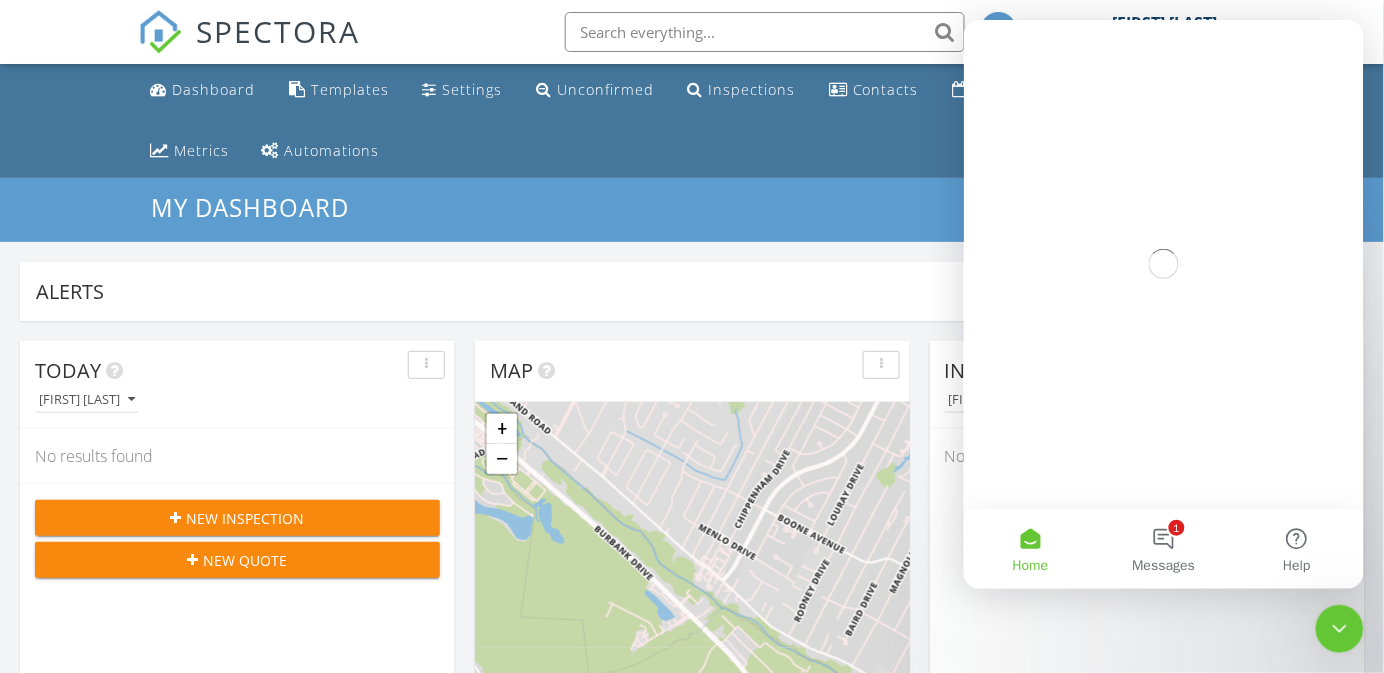 scroll, scrollTop: 0, scrollLeft: 0, axis: both 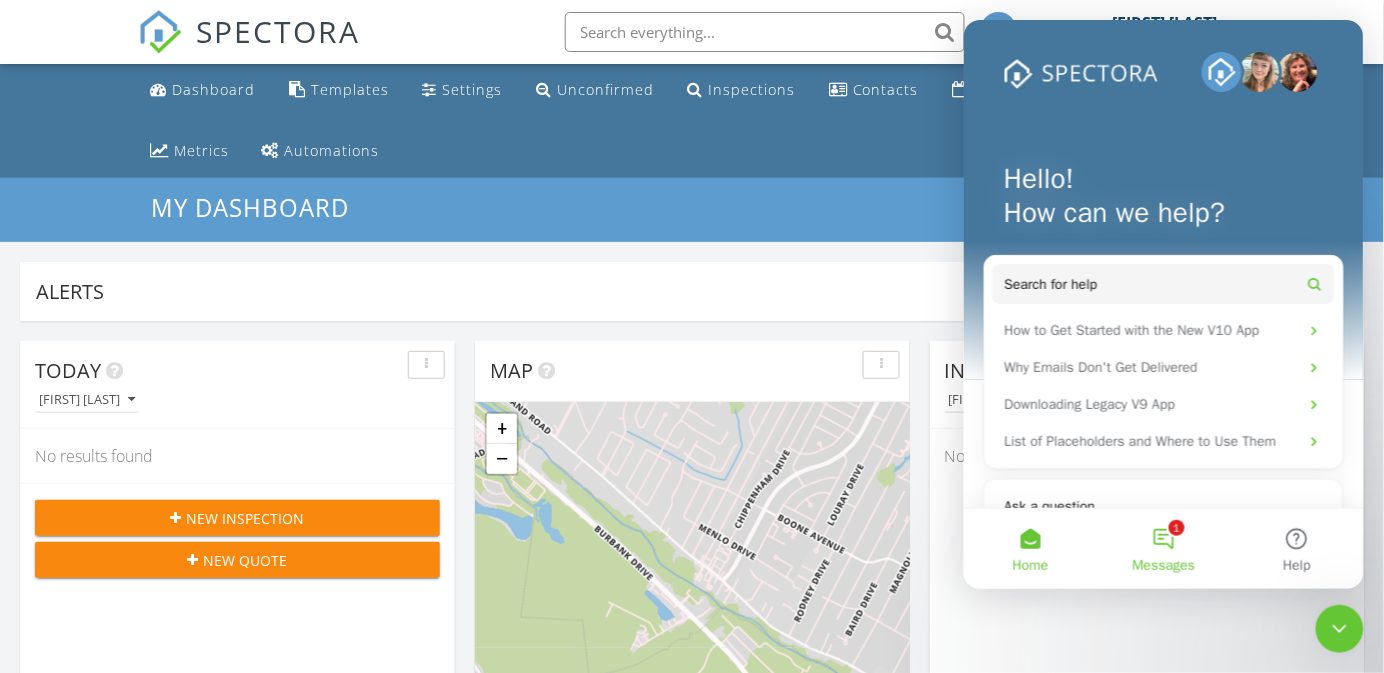 click on "1 Messages" at bounding box center [1162, 548] 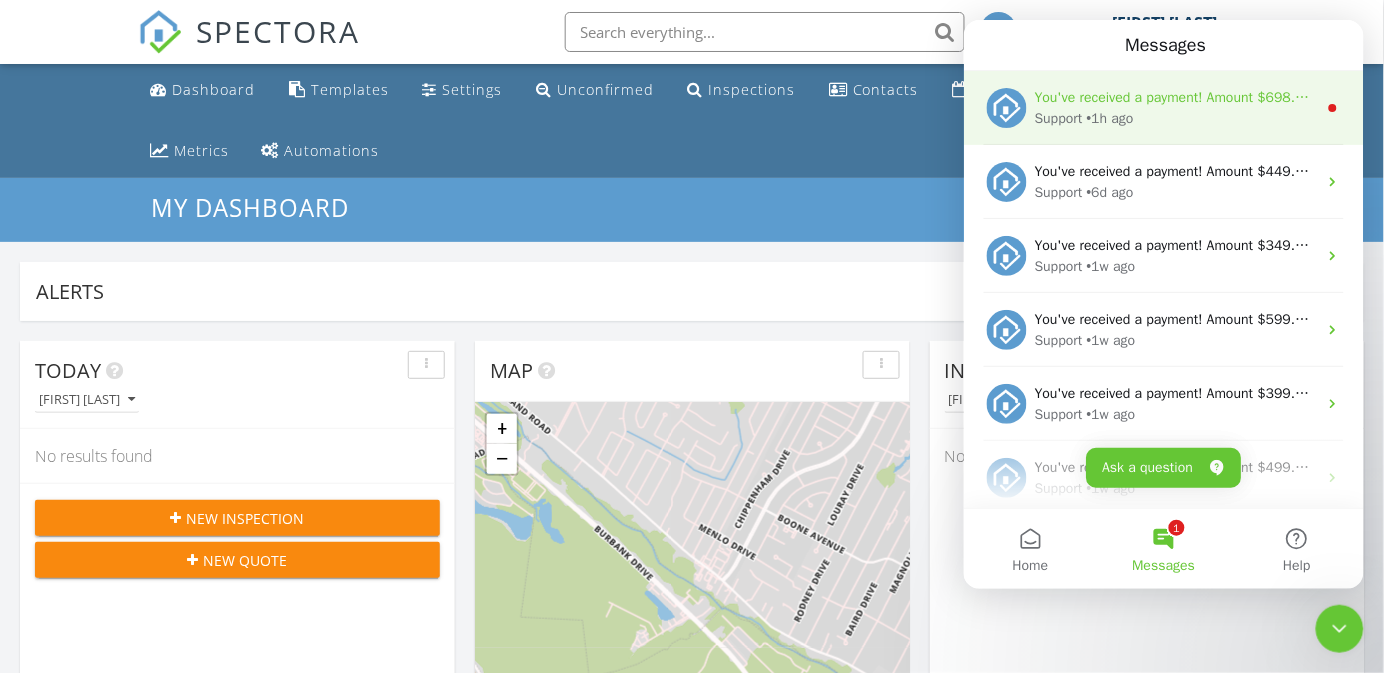 click on "•  1h ago" at bounding box center [1109, 117] 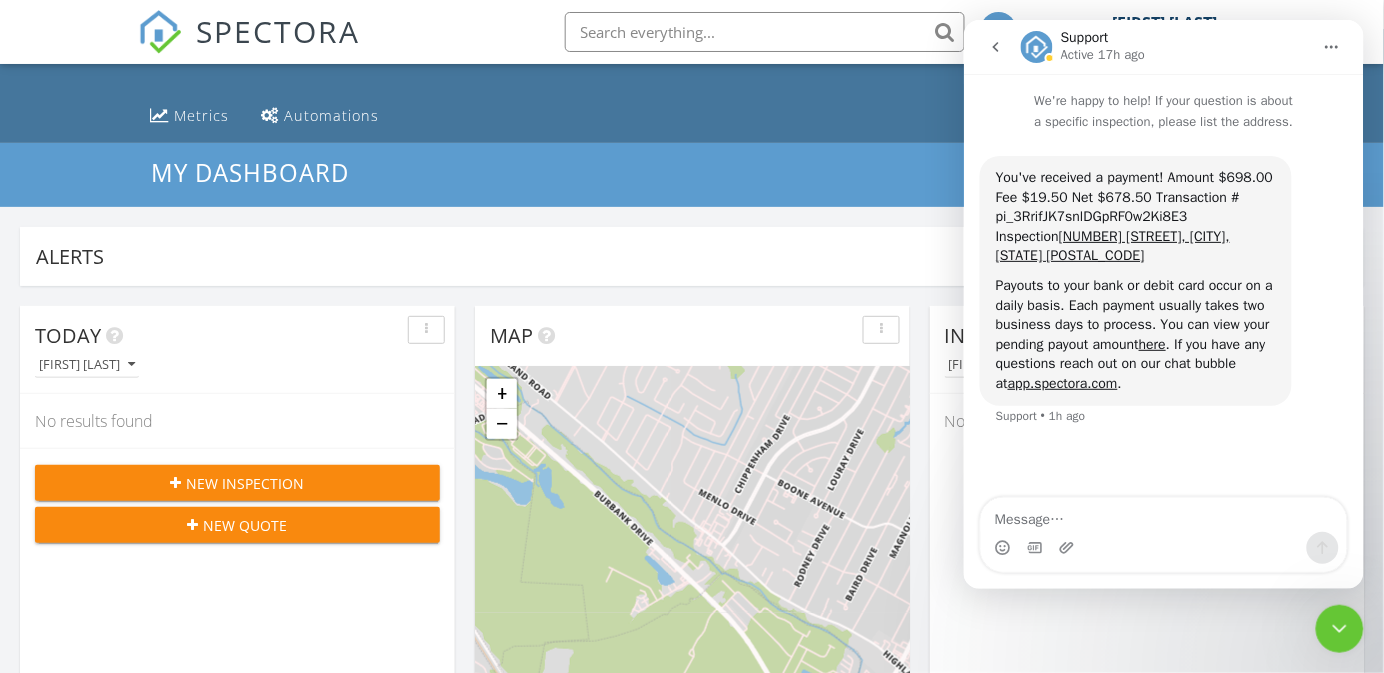 scroll, scrollTop: 0, scrollLeft: 0, axis: both 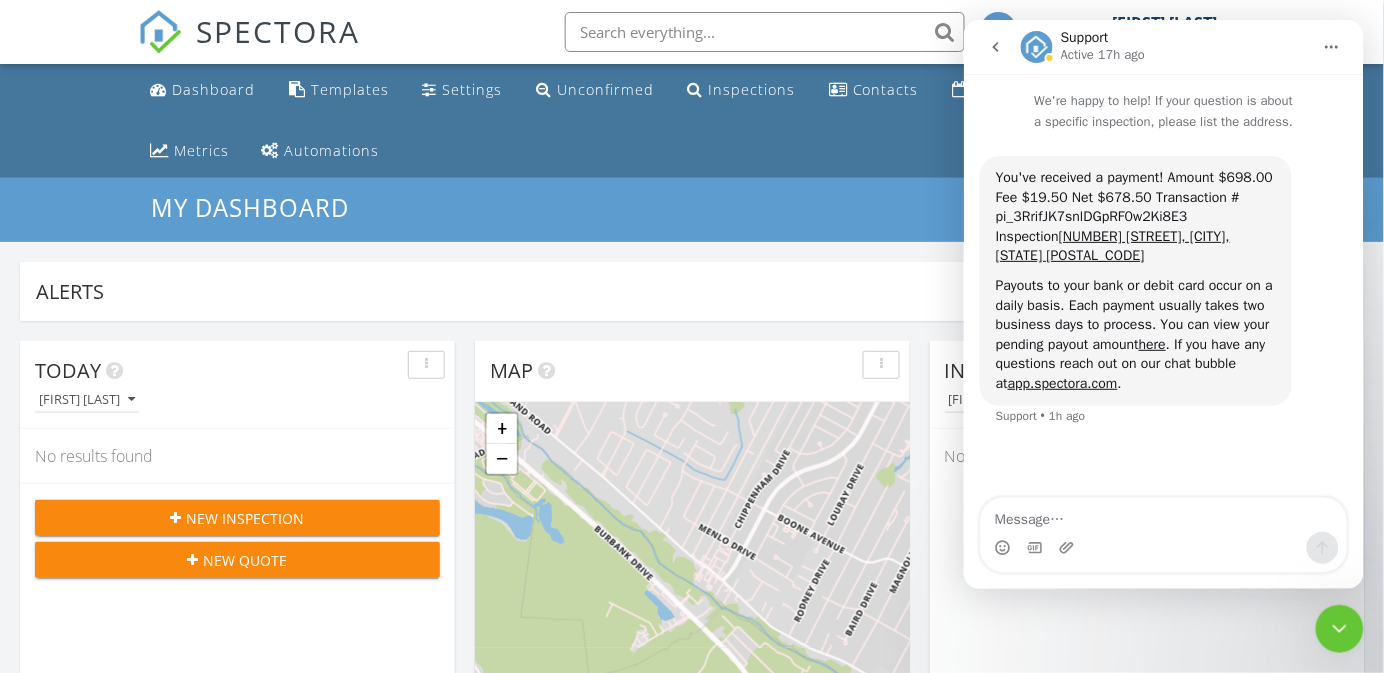 click on "Alerts
View
Company
Inspection
Learn More          No new alerts
You can view
dismissed alerts
if you need
No new alerts
You can view
dismissed alerts
if you need
Today
Richie Fontenot
No results found       New Inspection     New Quote         Map               + − Leaflet  |  © MapTiler   © OpenStreetMap contributors     In Progress
Richie Fontenot
No results found       Calendar                 August 2025 today list day week cal wk 4 wk month Sun Mon Tue Wed Thu Fri Sat 27 28
1:30p - 5:30p
23672 LA-42, Livingston 70754
29
9a - 12p
4200 Moss St, Lafayette 70507" at bounding box center (692, 1191) 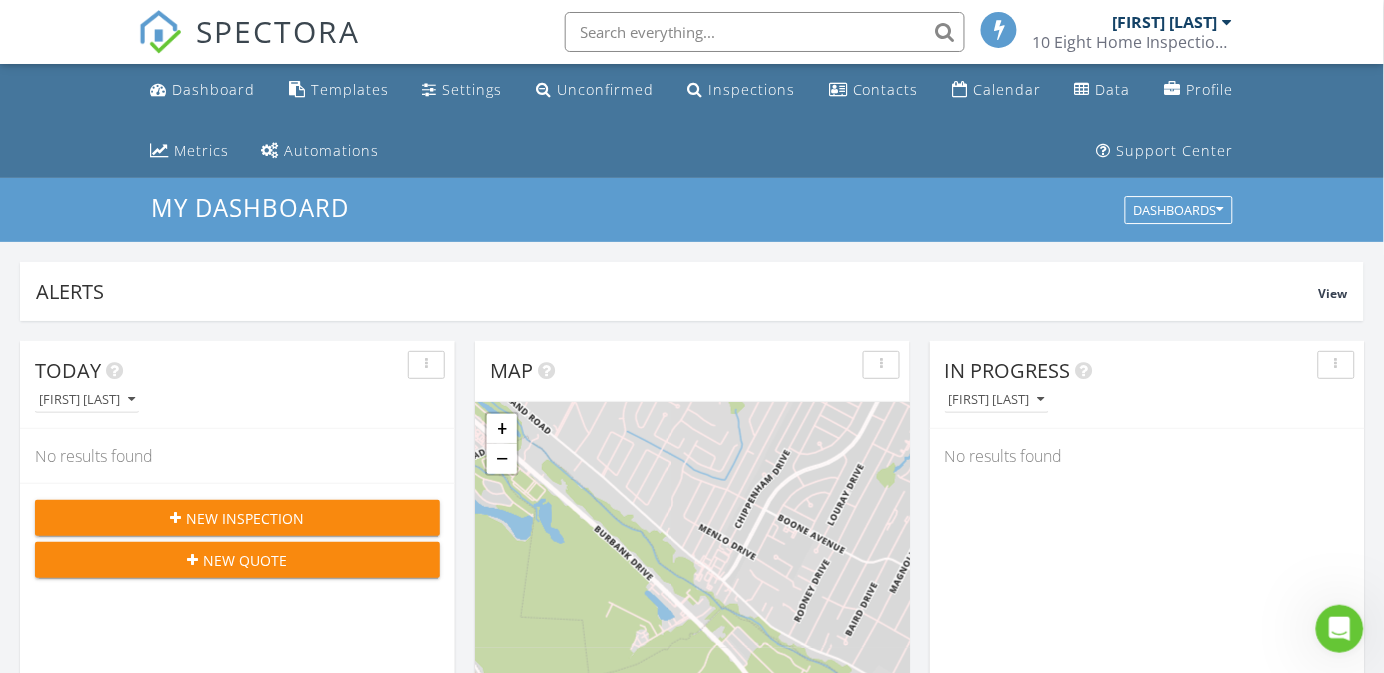 scroll, scrollTop: 0, scrollLeft: 0, axis: both 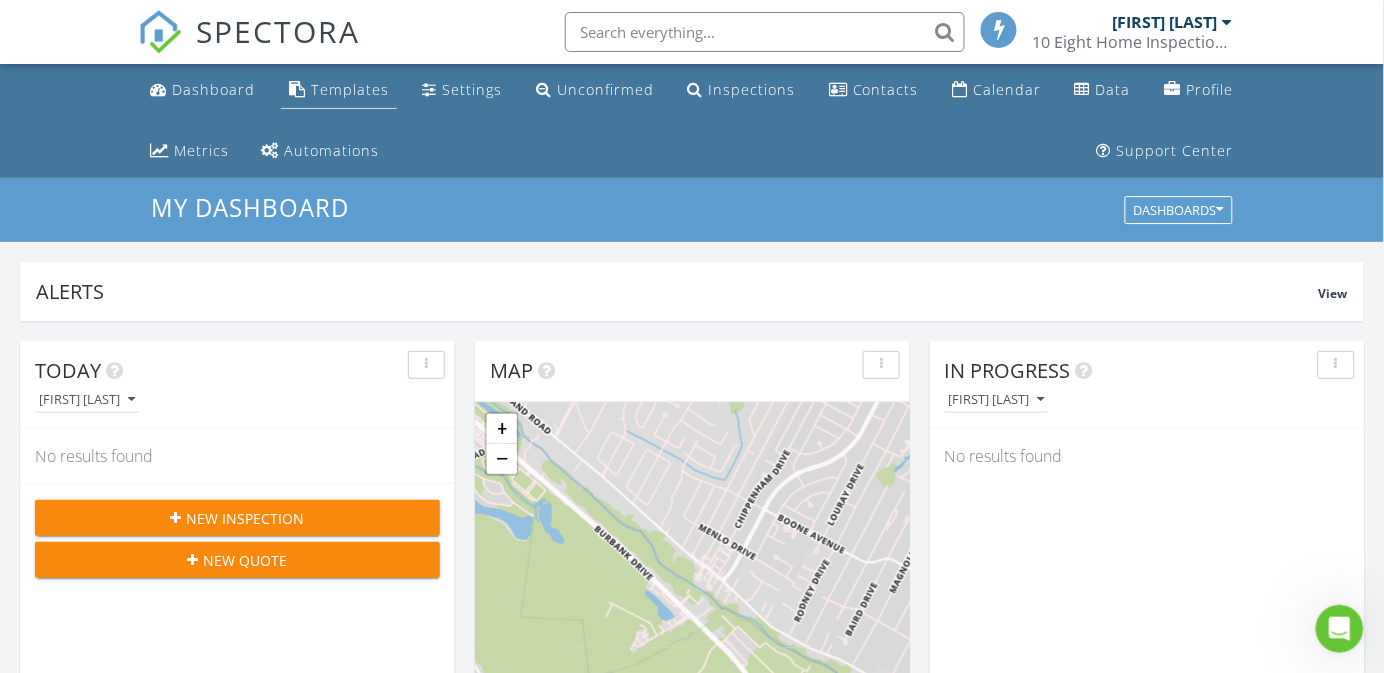click on "Templates" at bounding box center [350, 89] 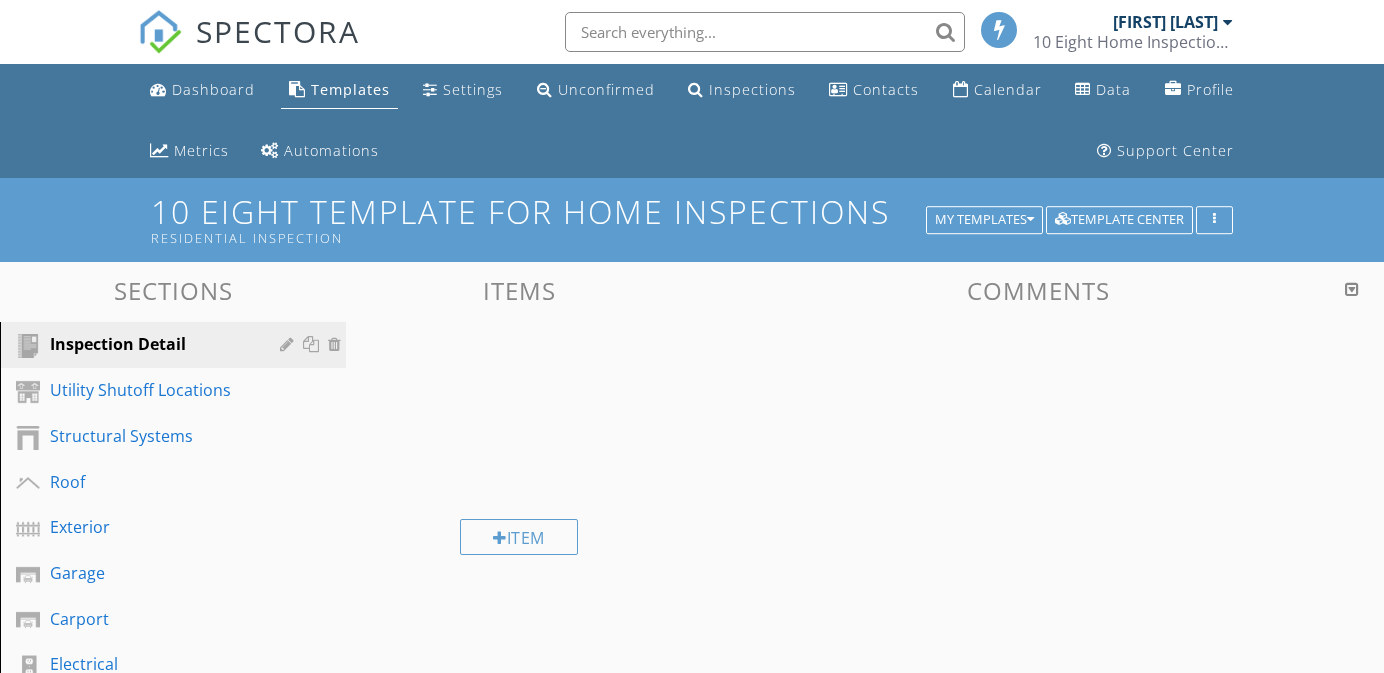 scroll, scrollTop: 0, scrollLeft: 0, axis: both 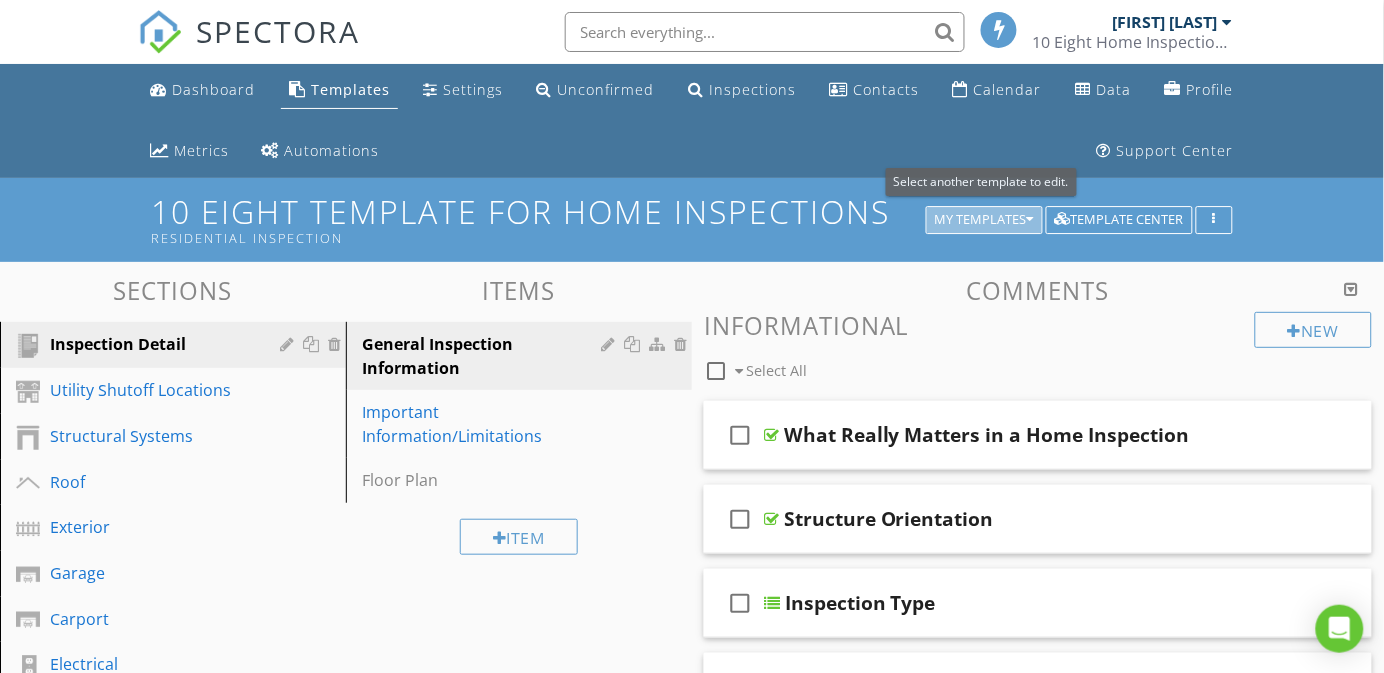 click on "My Templates" at bounding box center (984, 220) 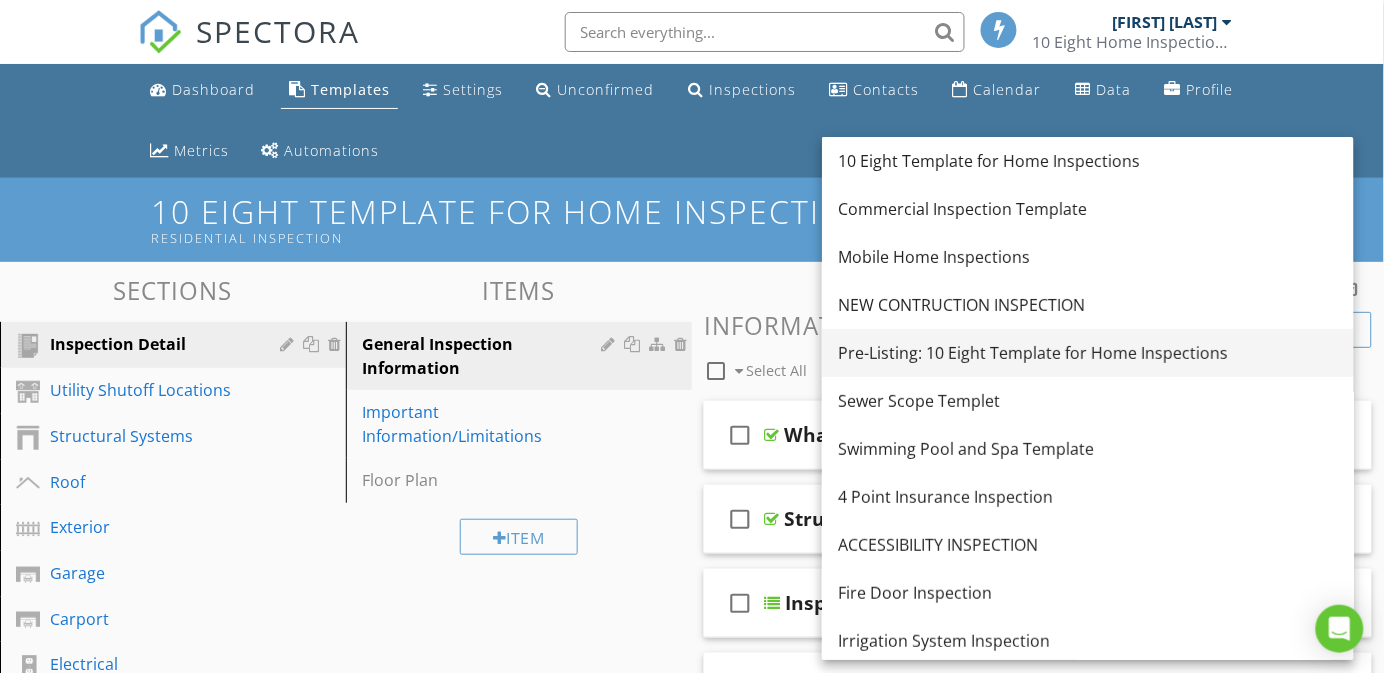 scroll, scrollTop: 147, scrollLeft: 0, axis: vertical 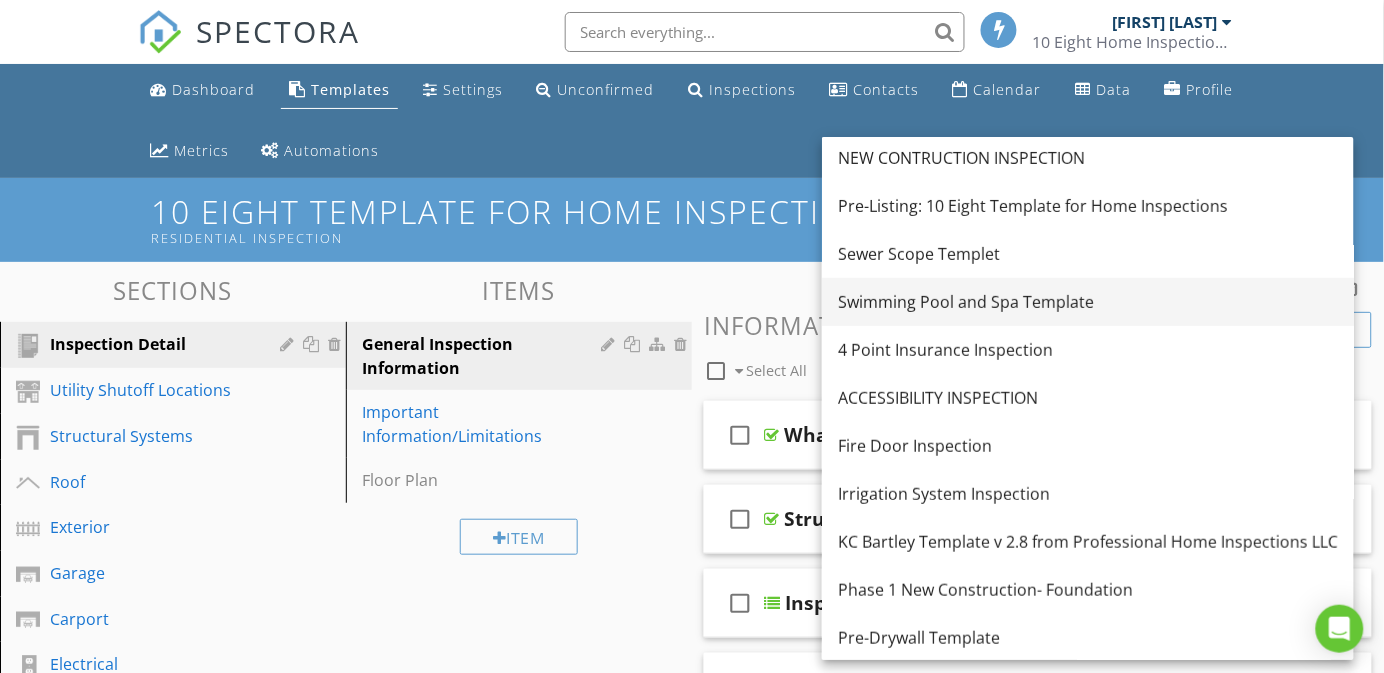 click on "Swimming Pool and Spa Template" at bounding box center [1088, 302] 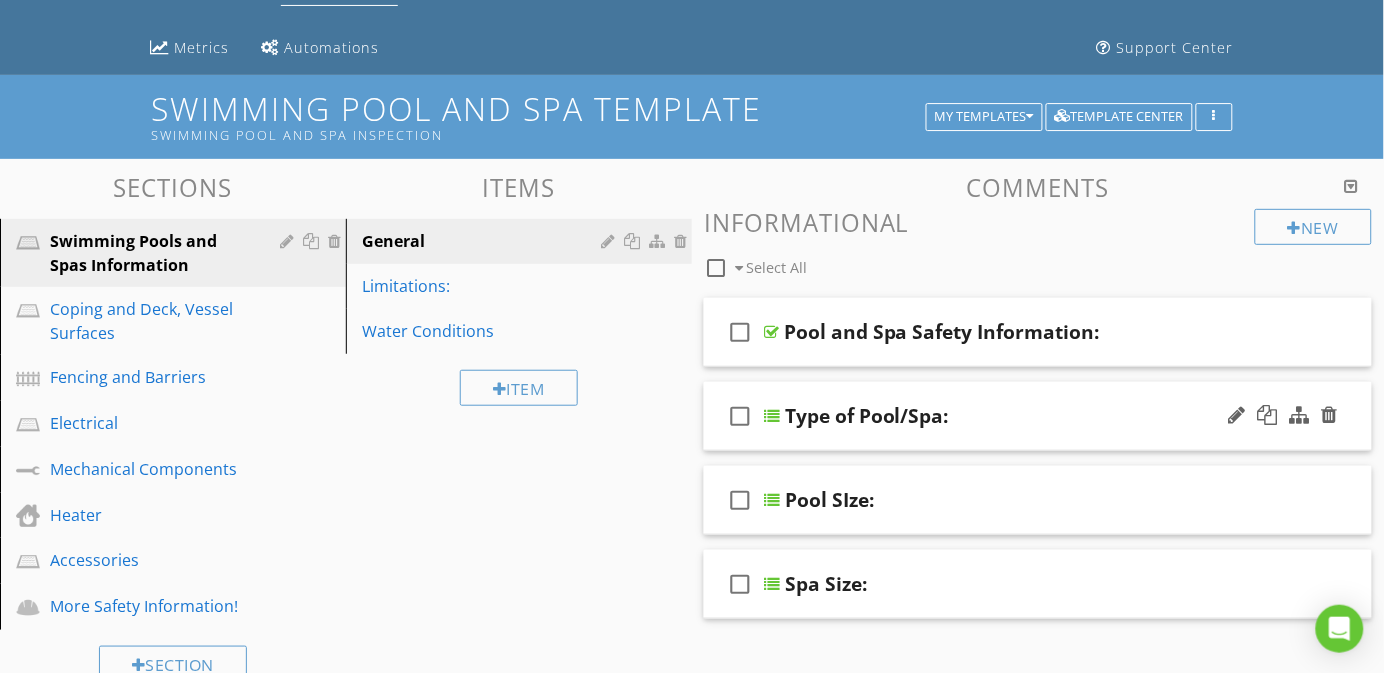 scroll, scrollTop: 150, scrollLeft: 0, axis: vertical 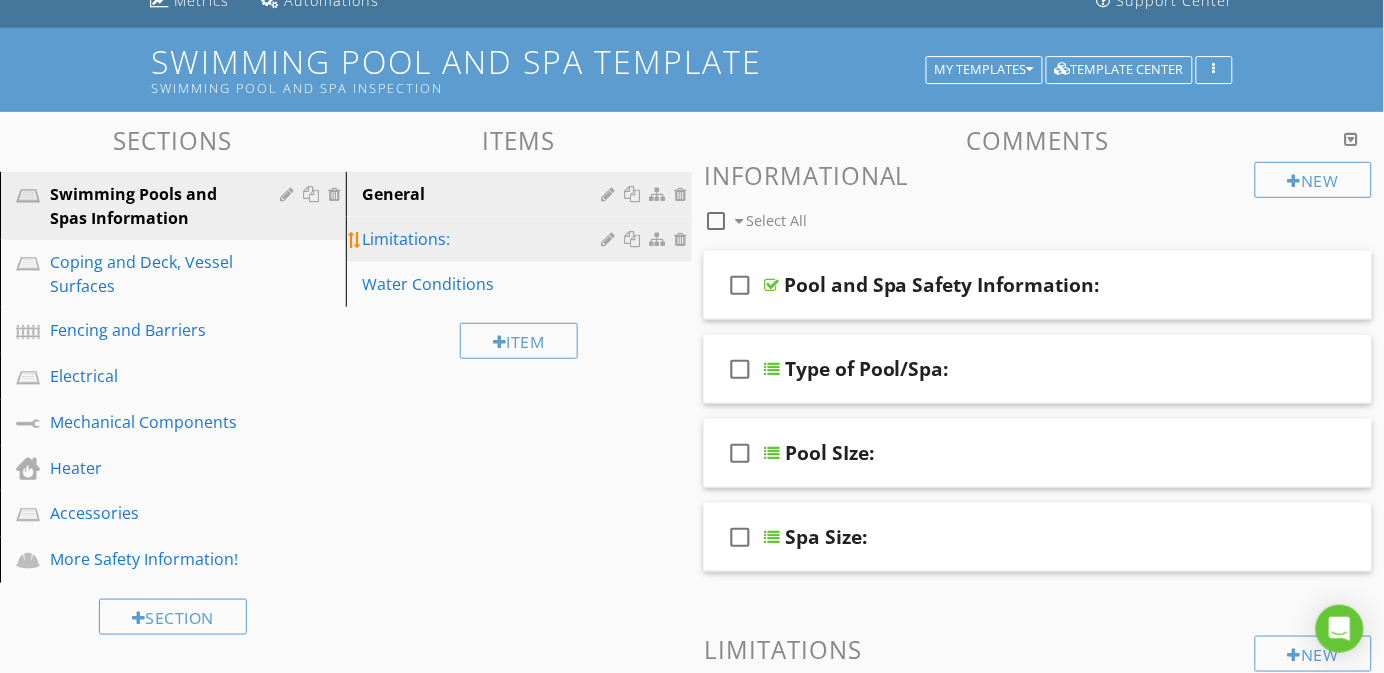 click on "Limitations:" at bounding box center [484, 239] 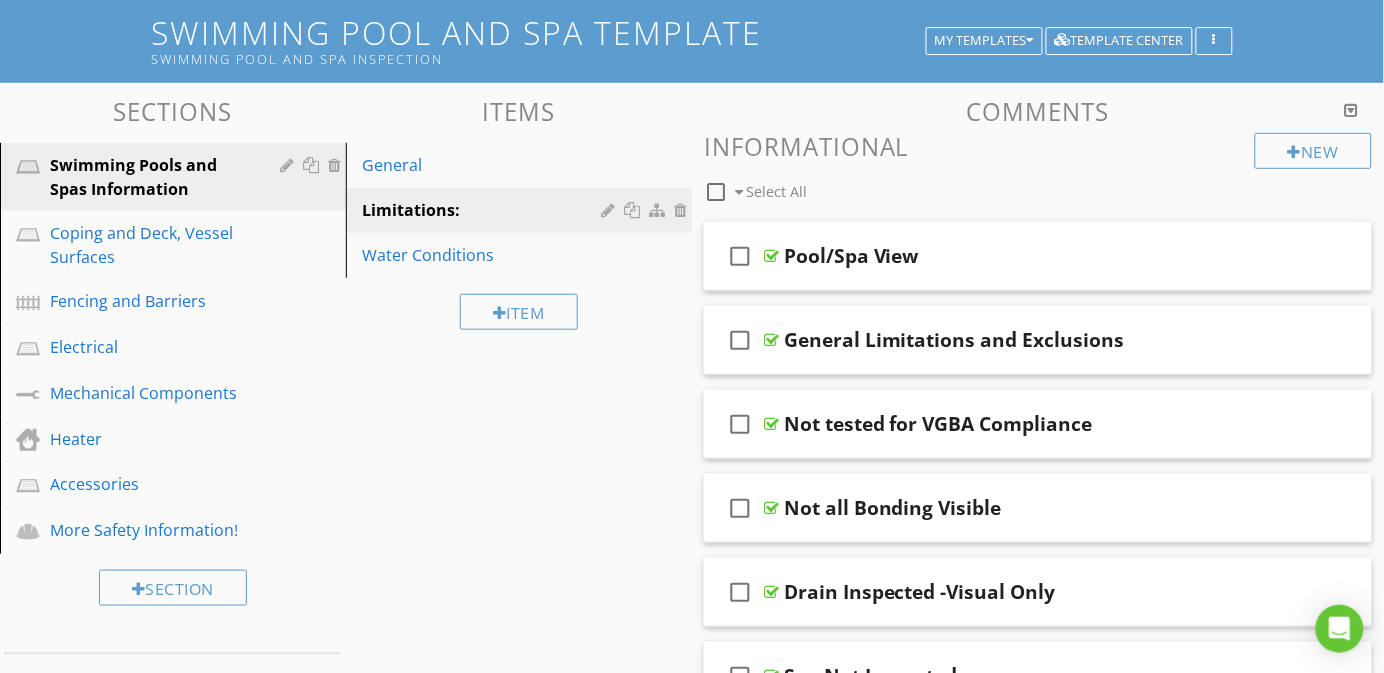 scroll, scrollTop: 150, scrollLeft: 0, axis: vertical 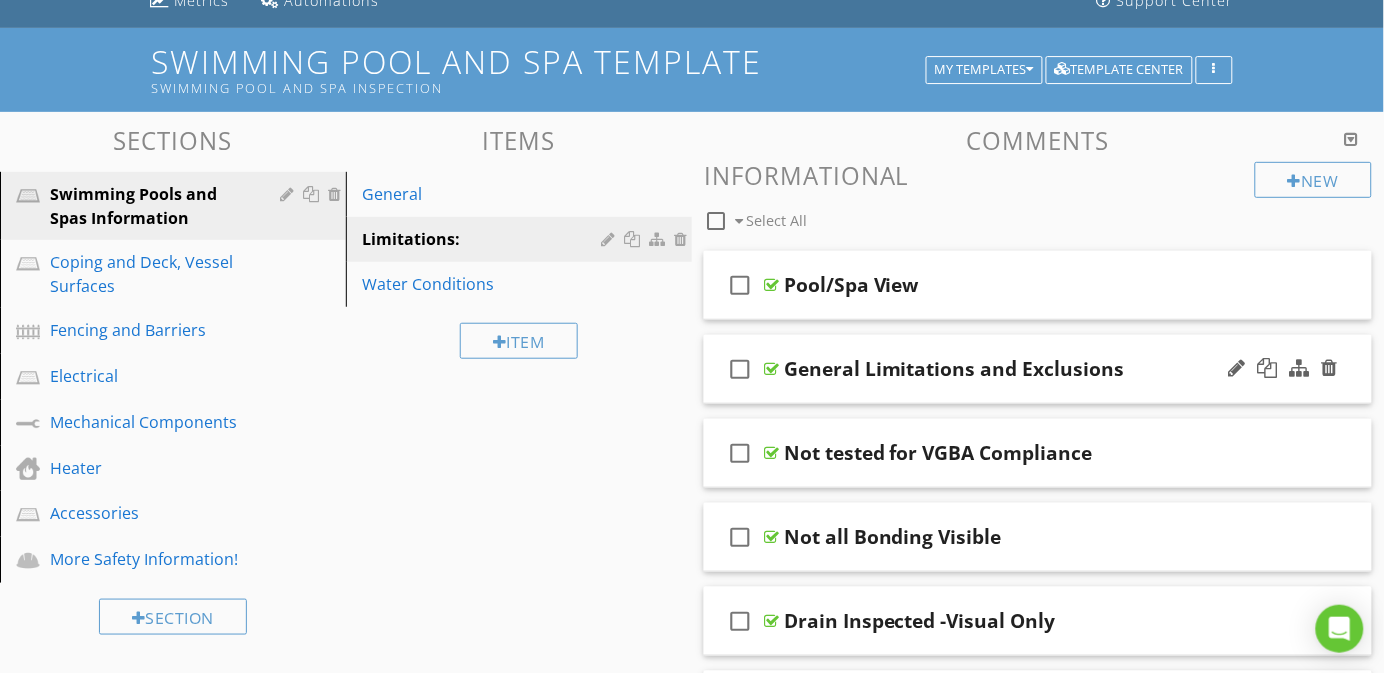 click on "check_box_outline_blank
General Limitations and Exclusions" at bounding box center (1038, 369) 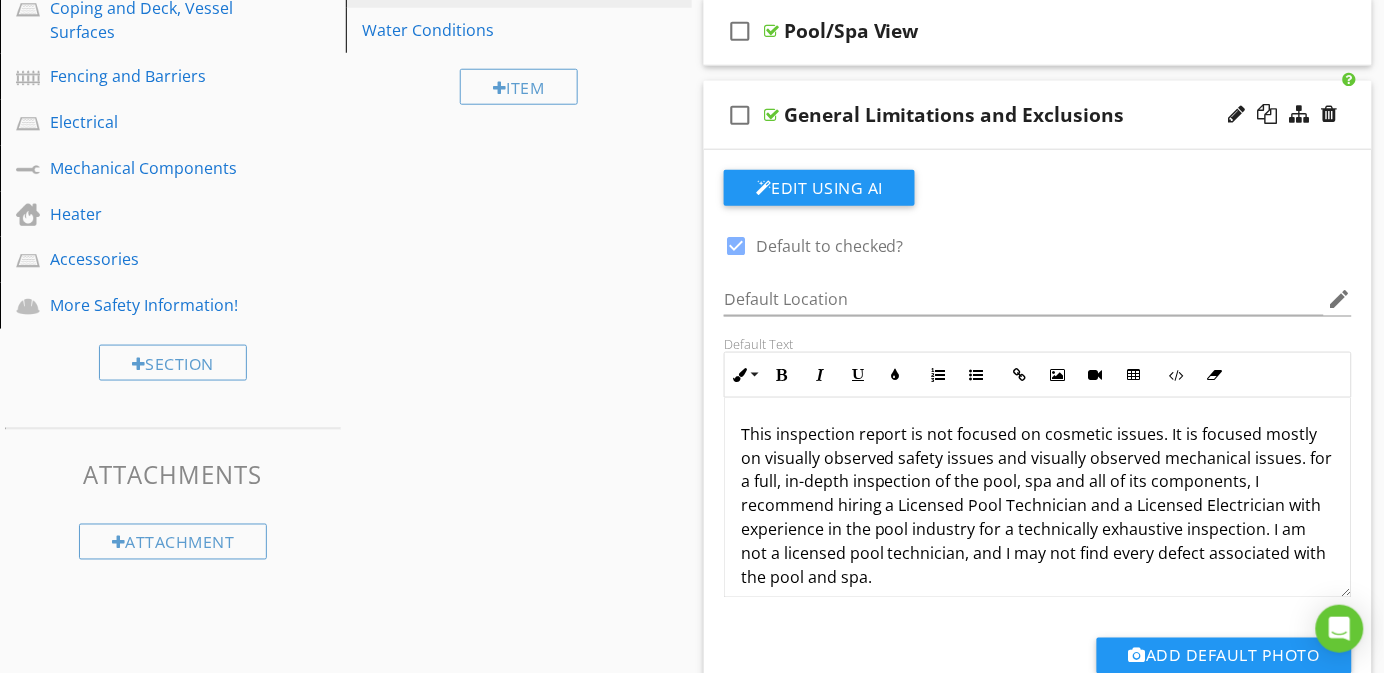 scroll, scrollTop: 600, scrollLeft: 0, axis: vertical 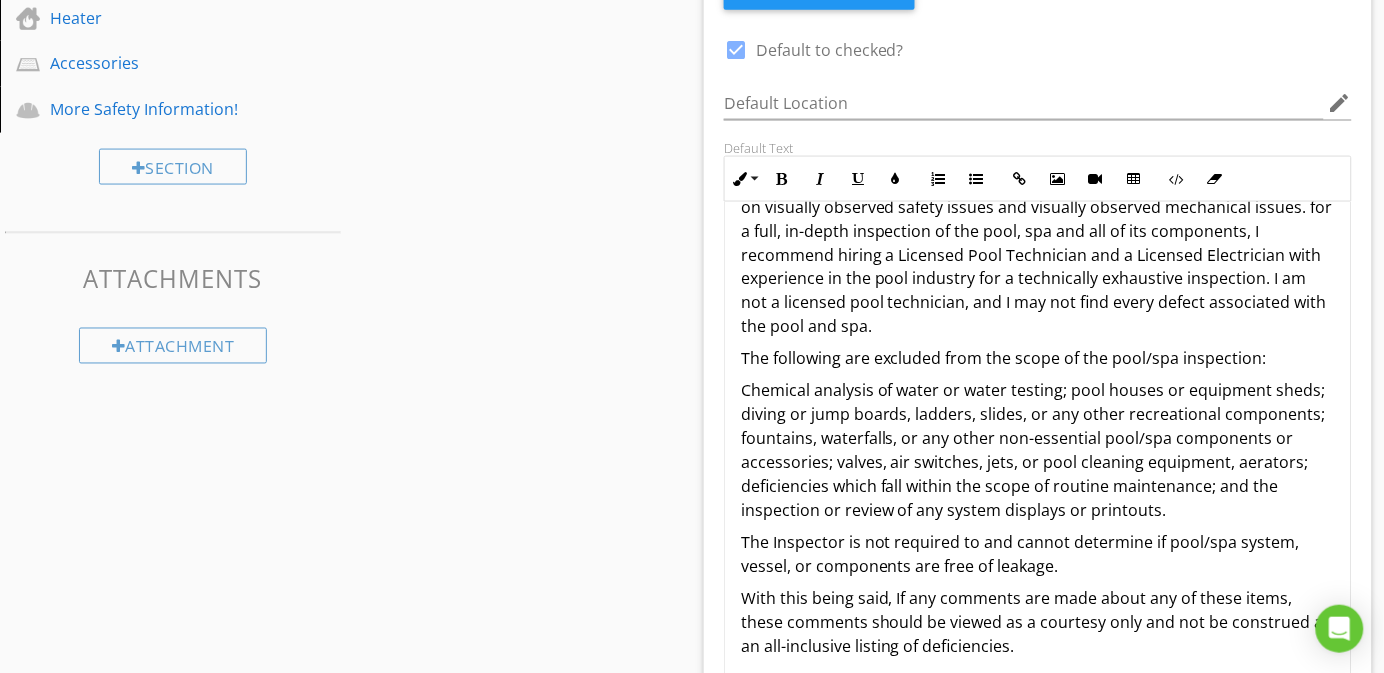 drag, startPoint x: 1345, startPoint y: 395, endPoint x: 1233, endPoint y: 573, distance: 210.30453 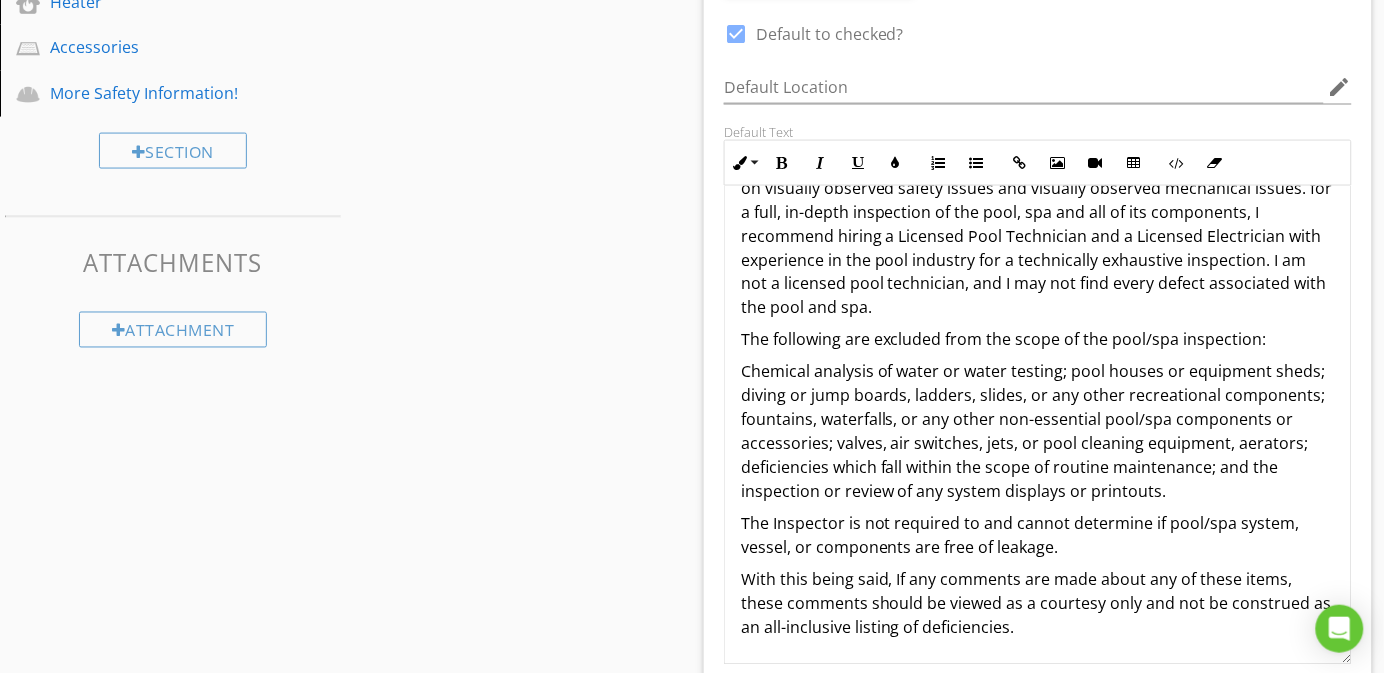 scroll, scrollTop: 750, scrollLeft: 0, axis: vertical 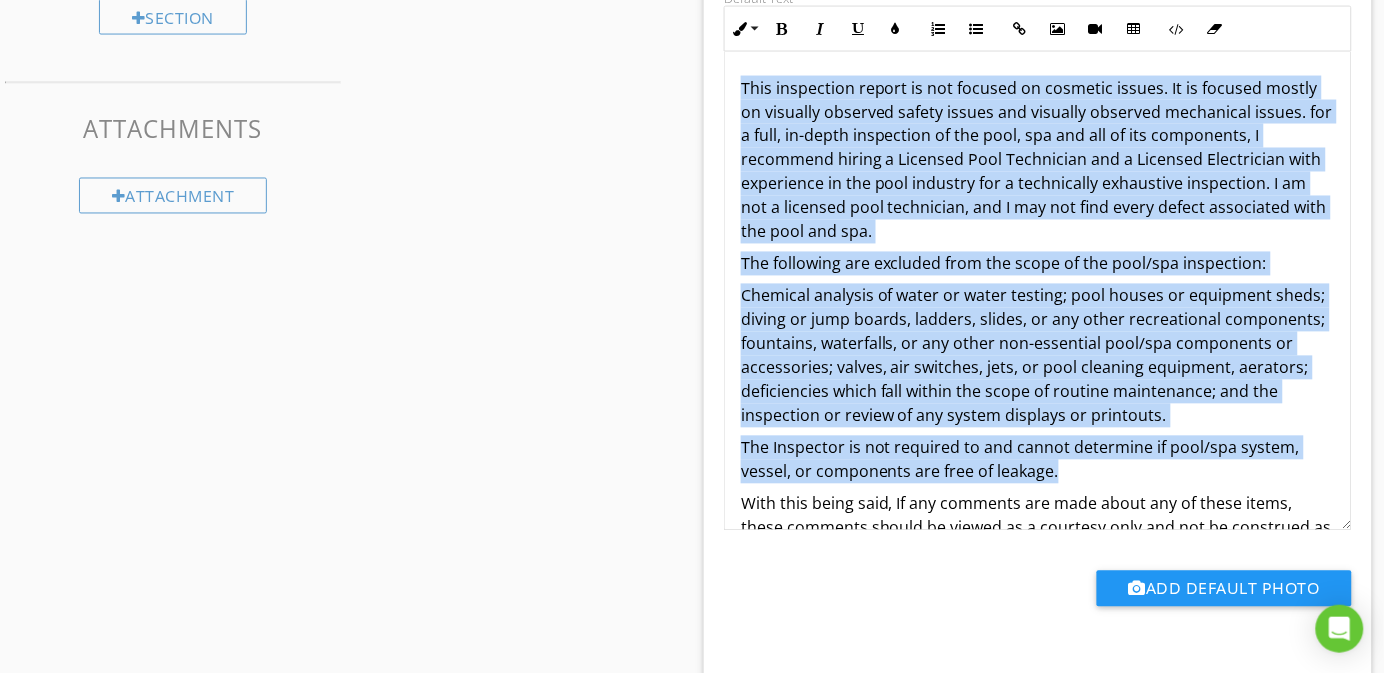 drag, startPoint x: 1064, startPoint y: 423, endPoint x: 739, endPoint y: 82, distance: 471.069 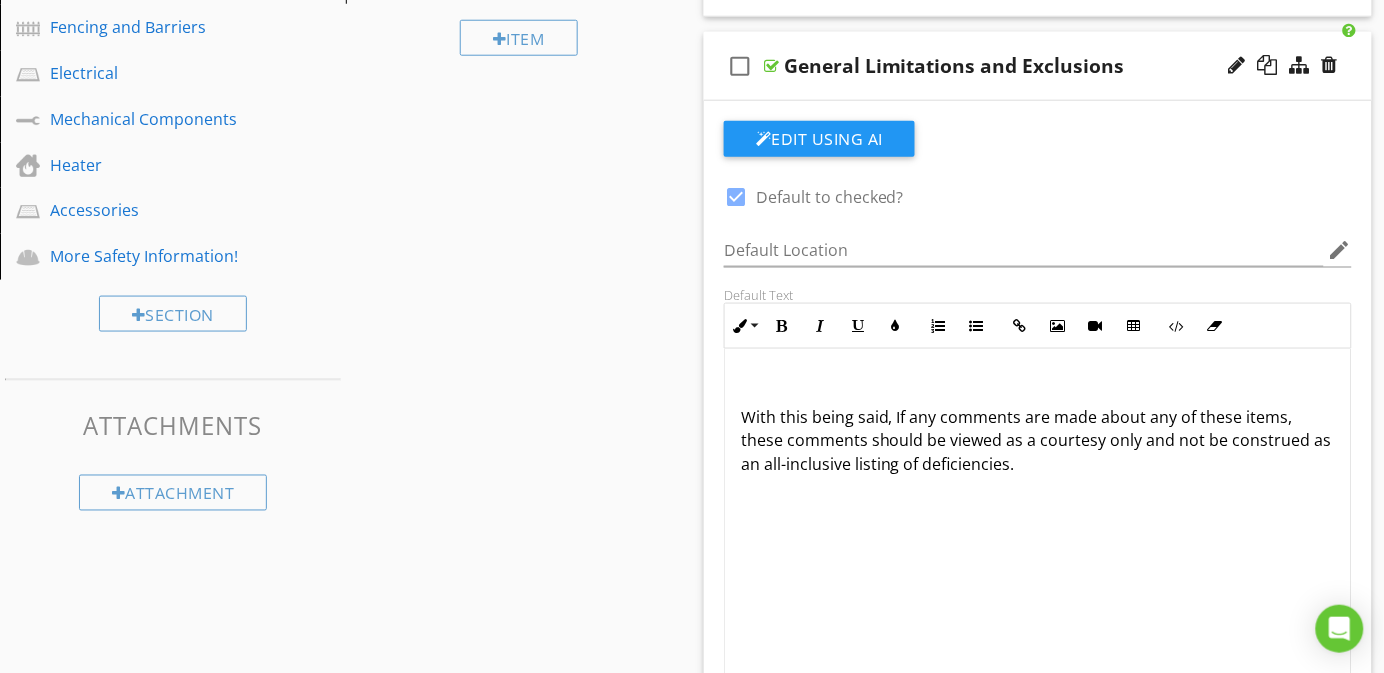 scroll, scrollTop: 450, scrollLeft: 0, axis: vertical 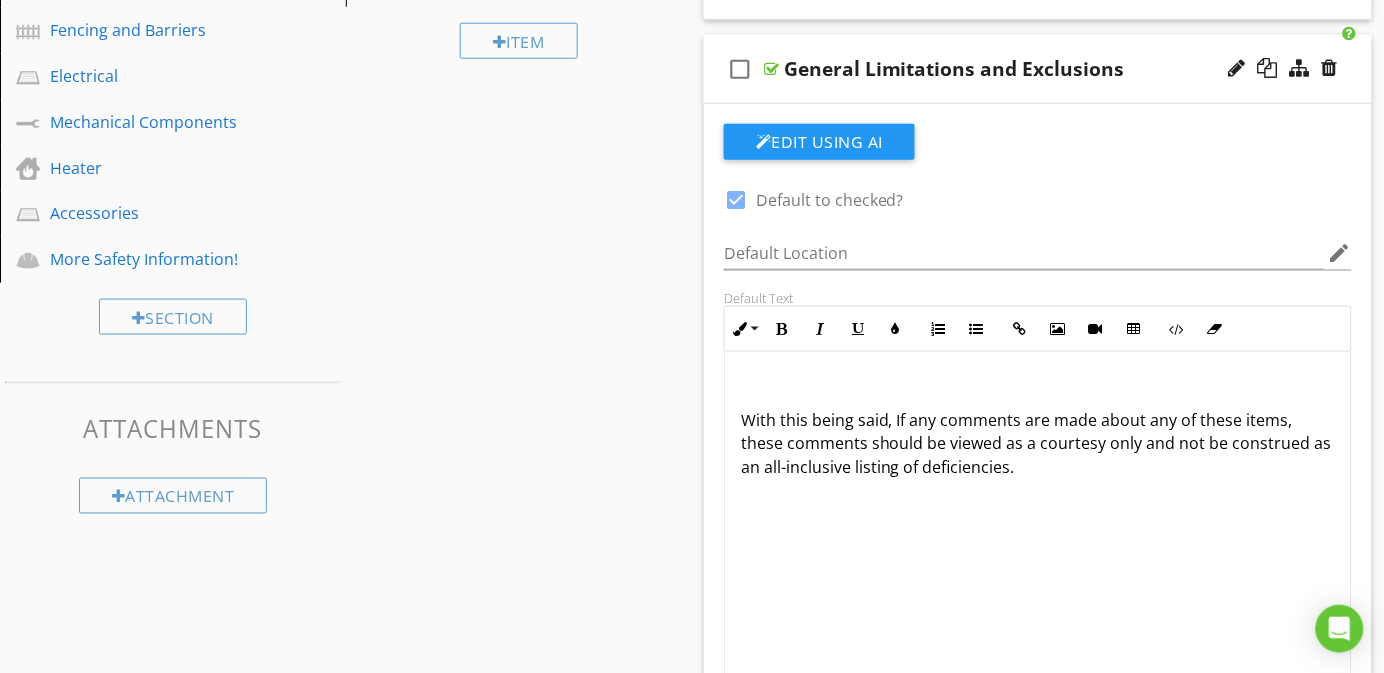 click at bounding box center (1038, 388) 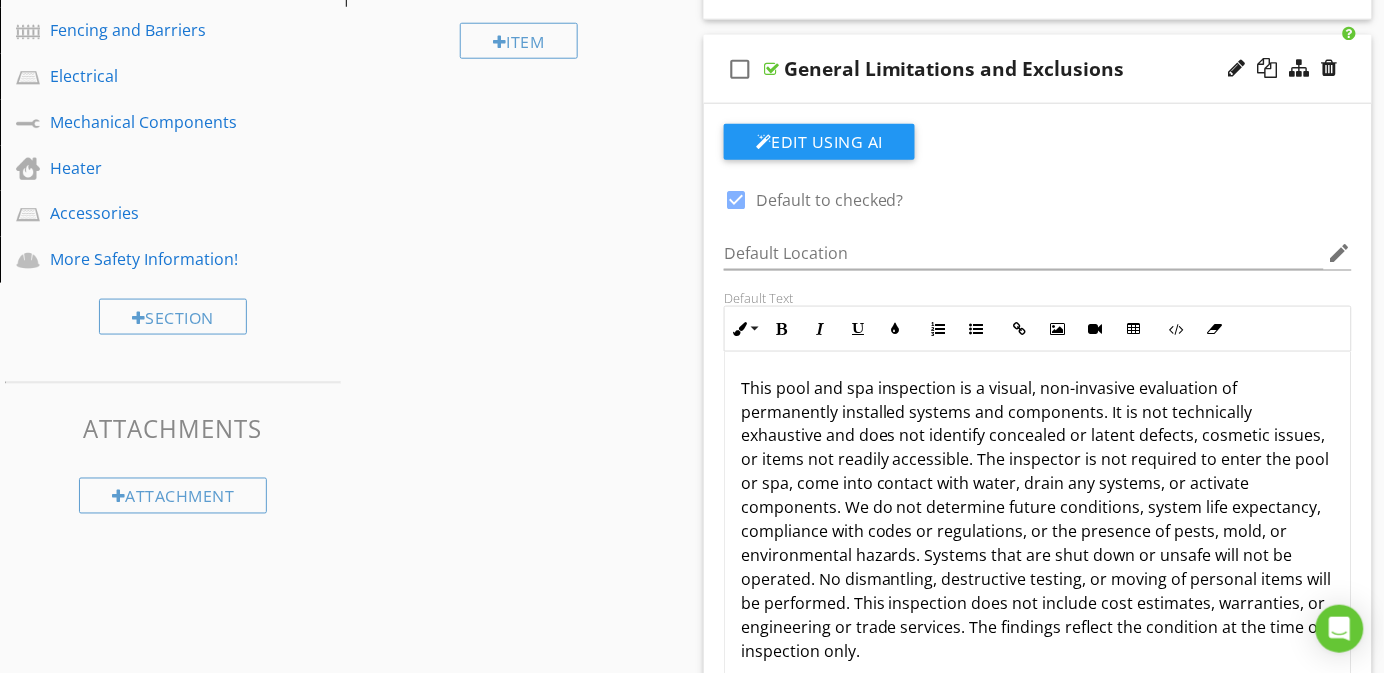scroll, scrollTop: 150, scrollLeft: 0, axis: vertical 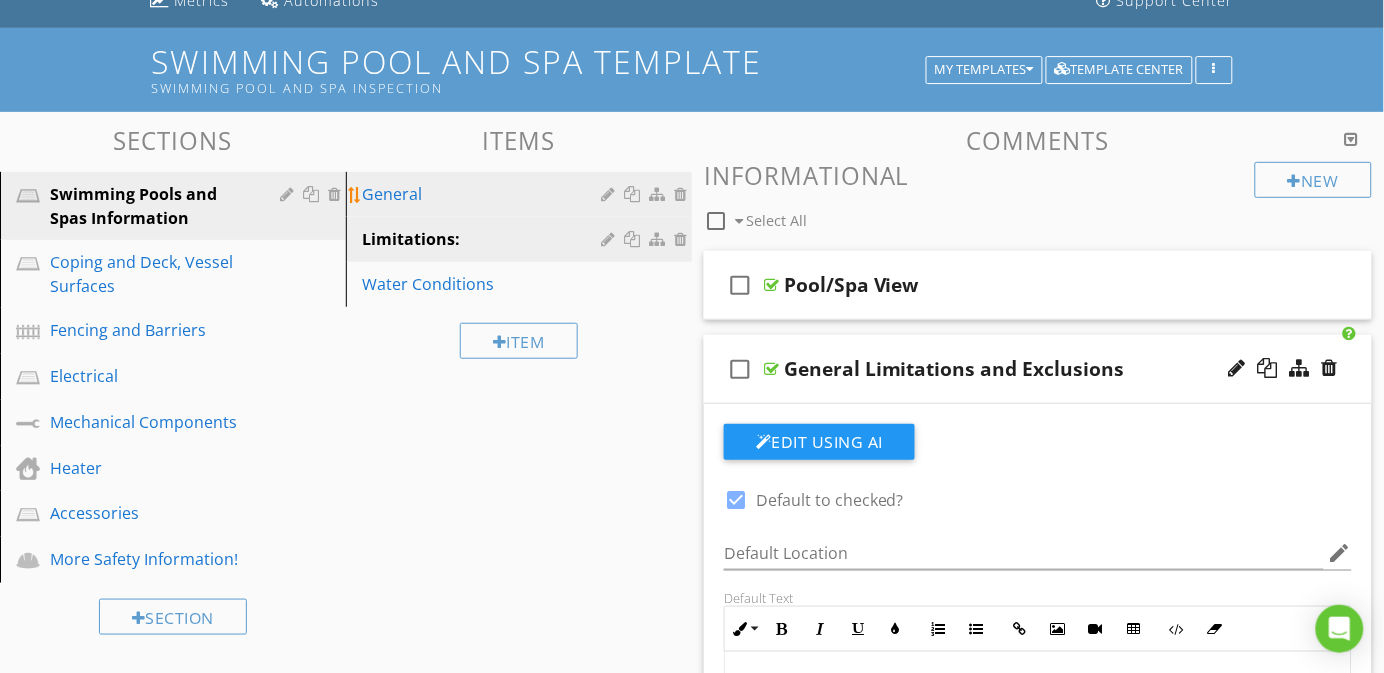 click on "General" at bounding box center [484, 194] 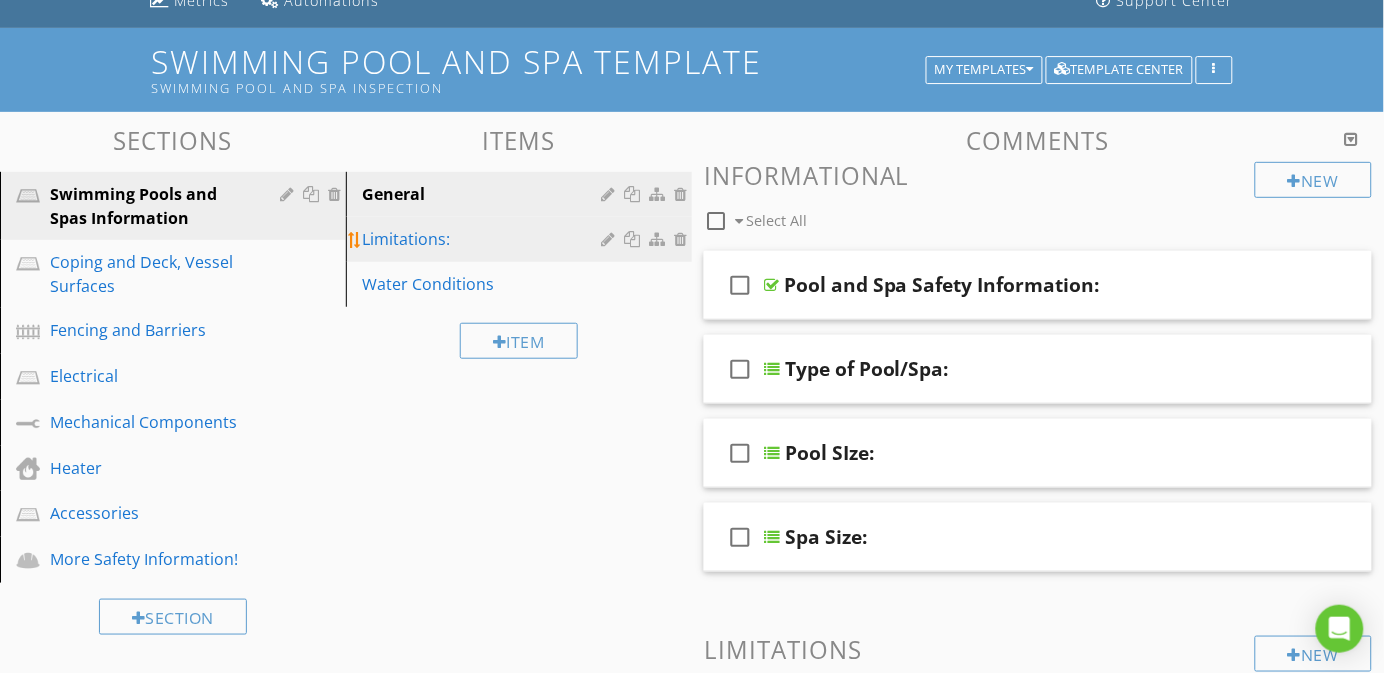 click on "Limitations:" at bounding box center [484, 239] 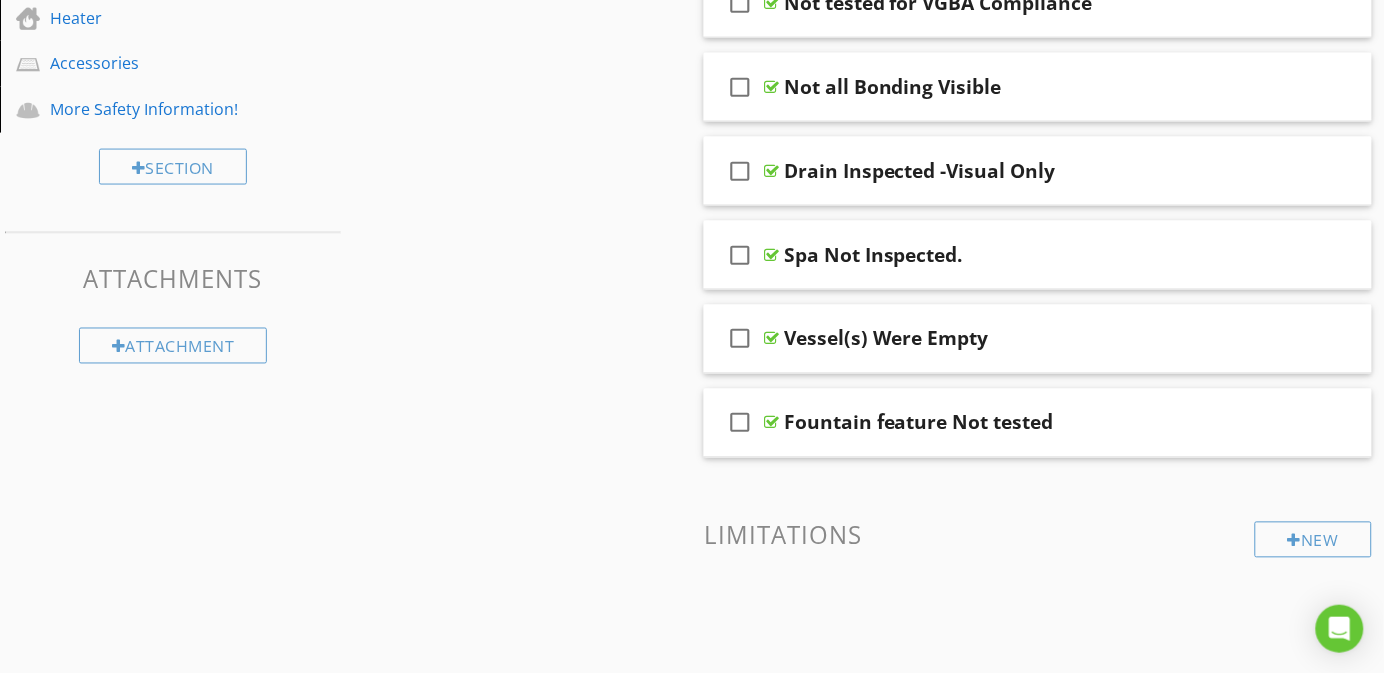 scroll, scrollTop: 450, scrollLeft: 0, axis: vertical 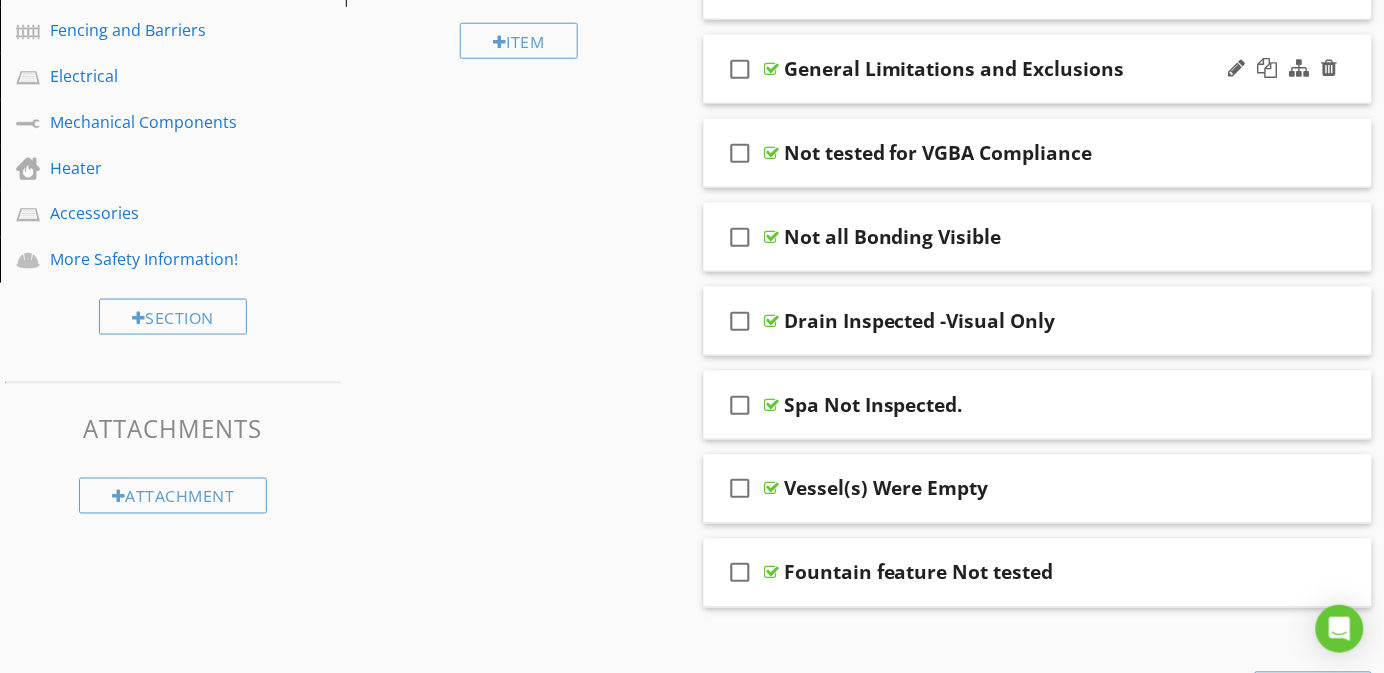 click on "check_box_outline_blank
General Limitations and Exclusions" at bounding box center (1038, 69) 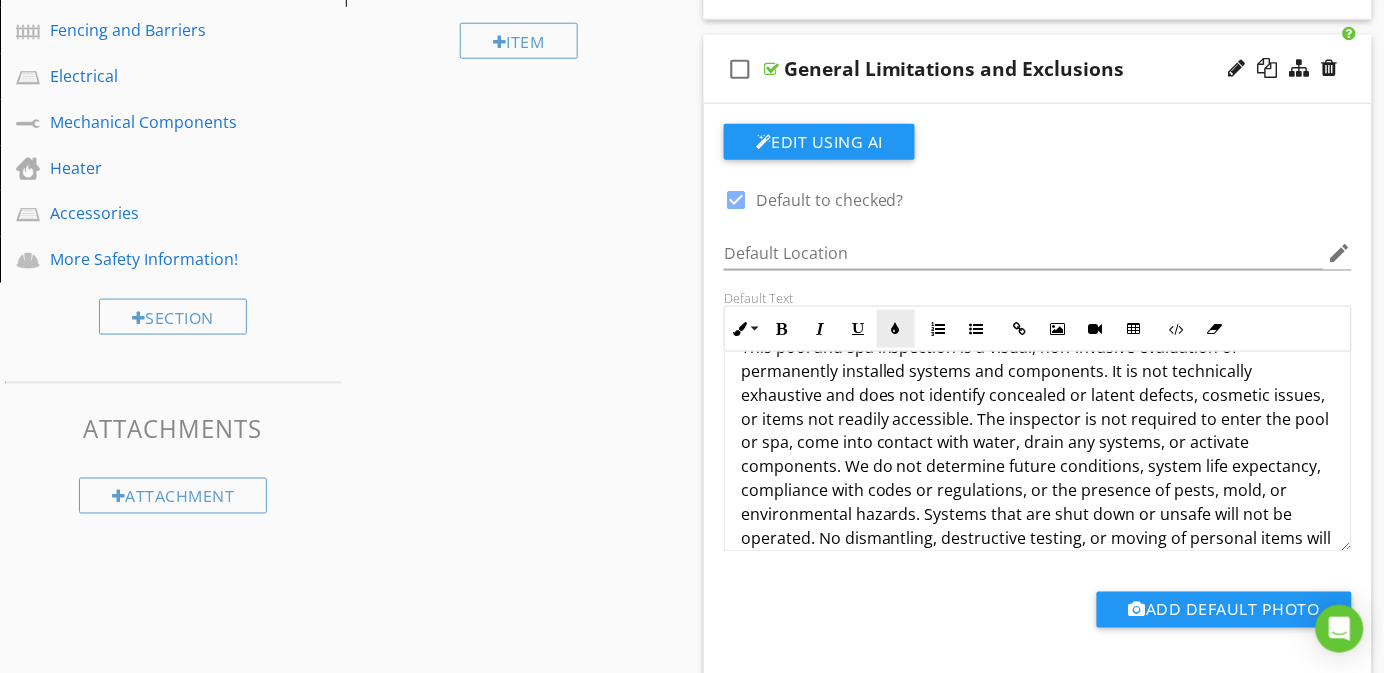 scroll, scrollTop: 0, scrollLeft: 0, axis: both 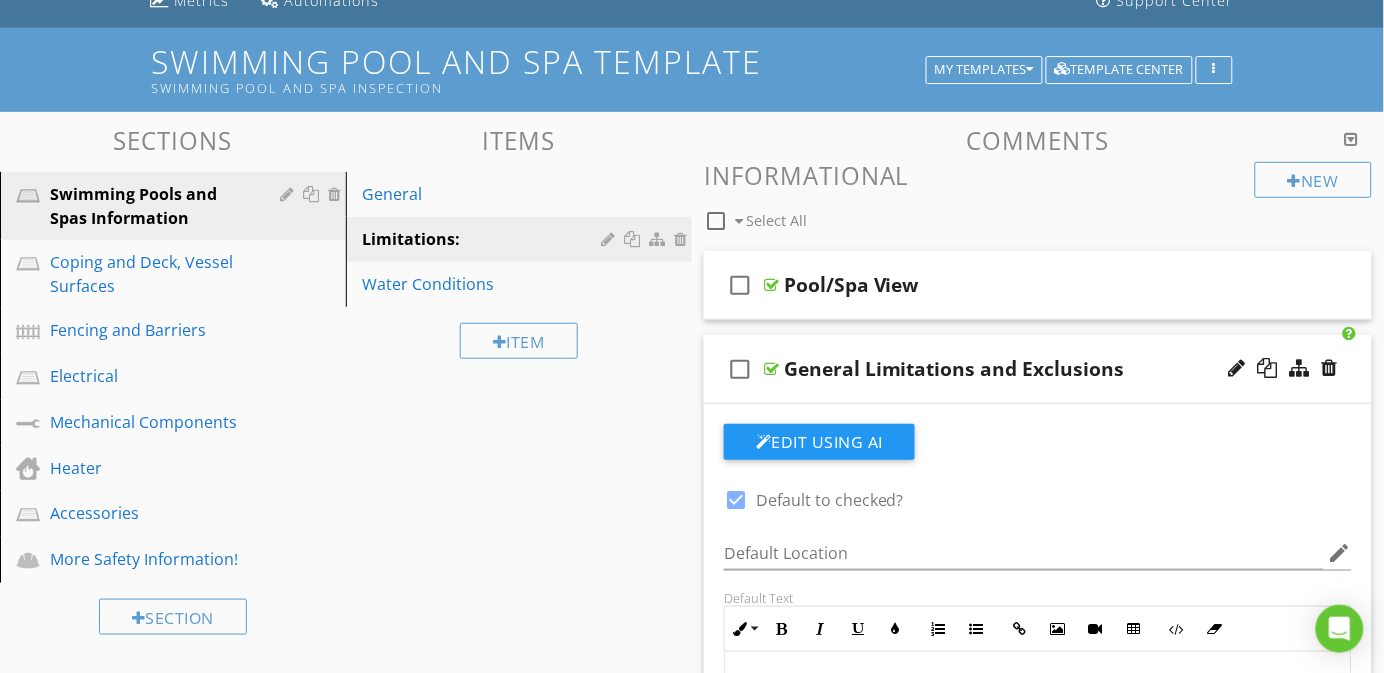 click on "check_box_outline_blank
General Limitations and Exclusions" at bounding box center [1038, 369] 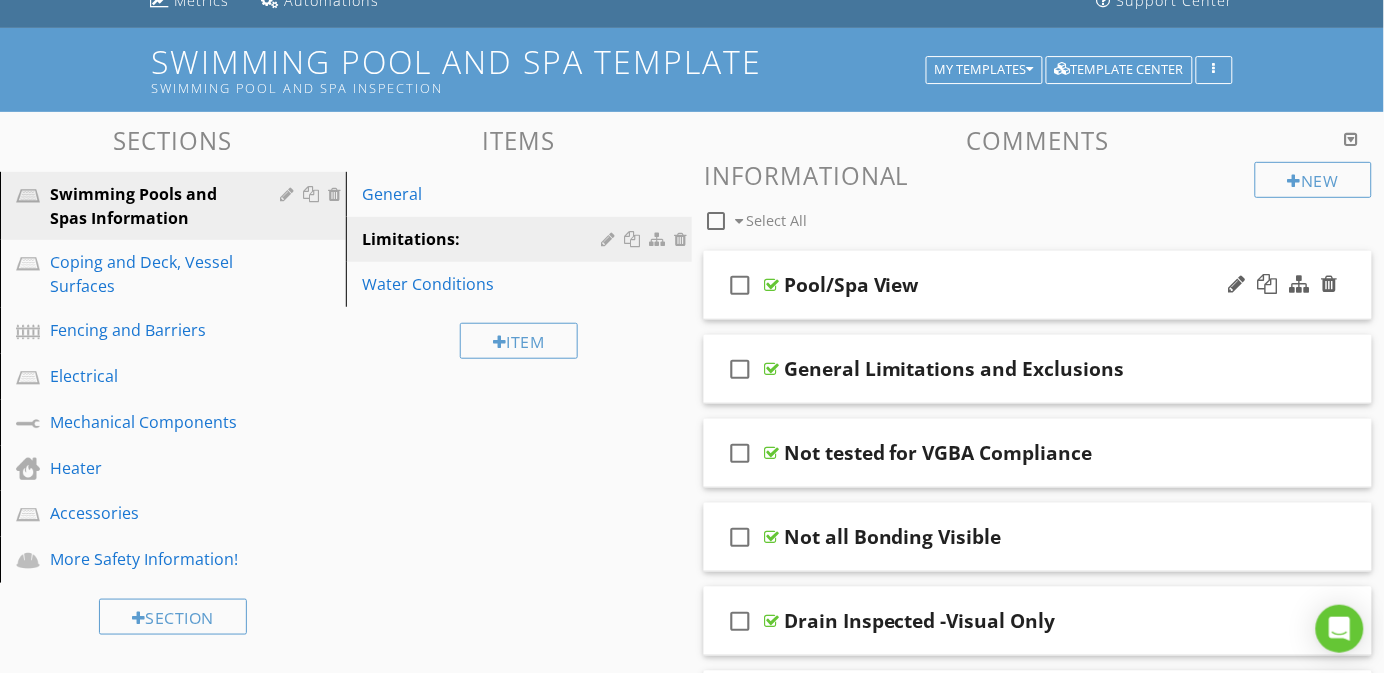 click on "check_box_outline_blank
Pool/Spa View" at bounding box center (1038, 285) 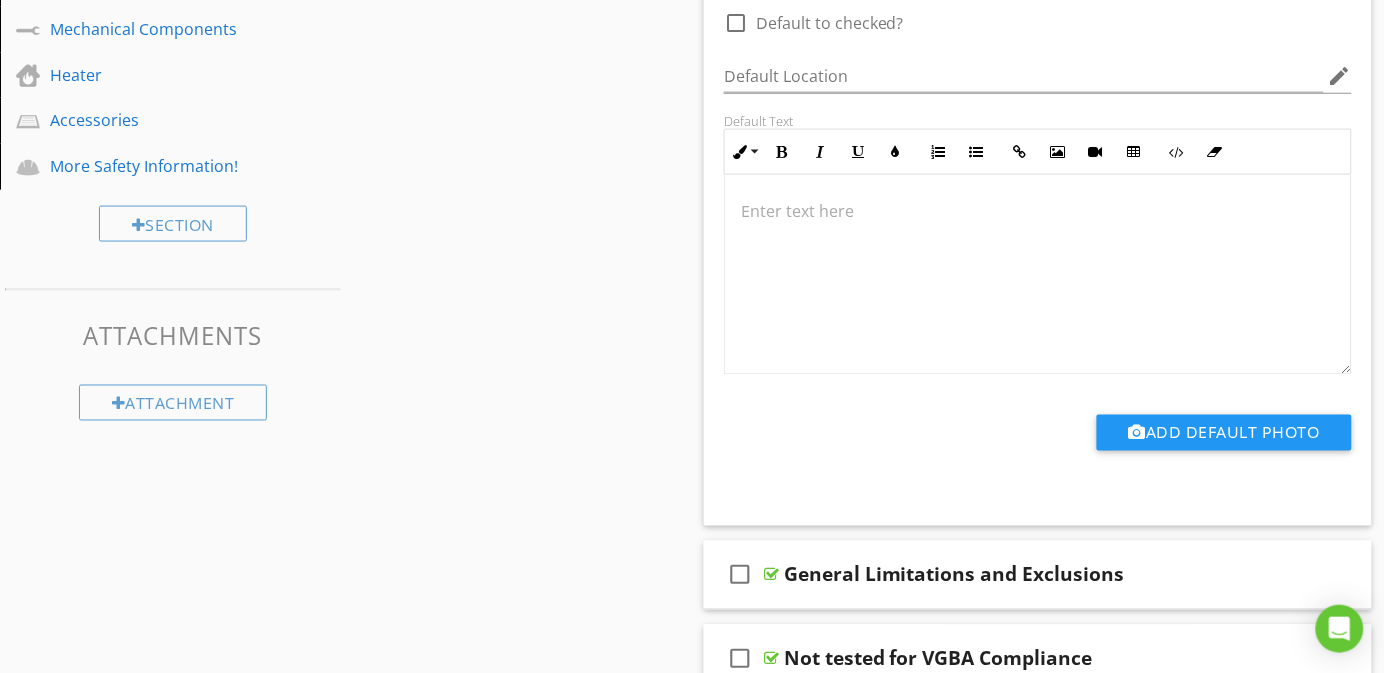 scroll, scrollTop: 300, scrollLeft: 0, axis: vertical 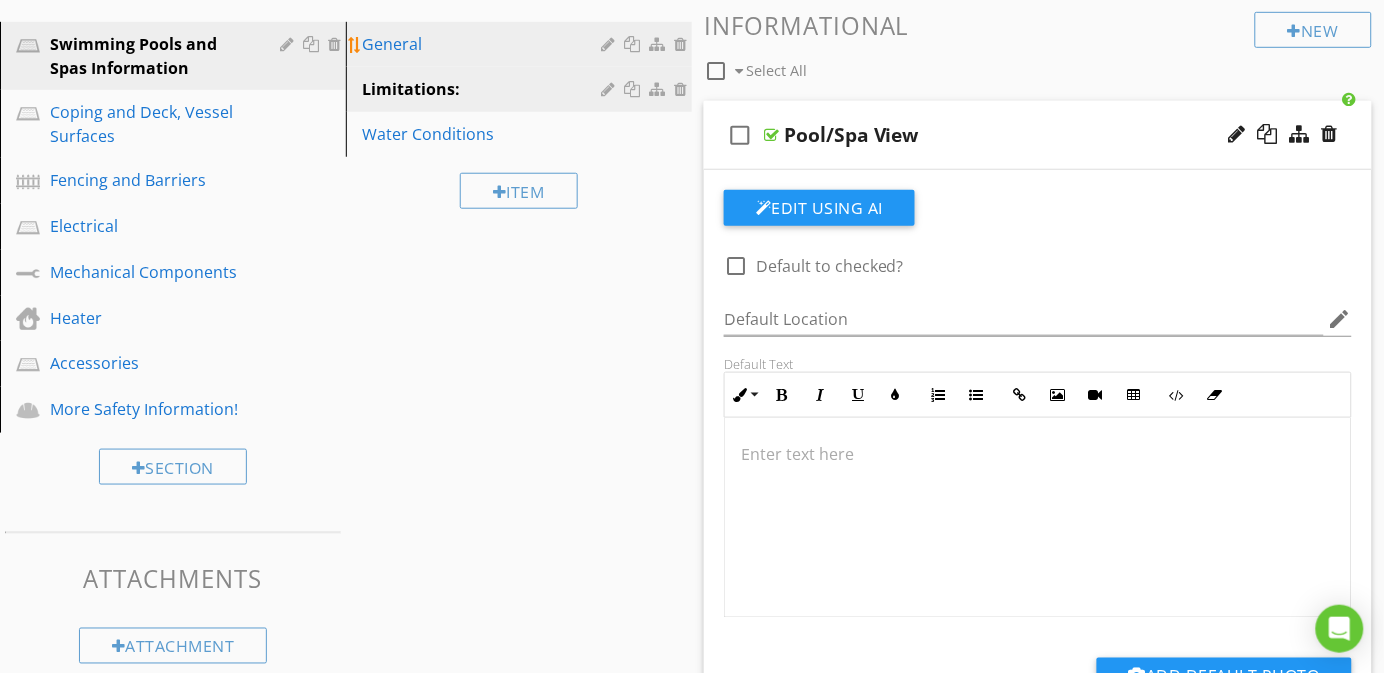 click on "General" at bounding box center (484, 44) 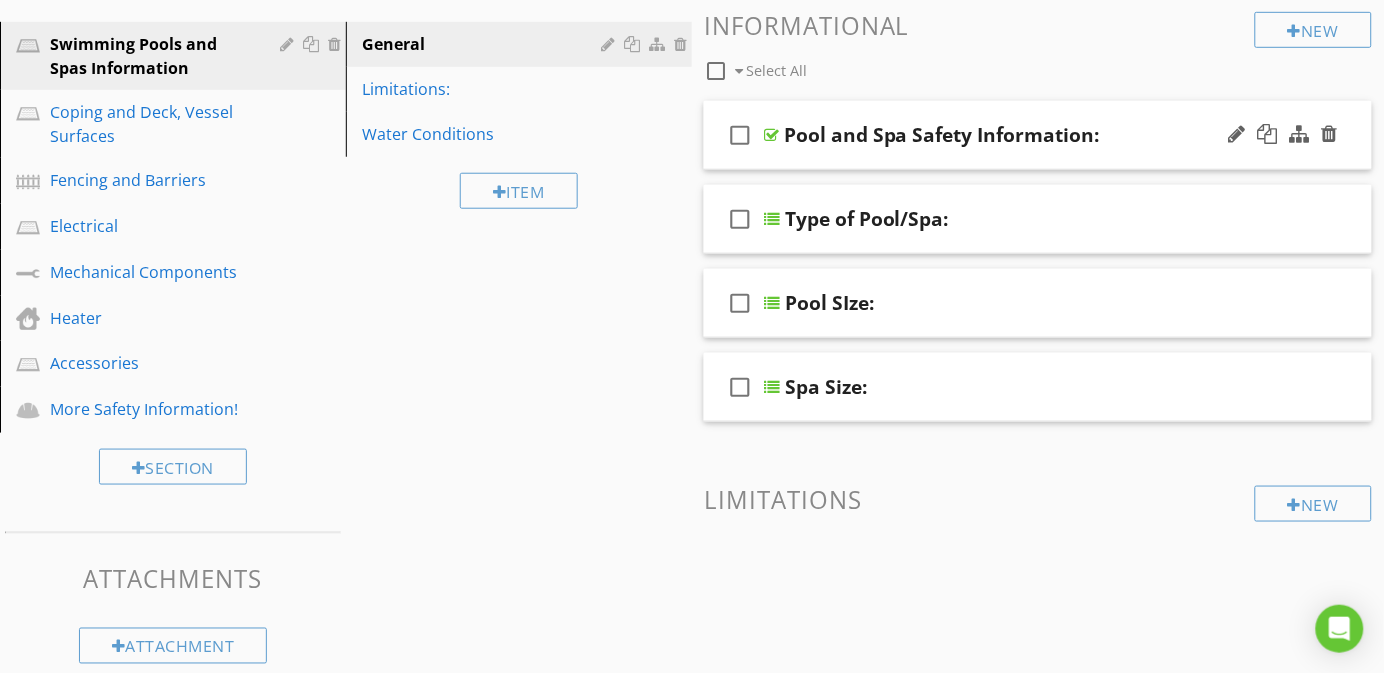 click on "check_box_outline_blank
Pool and Spa Safety Information:" at bounding box center [1038, 135] 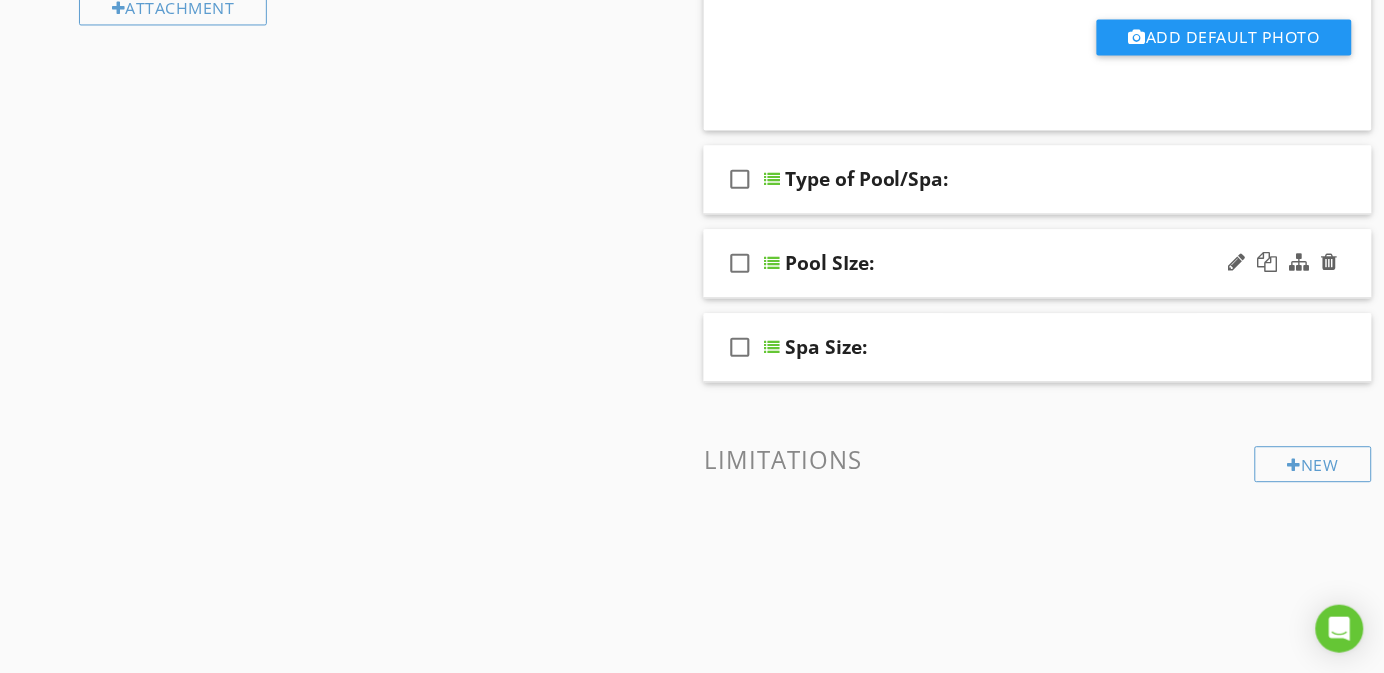 scroll, scrollTop: 639, scrollLeft: 0, axis: vertical 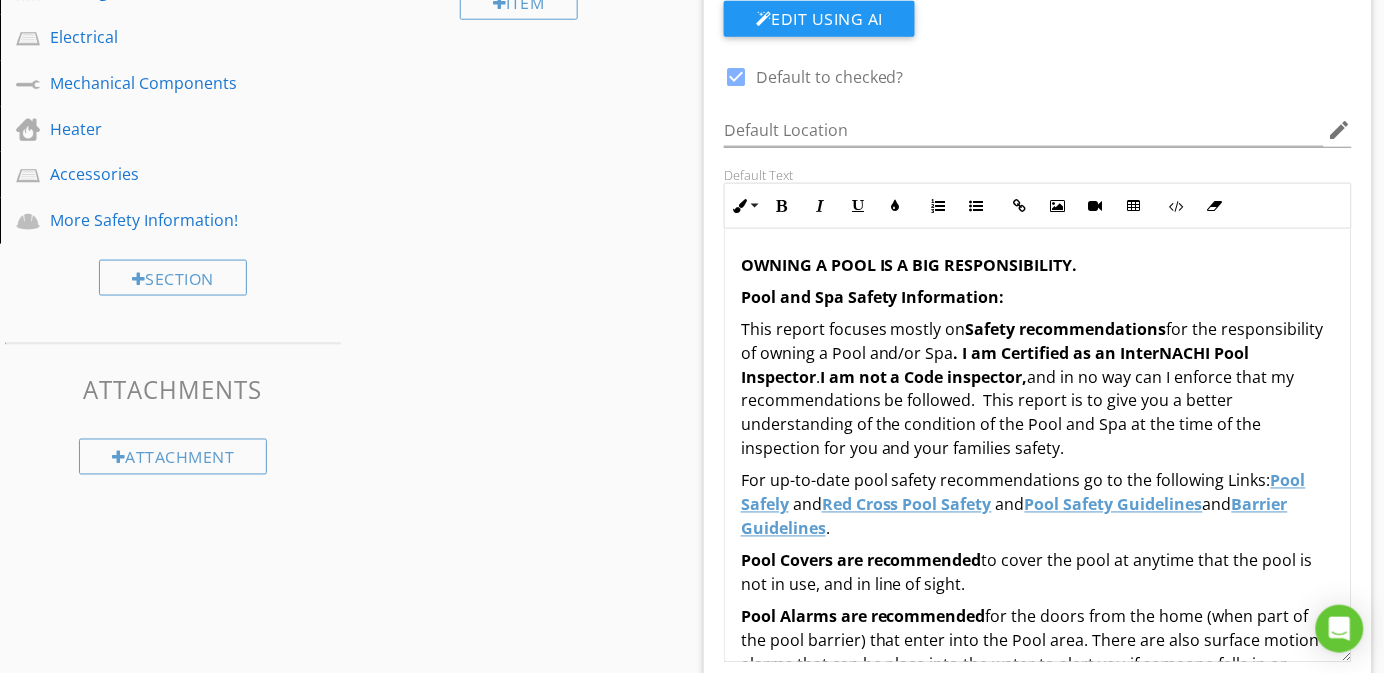drag, startPoint x: 1342, startPoint y: 419, endPoint x: 1288, endPoint y: 653, distance: 240.14995 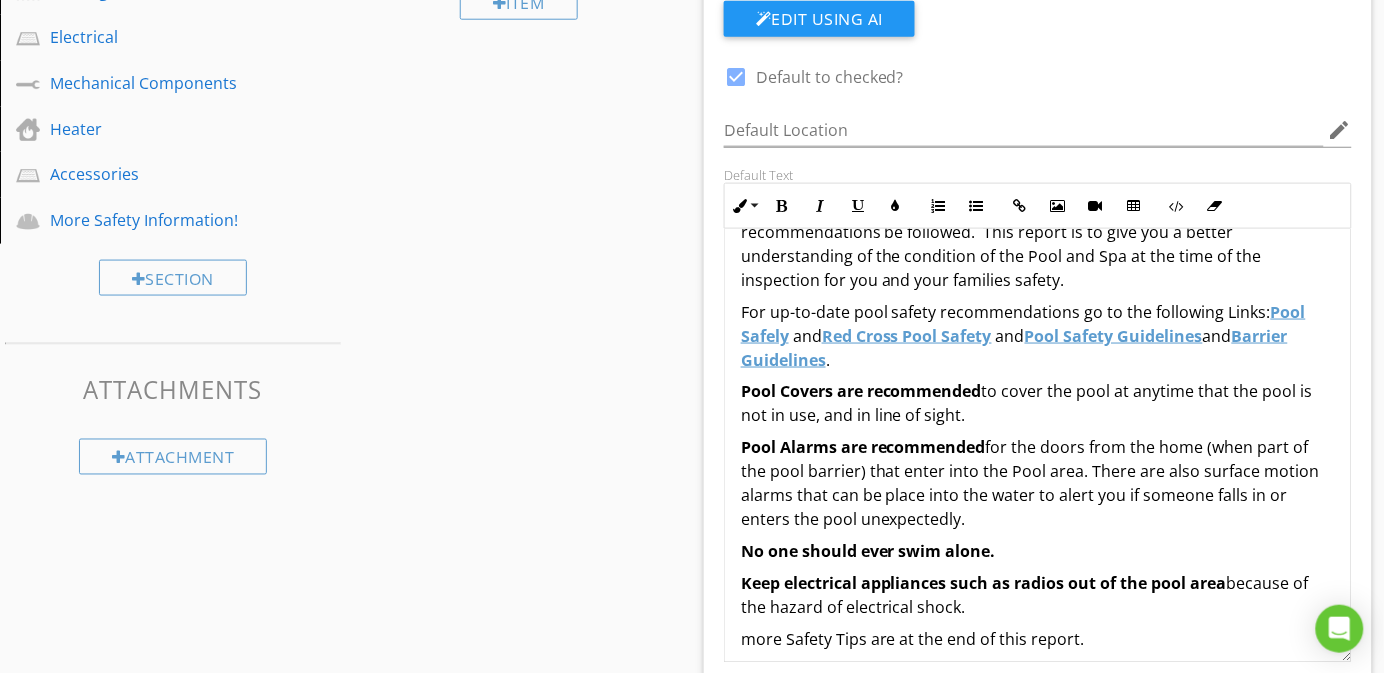scroll, scrollTop: 310, scrollLeft: 0, axis: vertical 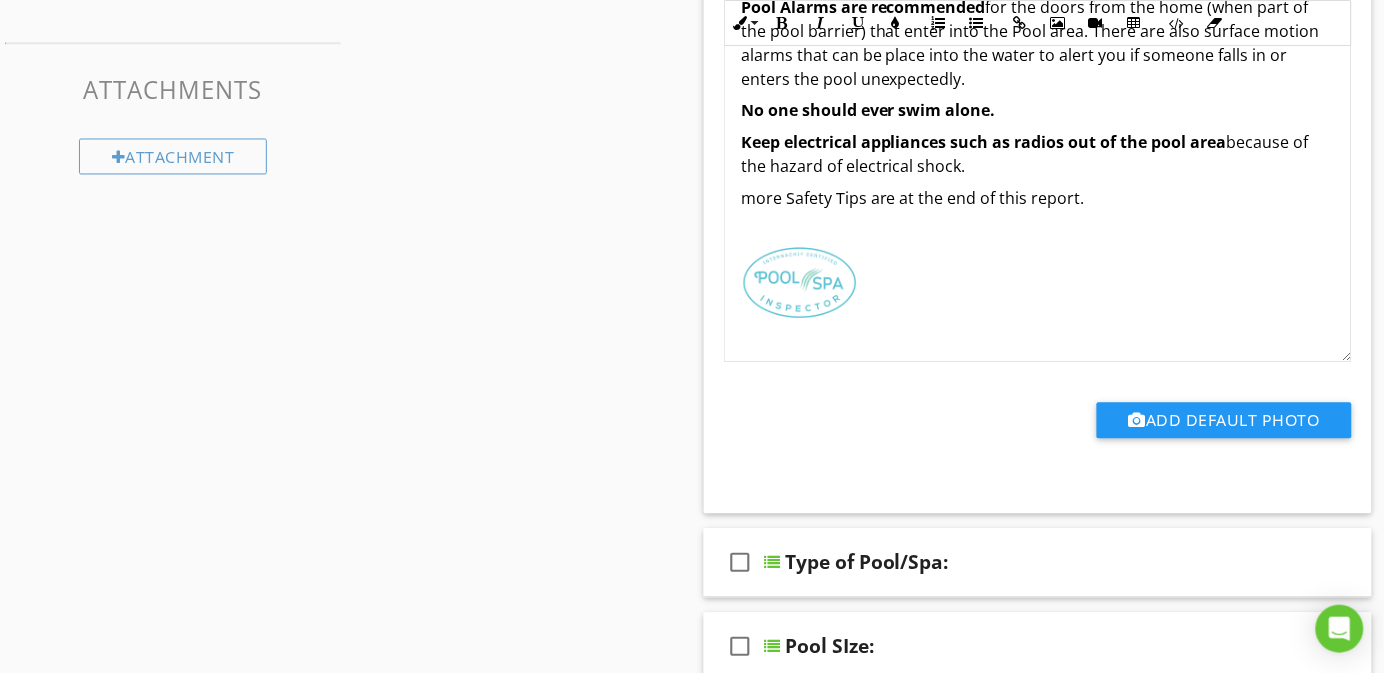 click at bounding box center (800, 283) 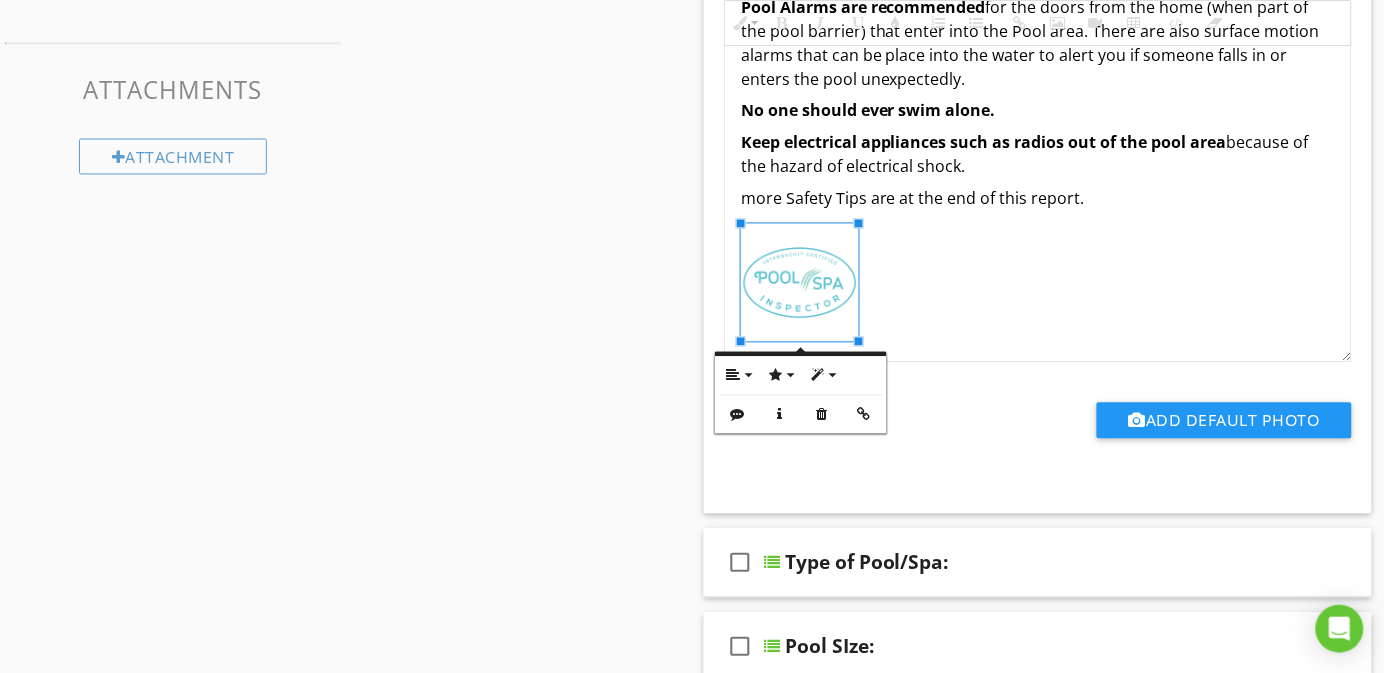 click at bounding box center [800, 283] 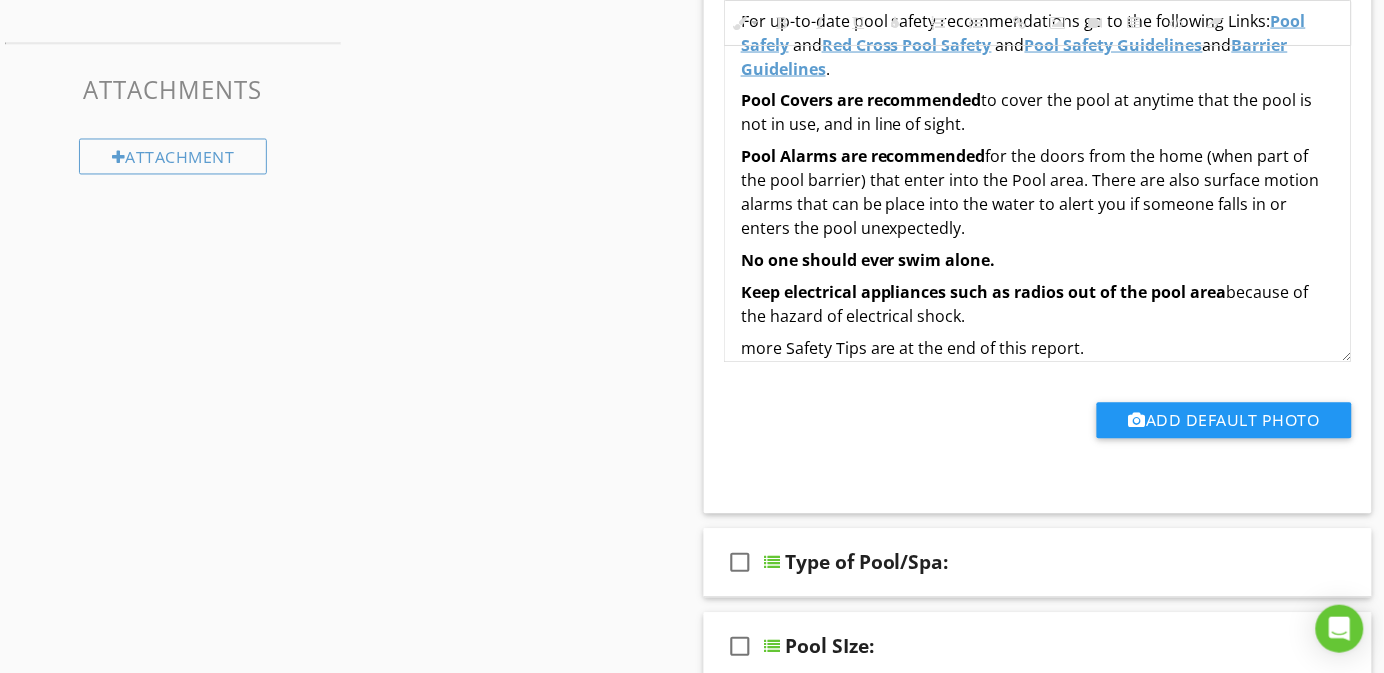 scroll, scrollTop: 0, scrollLeft: 0, axis: both 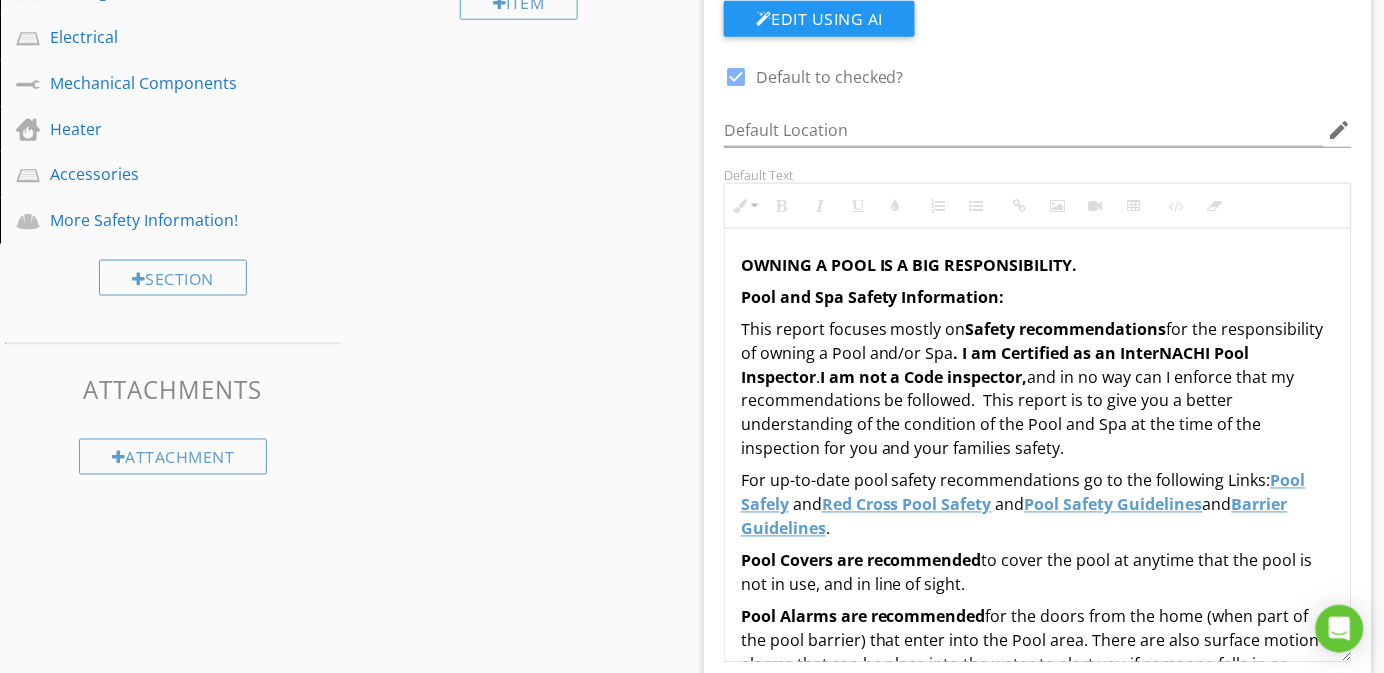 click on "OWNING A POOL IS A BIG RESPONSIBILITY. Pool and Spa Safety Information:  This report focuses mostly on  Safety recommendations  for the responsibility of owning a Pool and/or Spa . I am Certified as an   InterNACHI Pool Inspector .   I am not a Code inspector,  and in no way can I enforce that my recommendations be followed.  This report is to give you a better understanding of the condition of the Pool and Spa at the time of the inspection for you and your families safety. For up-to-date pool safety recommendations go to the following Links:   Pool Safely   and  Red Cross Pool Safety   and  Pool Safety Guidelines  and  Barrier Guidelines . Pool Covers are recommended  to cover the pool at anytime that the pool is not in use, and in line of sight. Pool Alarms are recommended  for the doors from the home (when part of the pool barrier) that enter into the Pool area. There are also surface motion alarms that can be place into the water to alert you if someone falls in or enters the pool unexpectedly." at bounding box center [1038, 601] 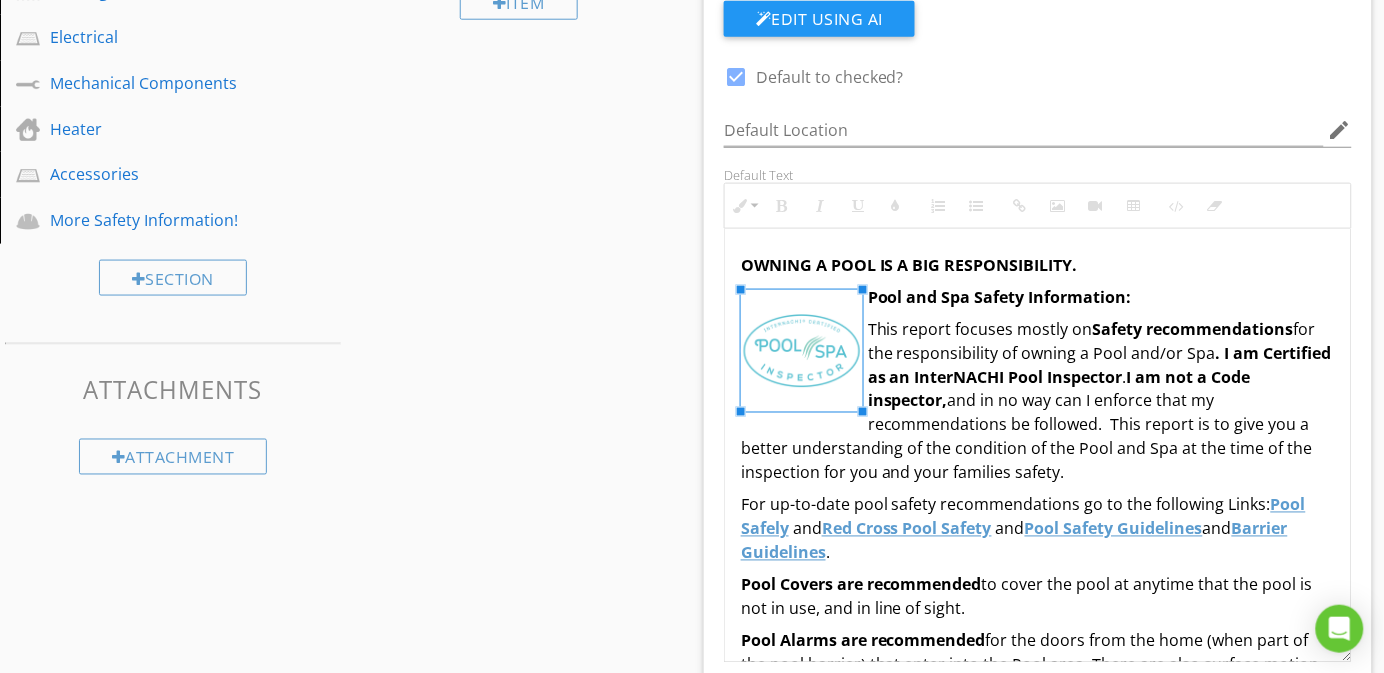 drag, startPoint x: 939, startPoint y: 486, endPoint x: 862, endPoint y: 430, distance: 95.2103 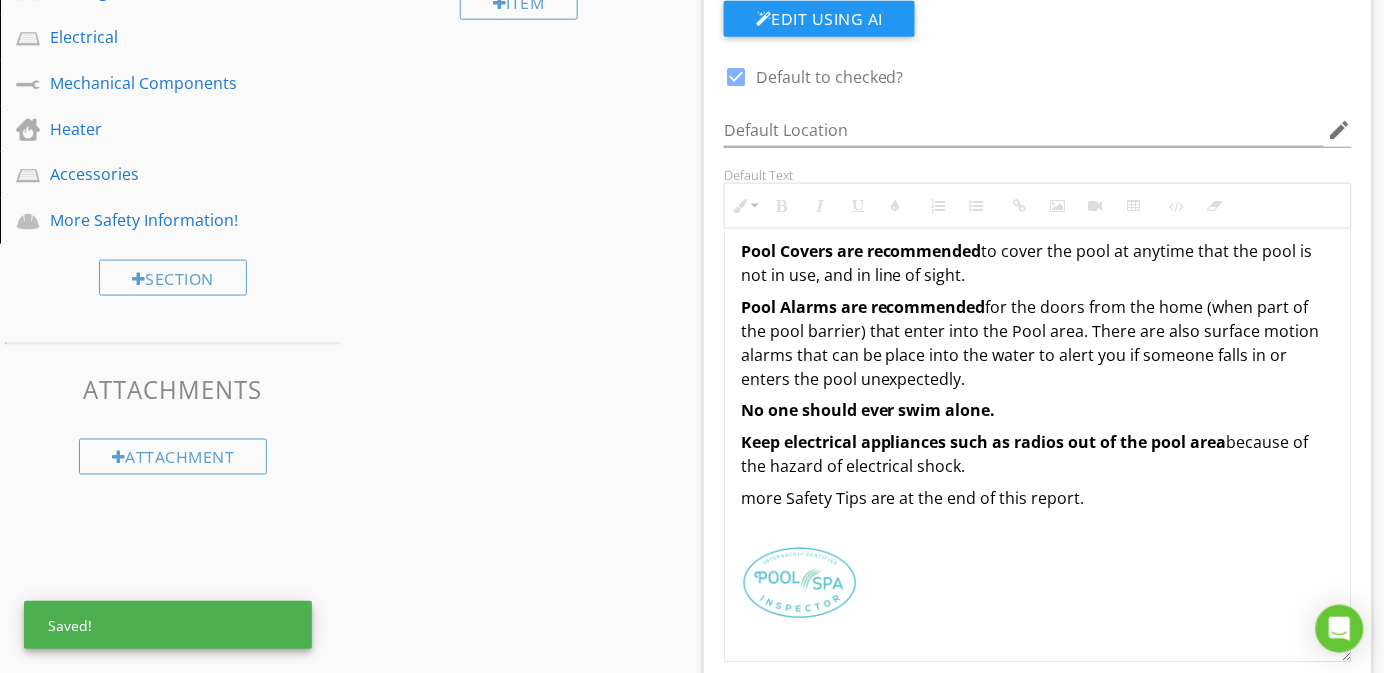 scroll, scrollTop: 0, scrollLeft: 0, axis: both 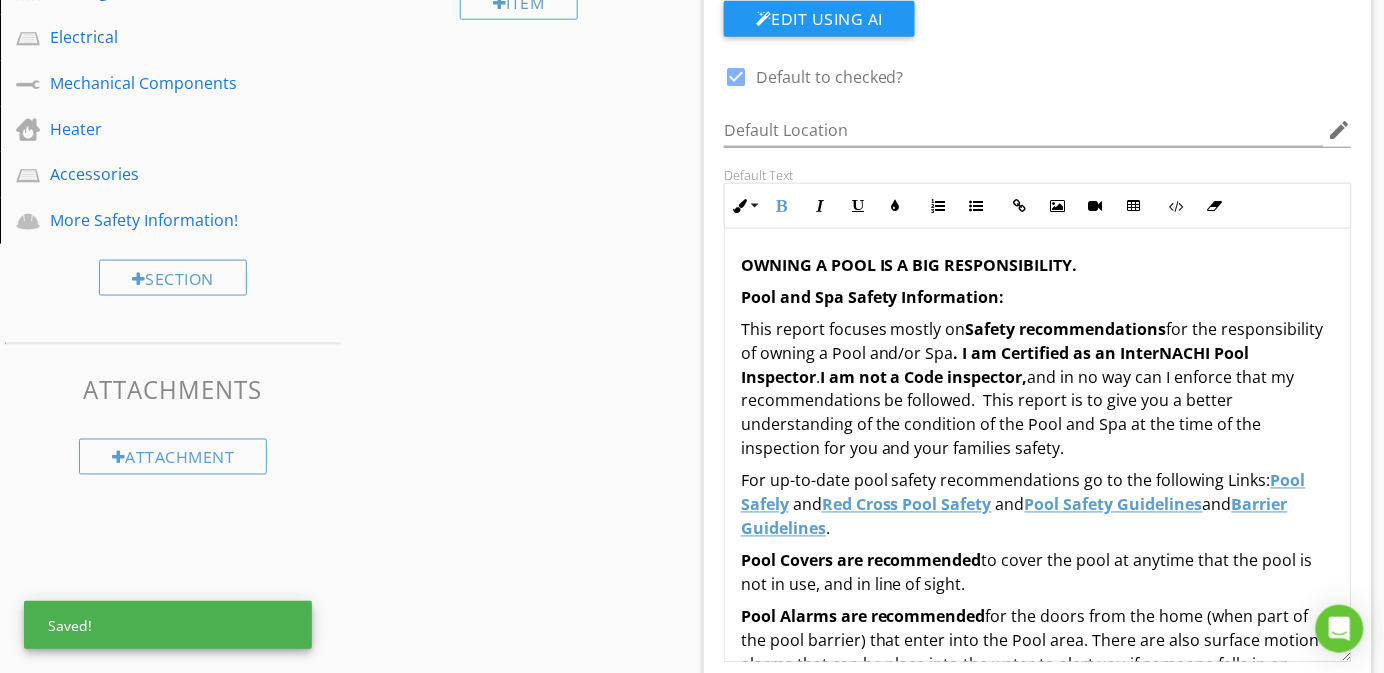 click on "OWNING A POOL IS A BIG RESPONSIBILITY." at bounding box center (909, 265) 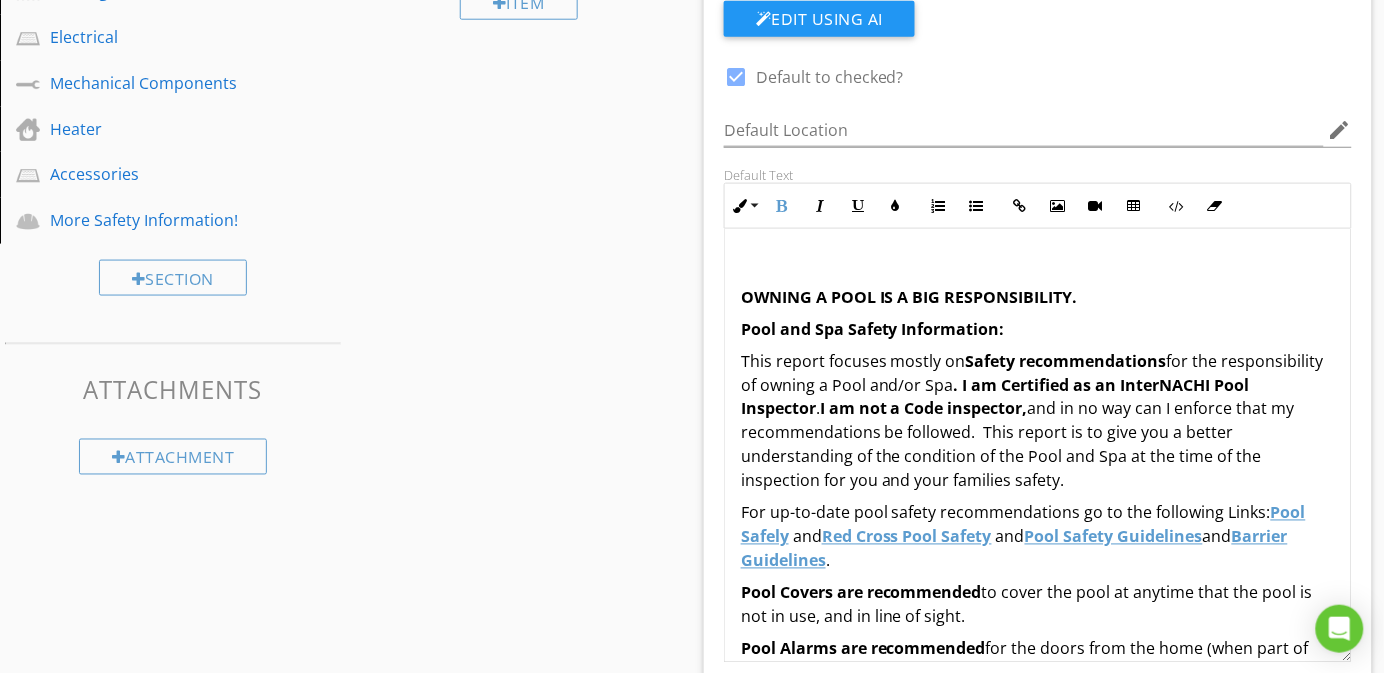 click at bounding box center [1038, 265] 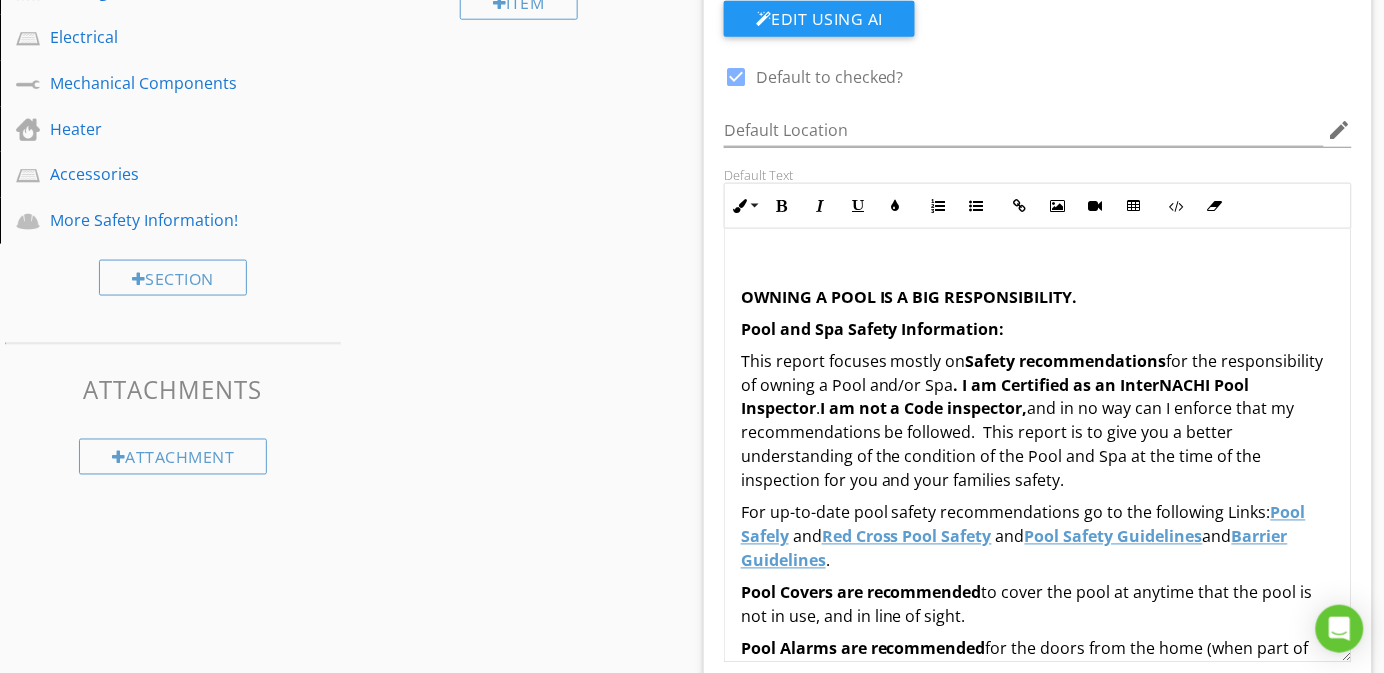 drag, startPoint x: 723, startPoint y: 271, endPoint x: 658, endPoint y: 313, distance: 77.388626 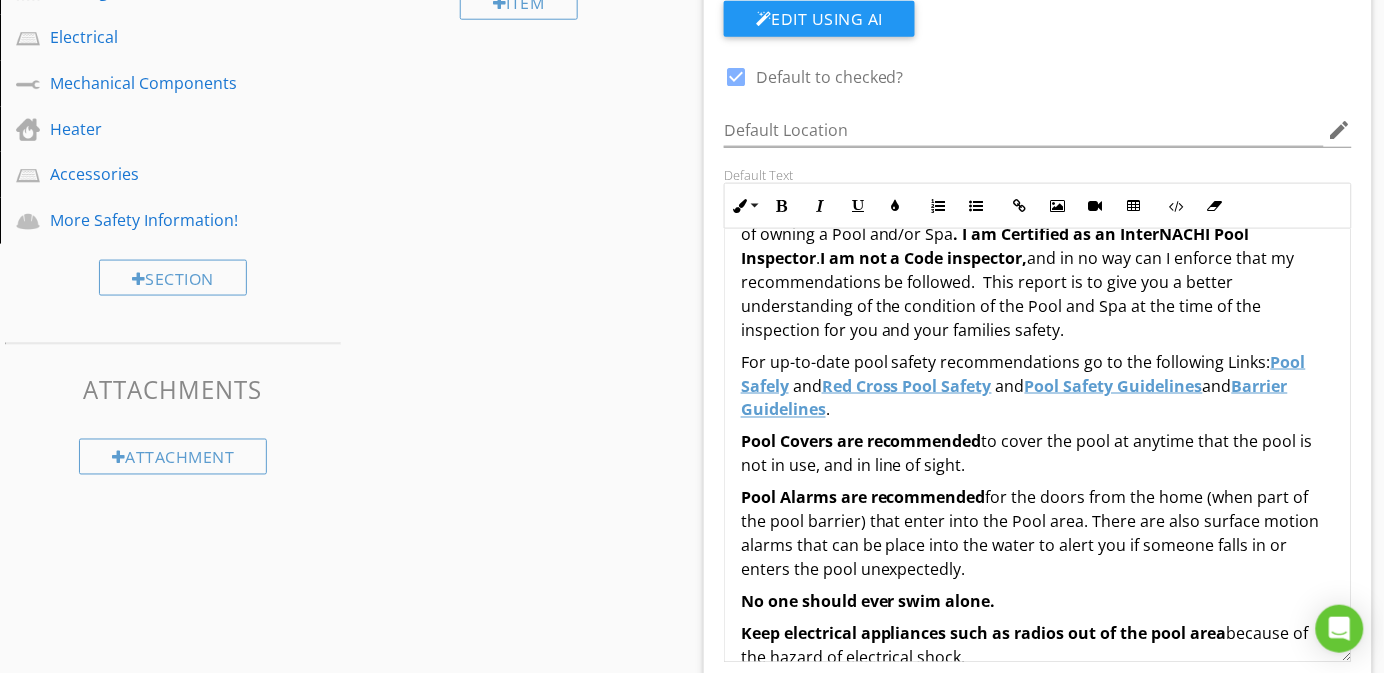scroll, scrollTop: 343, scrollLeft: 0, axis: vertical 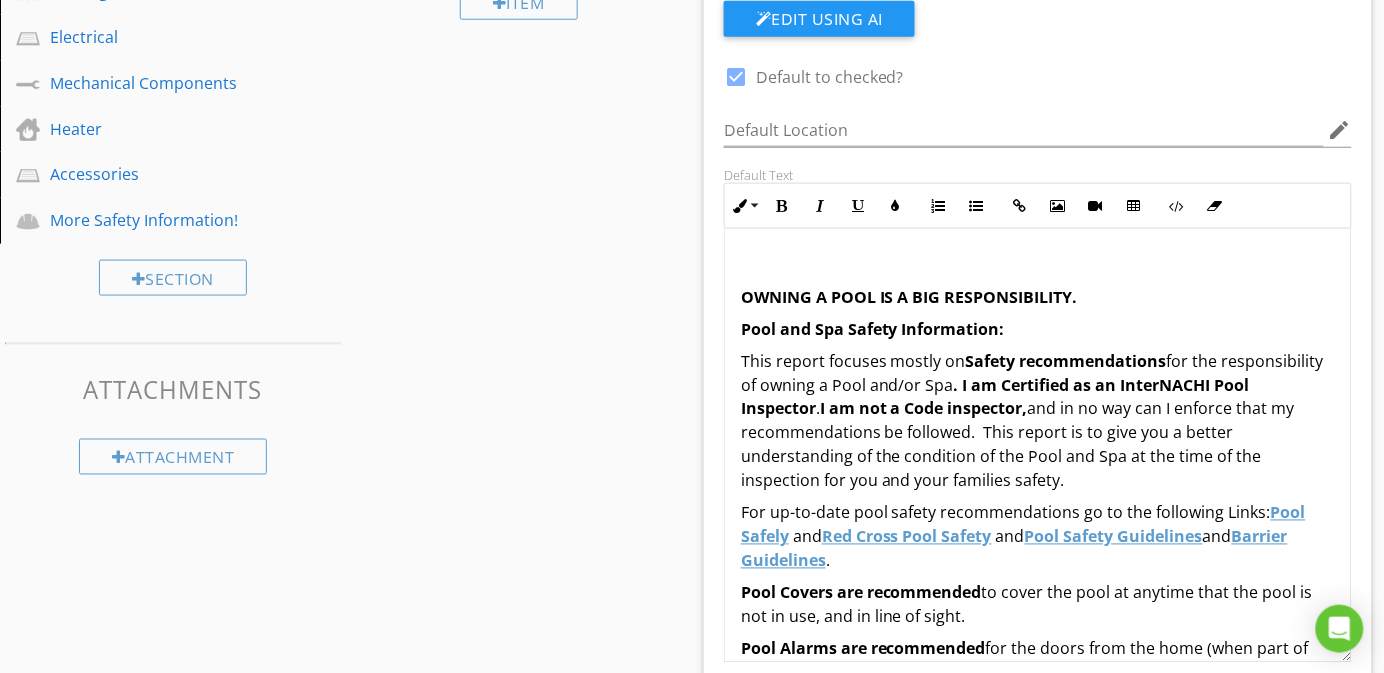 click at bounding box center [1038, 265] 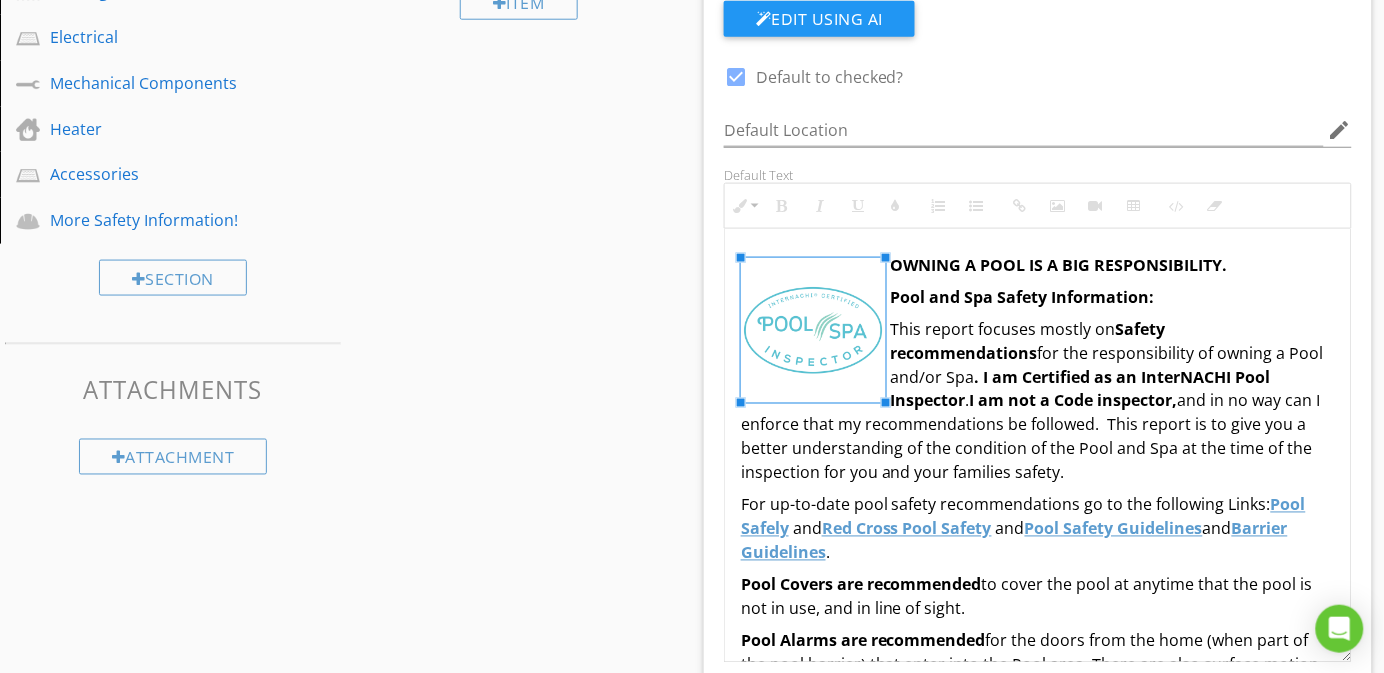 drag, startPoint x: 937, startPoint y: 454, endPoint x: 883, endPoint y: 425, distance: 61.294373 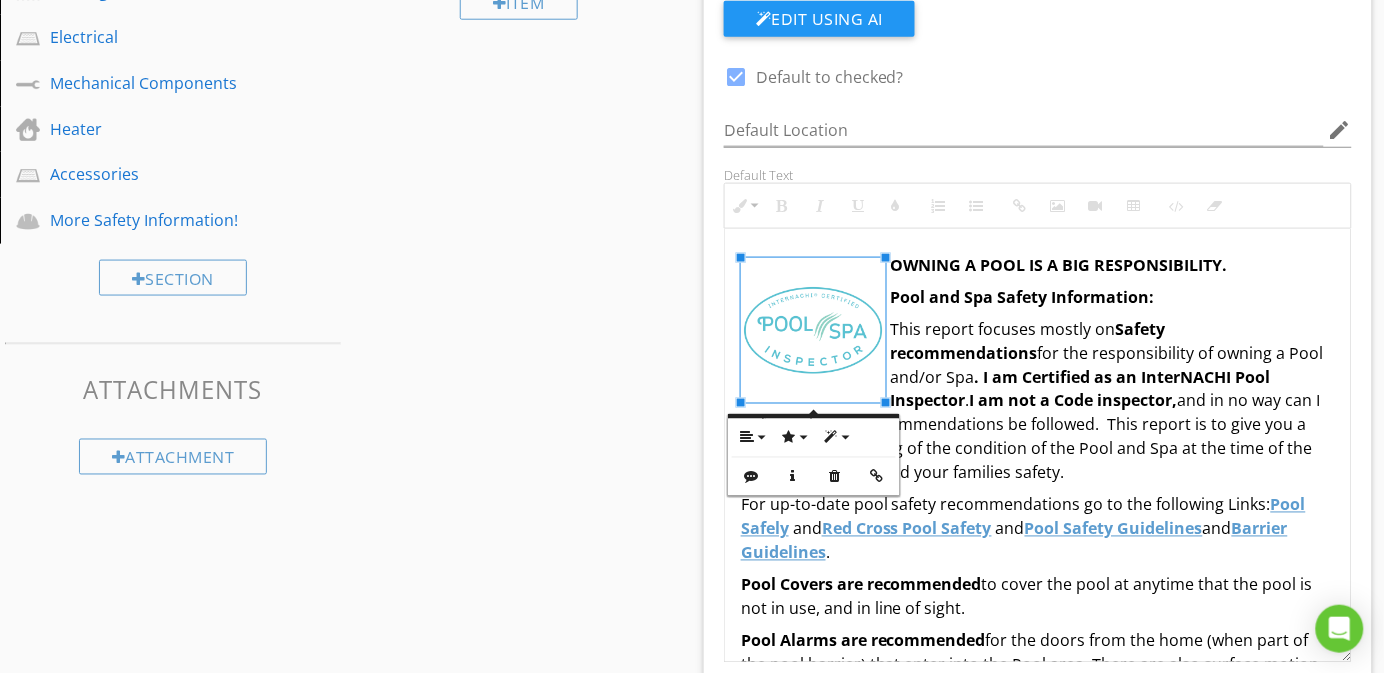 click on "Pool and Spa Safety Information:" at bounding box center (1038, 297) 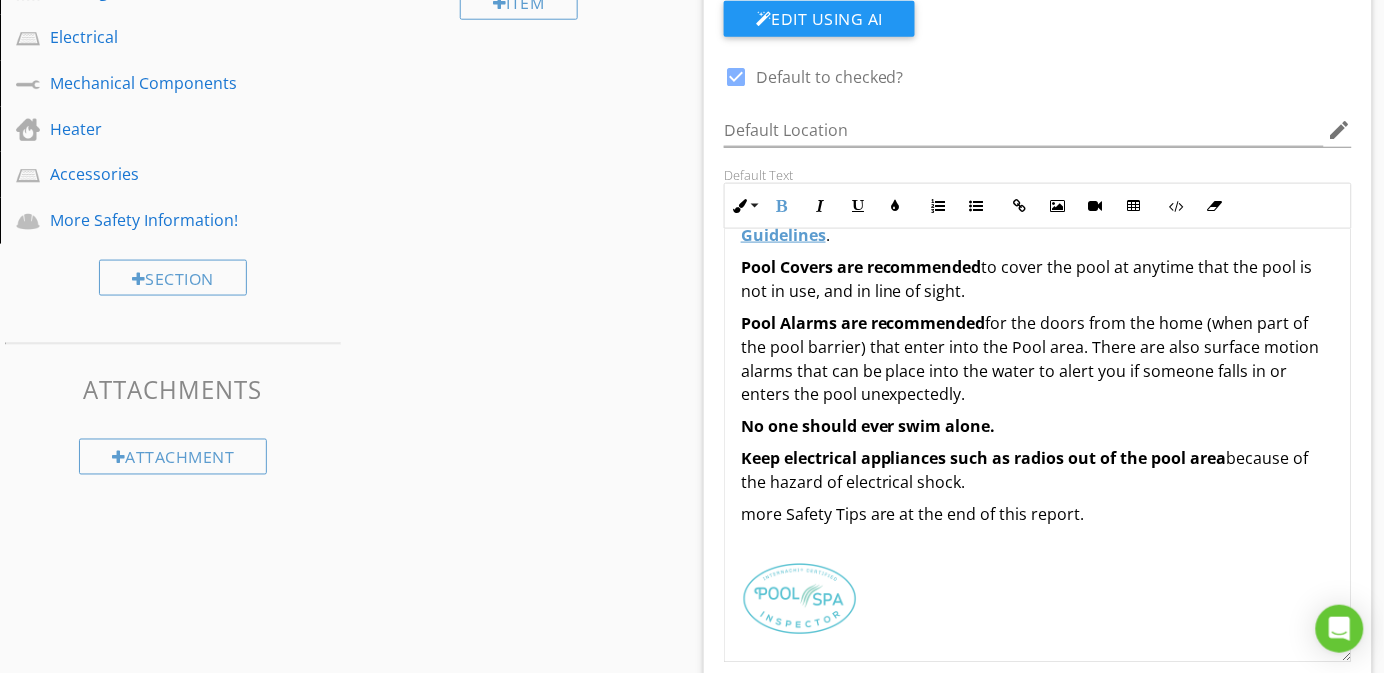 scroll, scrollTop: 334, scrollLeft: 0, axis: vertical 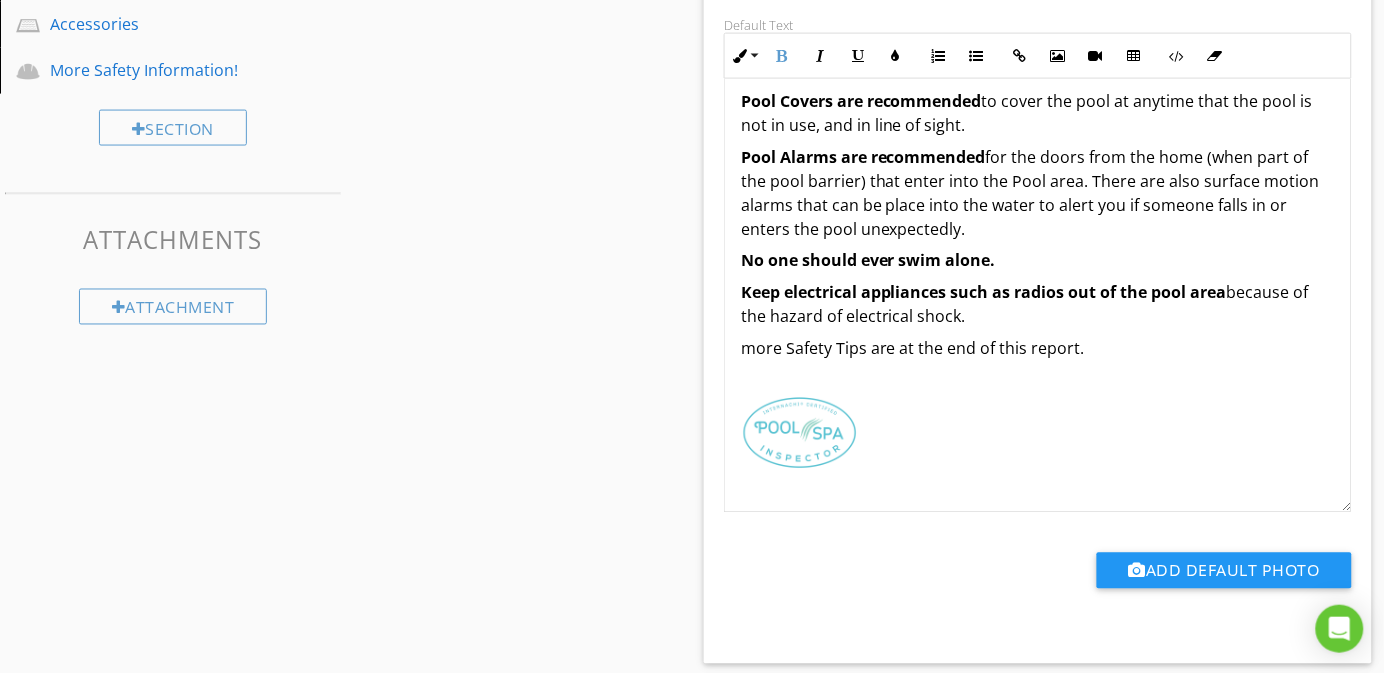 click at bounding box center [800, 433] 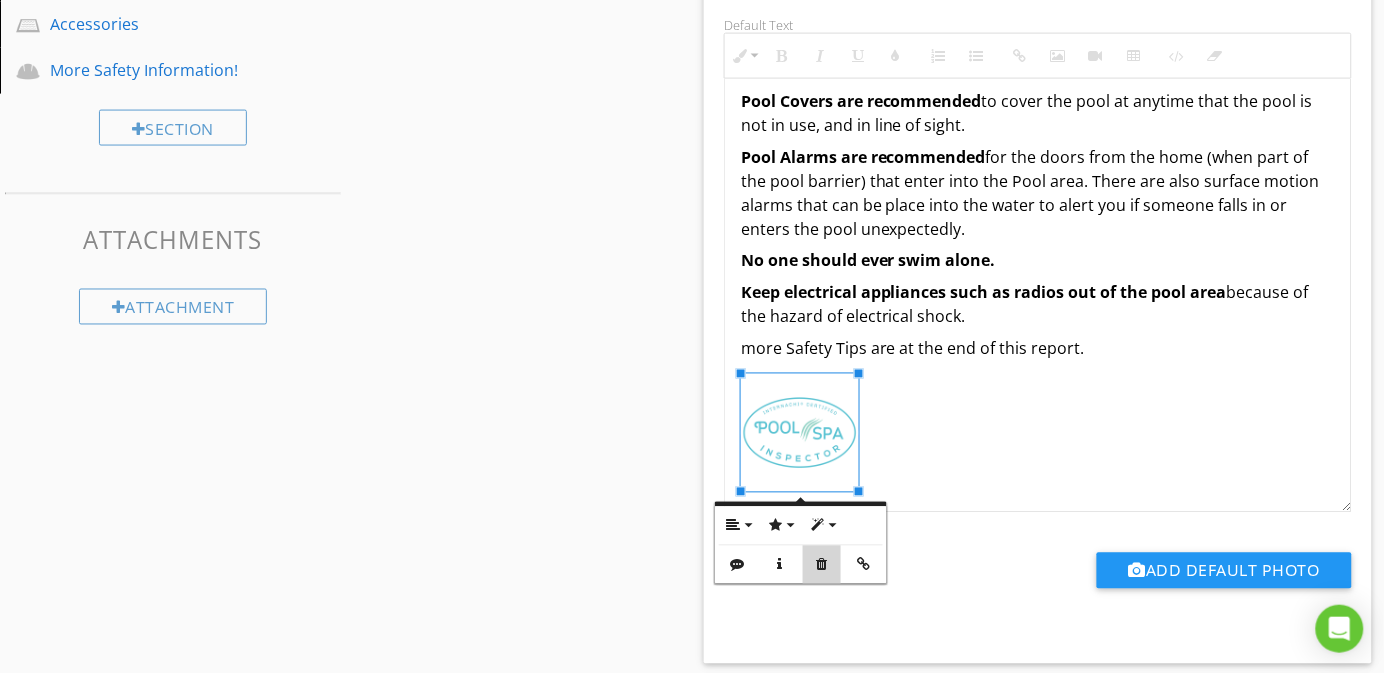 click at bounding box center (822, 565) 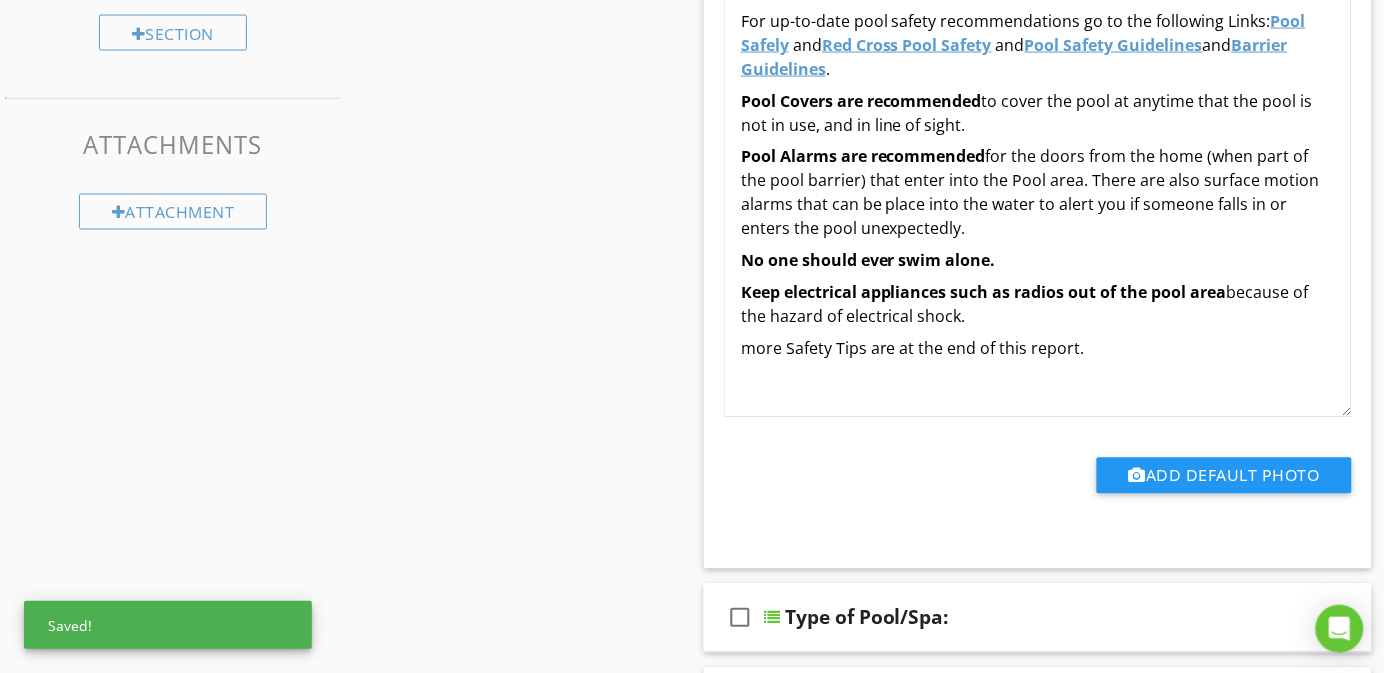 scroll, scrollTop: 284, scrollLeft: 0, axis: vertical 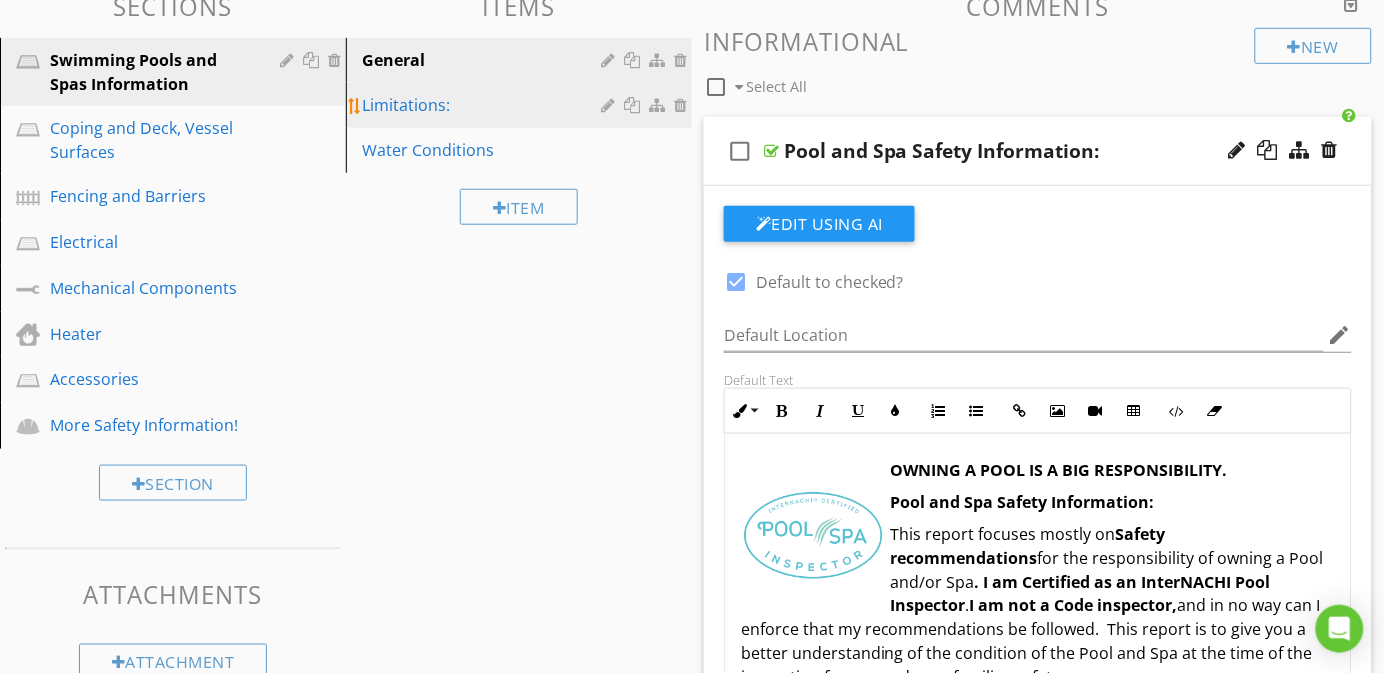 click on "Limitations:" at bounding box center (522, 105) 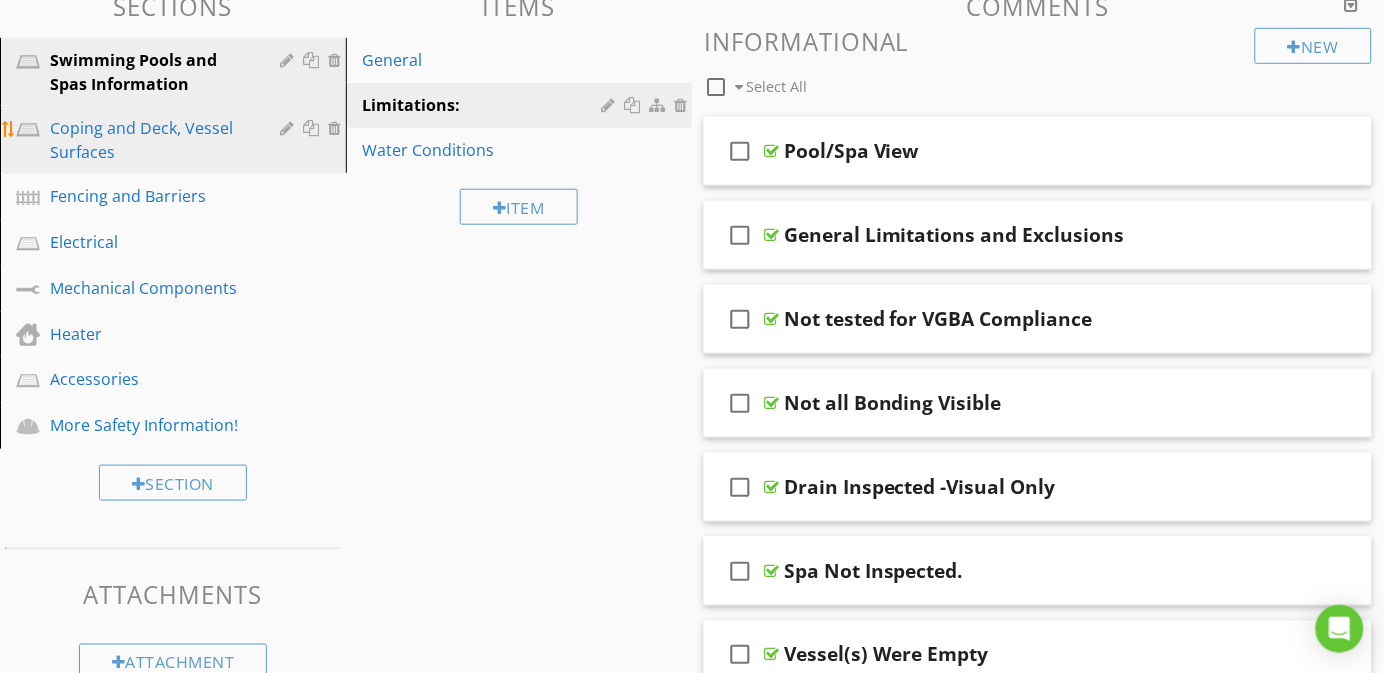 click on "Coping and Deck, Vessel Surfaces" at bounding box center [150, 140] 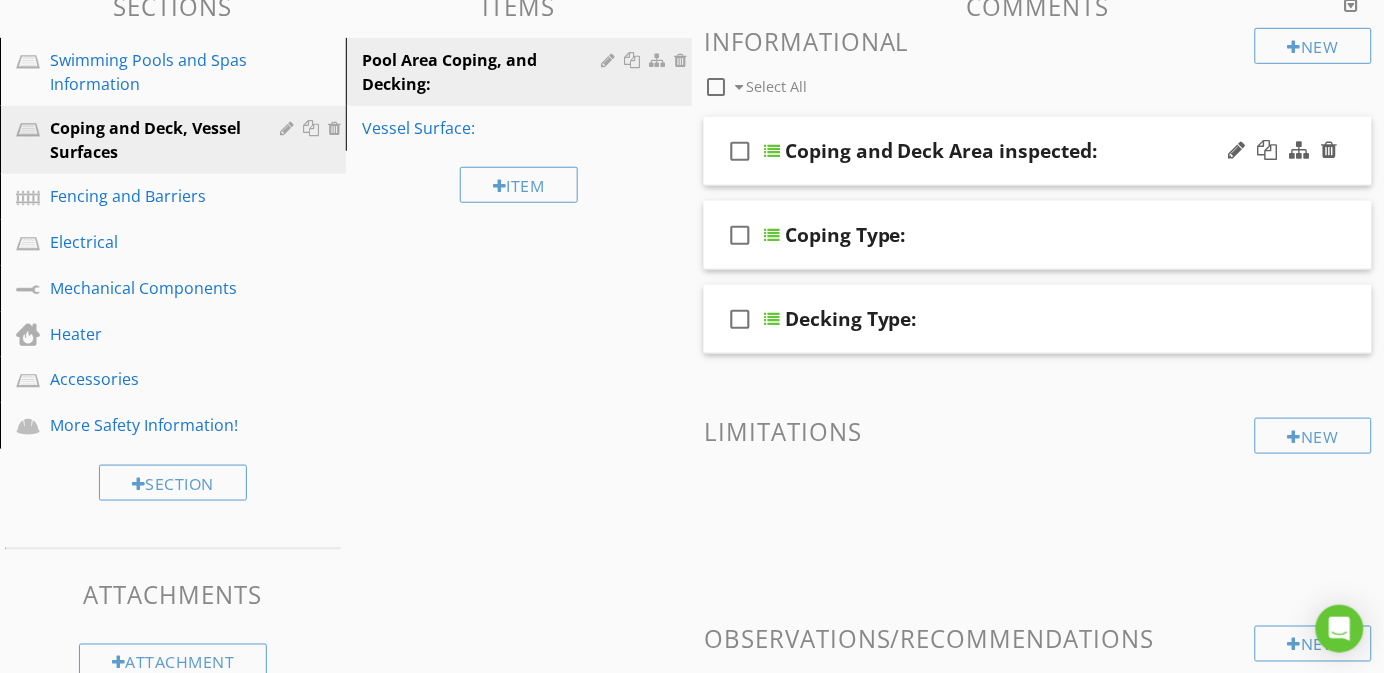 click on "check_box_outline_blank
Coping and Deck Area inspected:" at bounding box center [1038, 151] 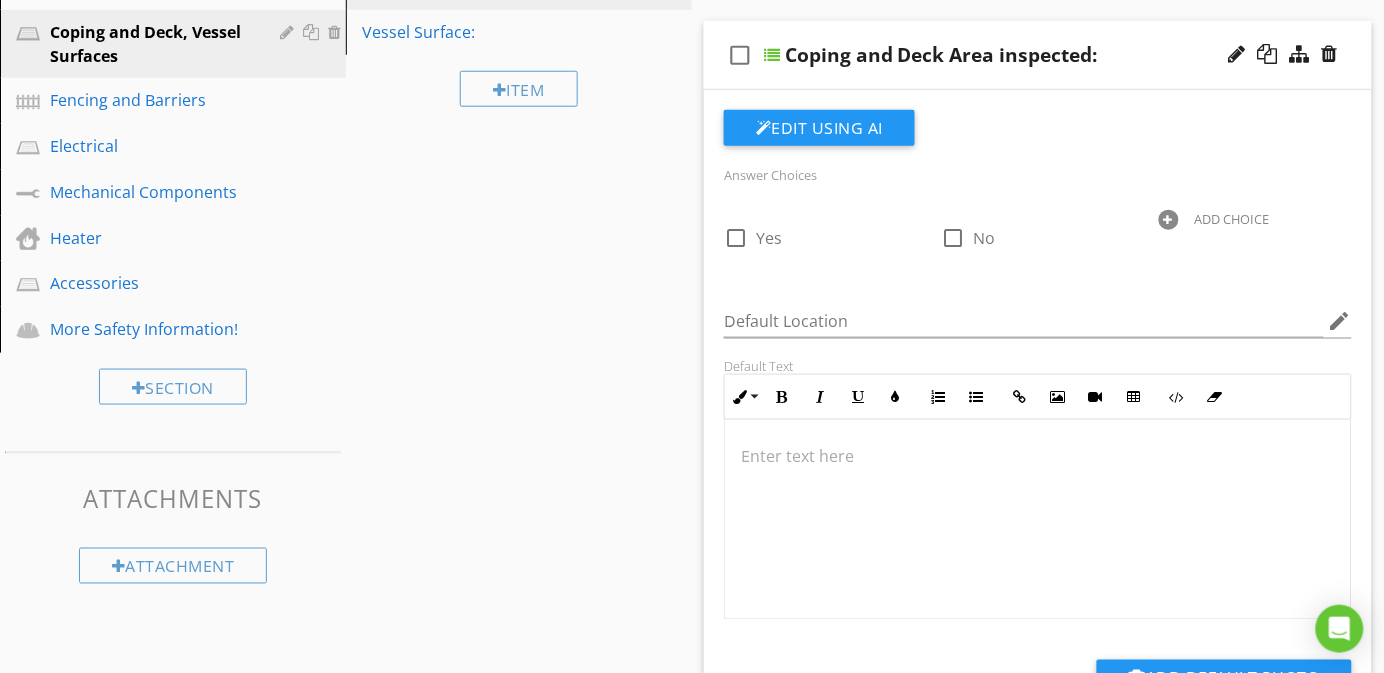 scroll, scrollTop: 134, scrollLeft: 0, axis: vertical 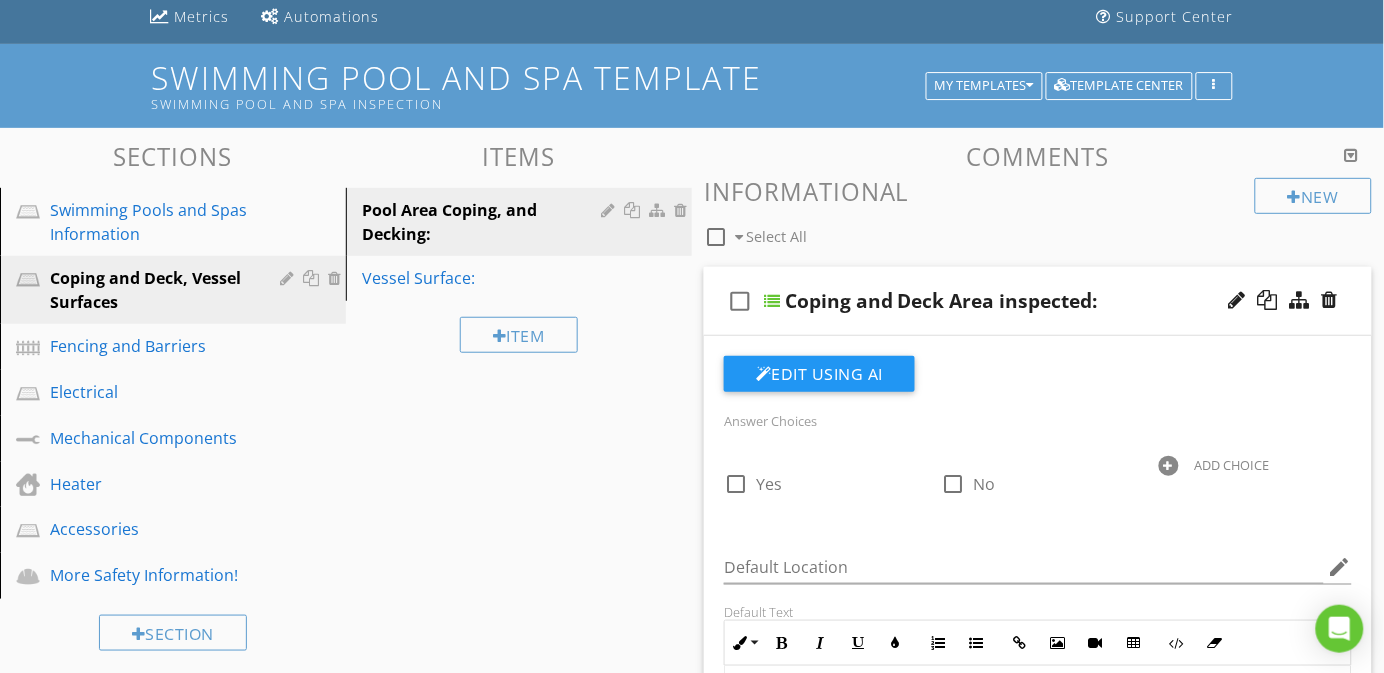 click on "check_box_outline_blank
Coping and Deck Area inspected:" at bounding box center [1038, 301] 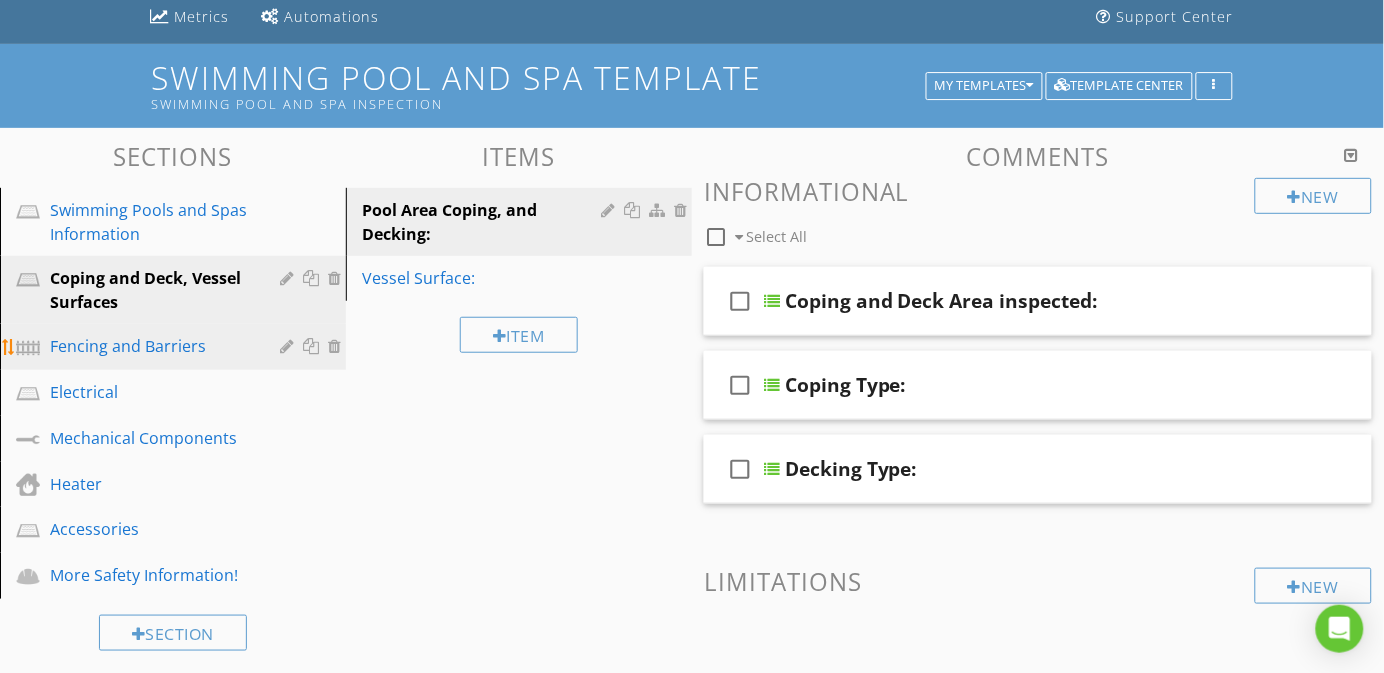 click on "Fencing and Barriers" at bounding box center (150, 346) 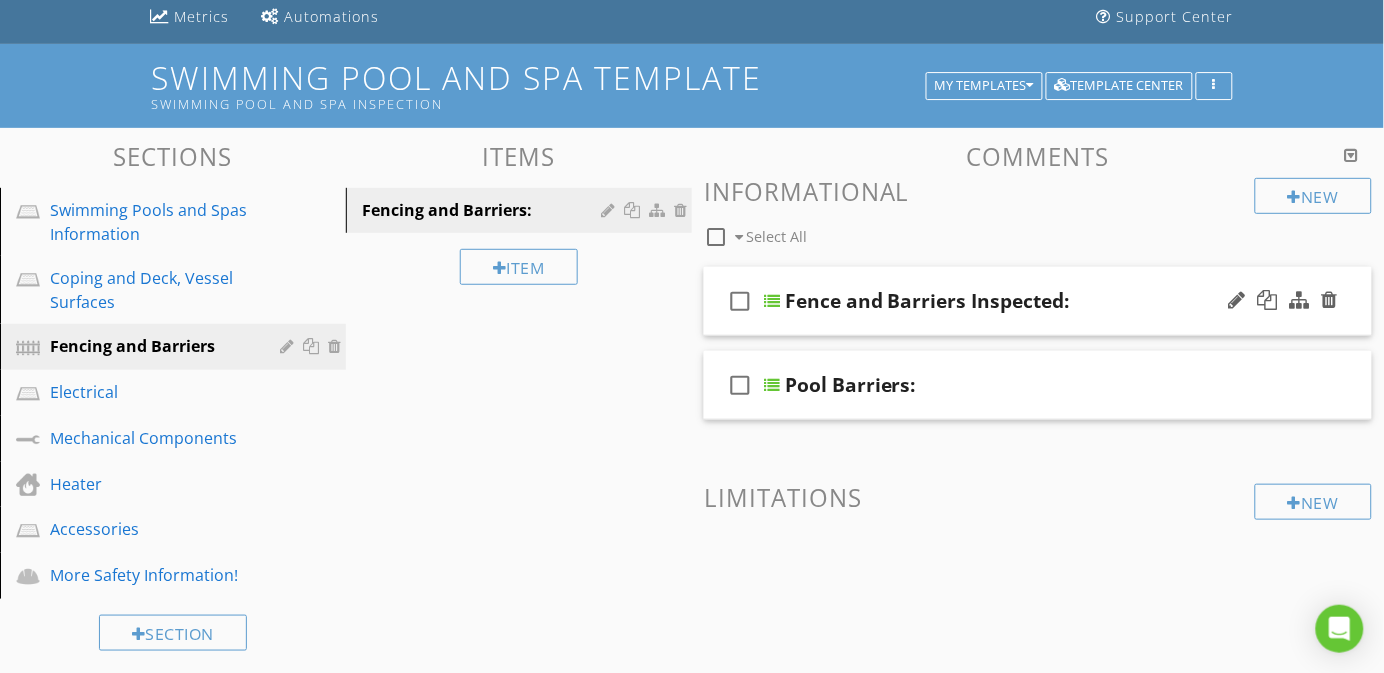 click on "check_box_outline_blank
Fence and Barriers Inspected:" at bounding box center [1038, 301] 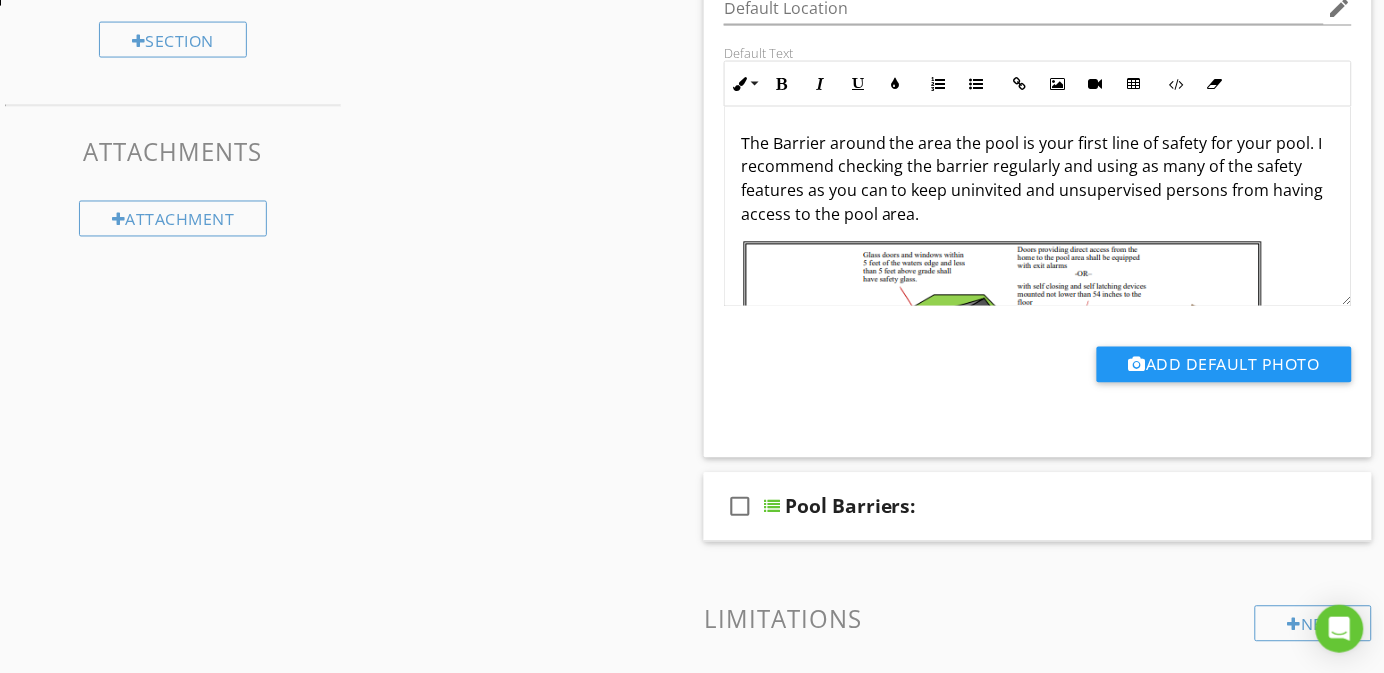 scroll, scrollTop: 734, scrollLeft: 0, axis: vertical 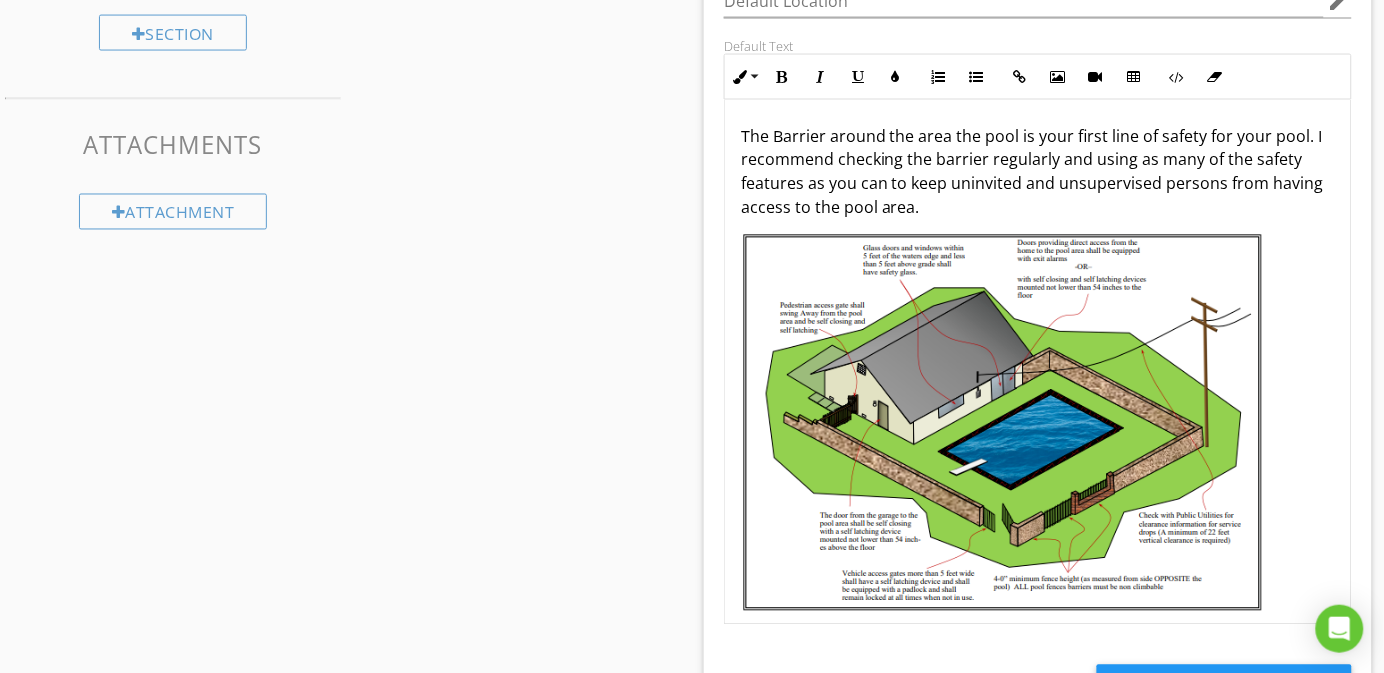 drag, startPoint x: 1349, startPoint y: 295, endPoint x: 1278, endPoint y: 619, distance: 331.6881 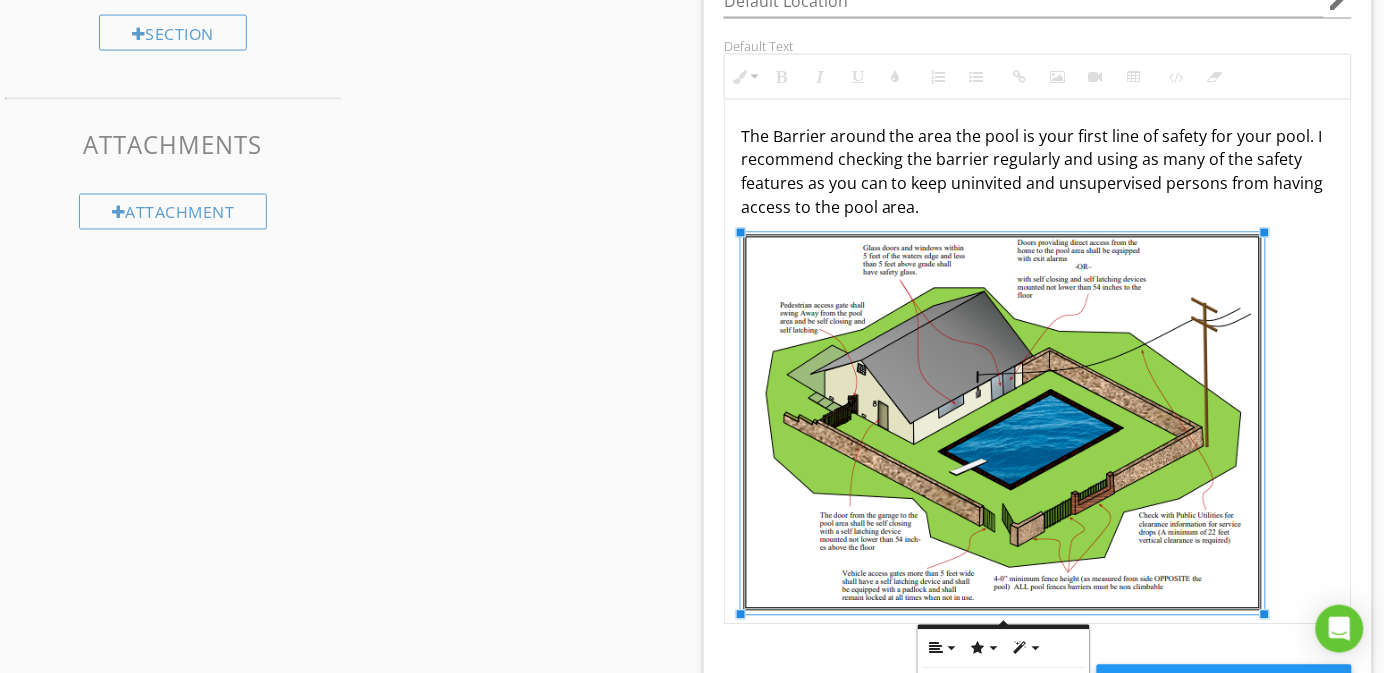 click on "Comments
New
Informational   check_box_outline_blank     Select All       check_box_outline_blank
Fence and Barriers Inspected:
Edit Using AI
Answer Choices   check_box_outline_blank Yes   check_box_outline_blank No   check_box_outline_blank Not Present         ADD CHOICE     Default Location edit       Default Text   Inline Style XLarge Large Normal Small Light Small/Light Bold Italic Underline Colors Ordered List Unordered List Insert Link Insert Image Insert Video Insert Table Code View Clear Formatting The Barrier around the area the pool is your first line of safety for your pool. I recommend checking the barrier regularly and using as many of the safety features as you can to keep uninvited and unsupervised persons from having access to the pool area. Enter text here
Add Default Photo
check_box_outline_blank
Pool Barriers:" at bounding box center [1038, 617] 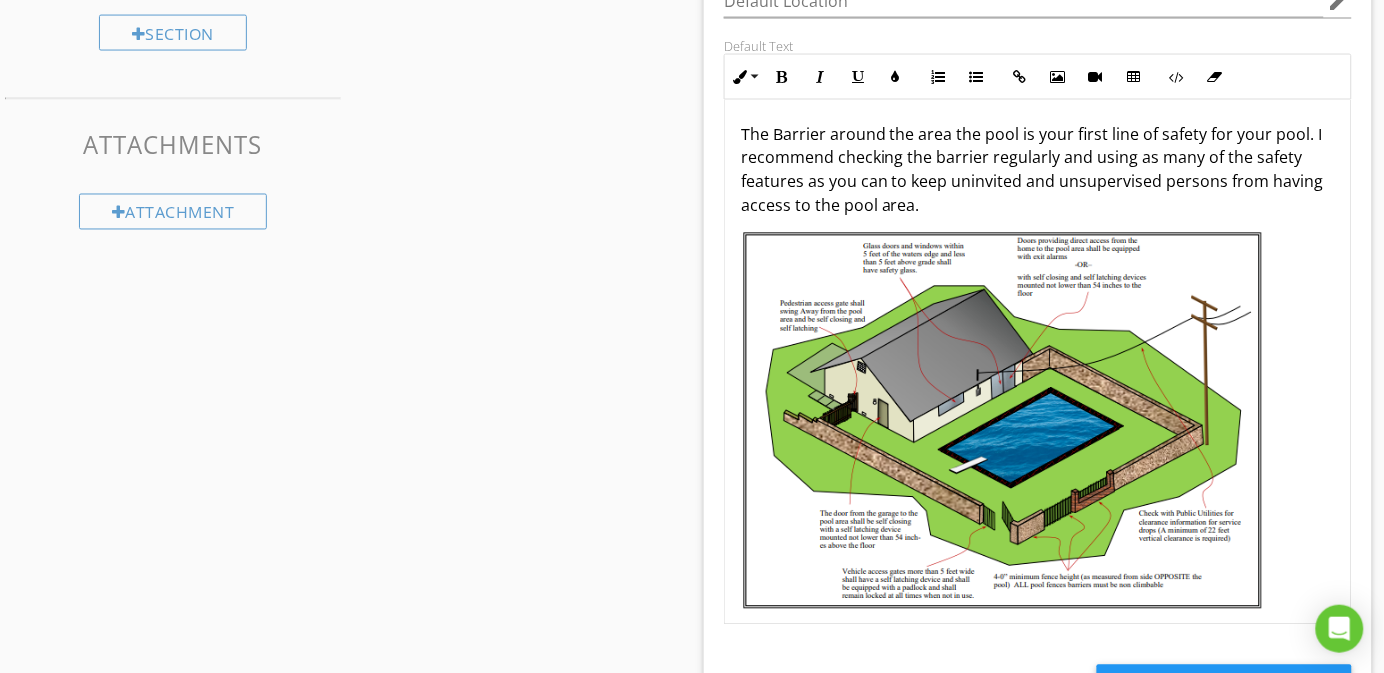 scroll, scrollTop: 0, scrollLeft: 0, axis: both 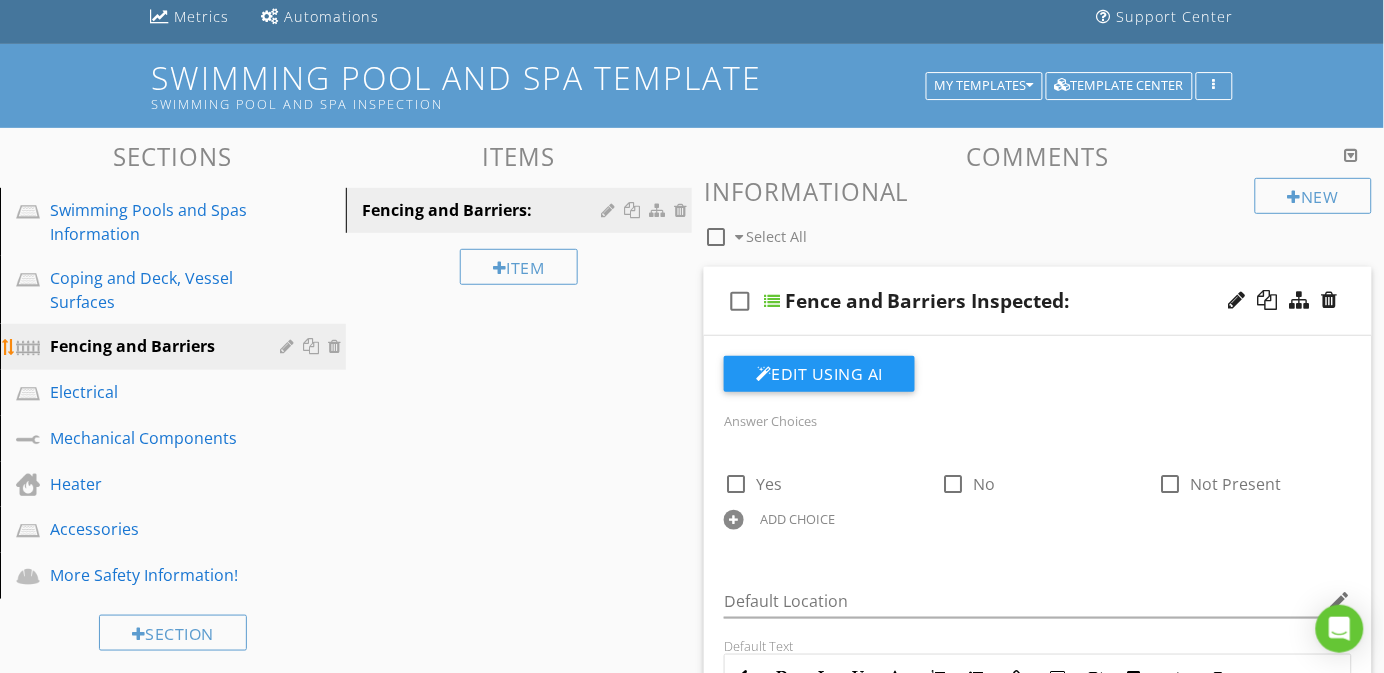 click at bounding box center (289, 346) 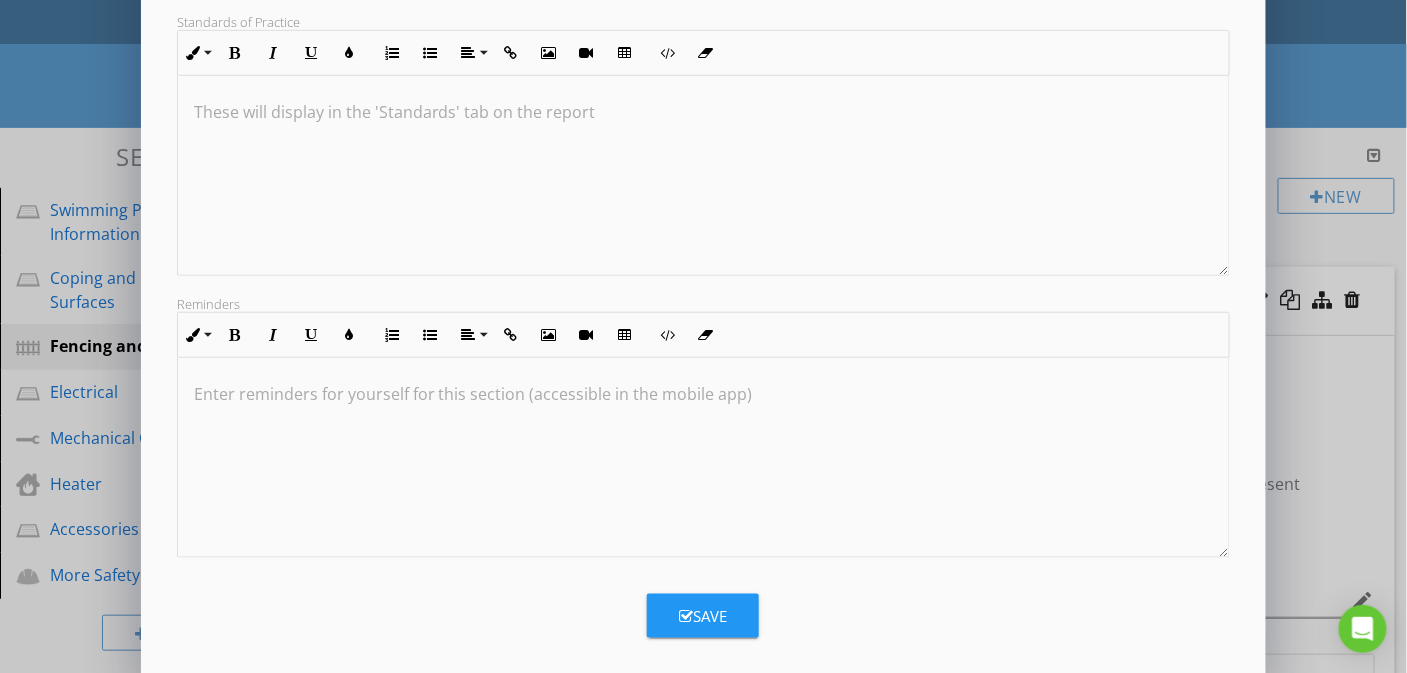 scroll, scrollTop: 385, scrollLeft: 0, axis: vertical 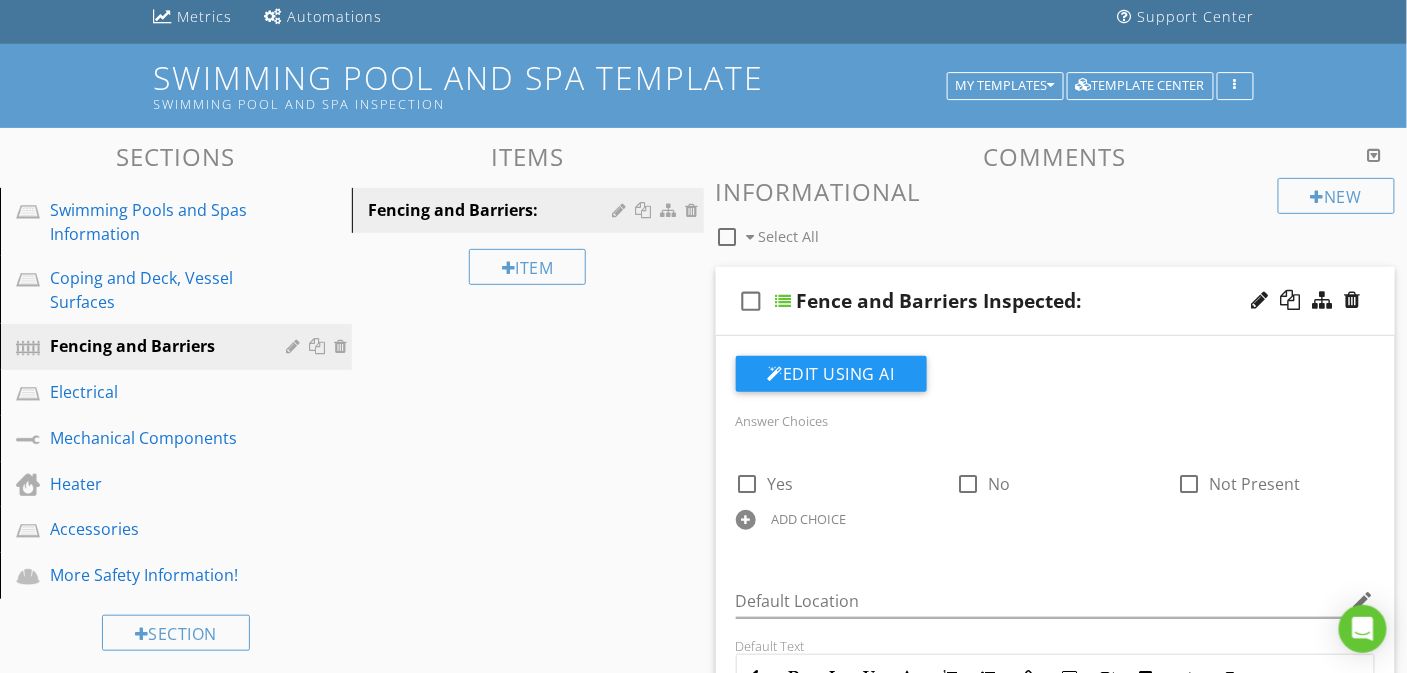 click at bounding box center [703, 336] 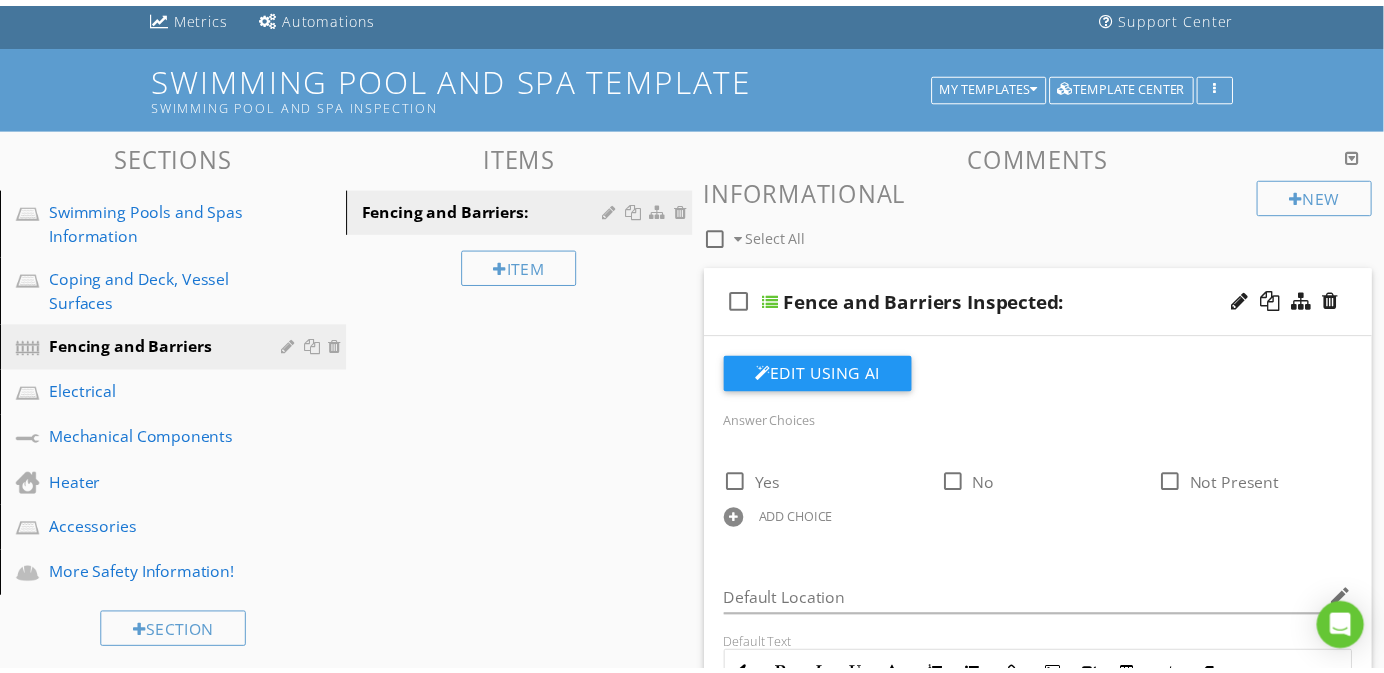 scroll, scrollTop: 0, scrollLeft: 0, axis: both 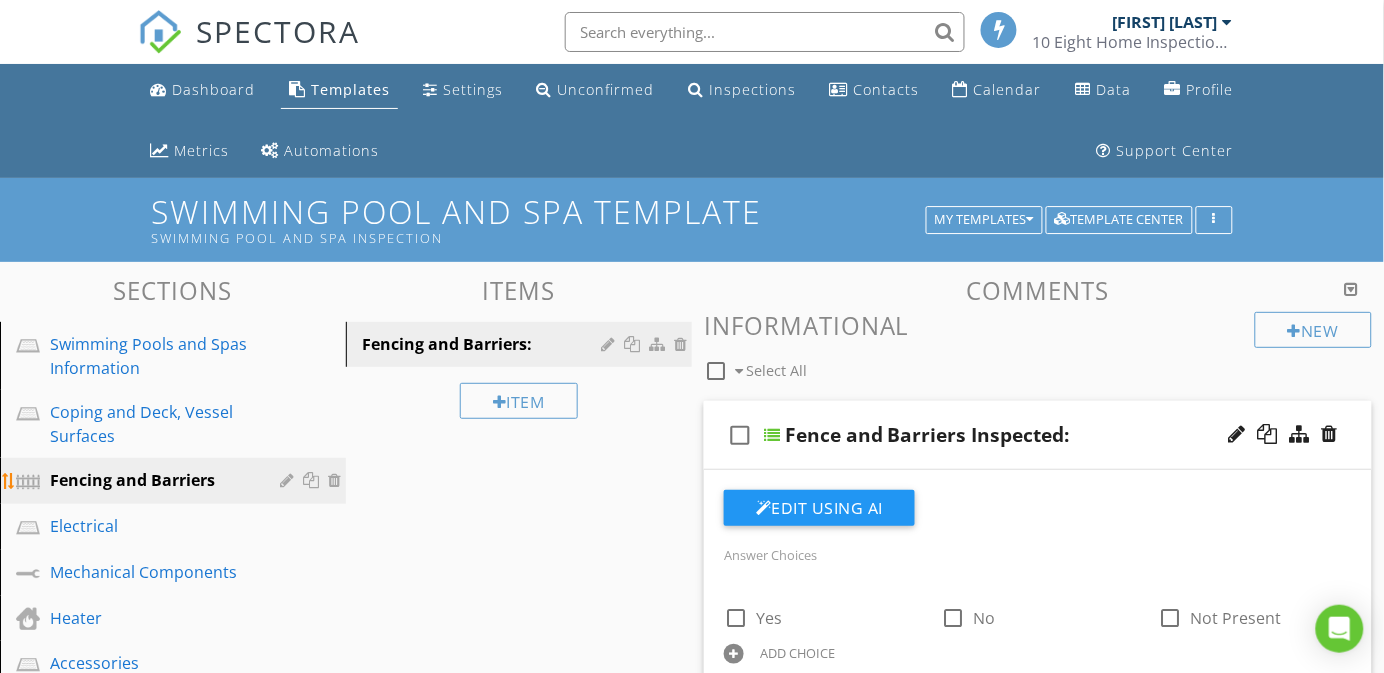 click at bounding box center (289, 480) 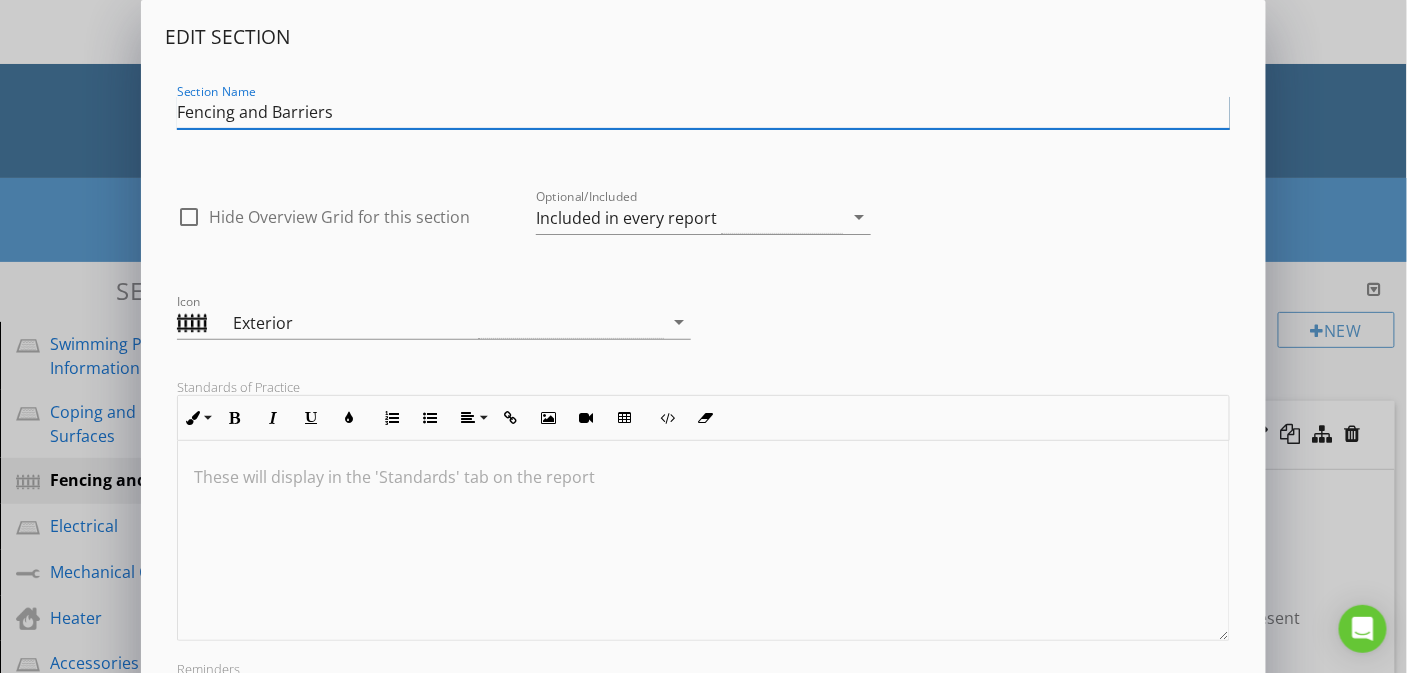 scroll, scrollTop: 1, scrollLeft: 0, axis: vertical 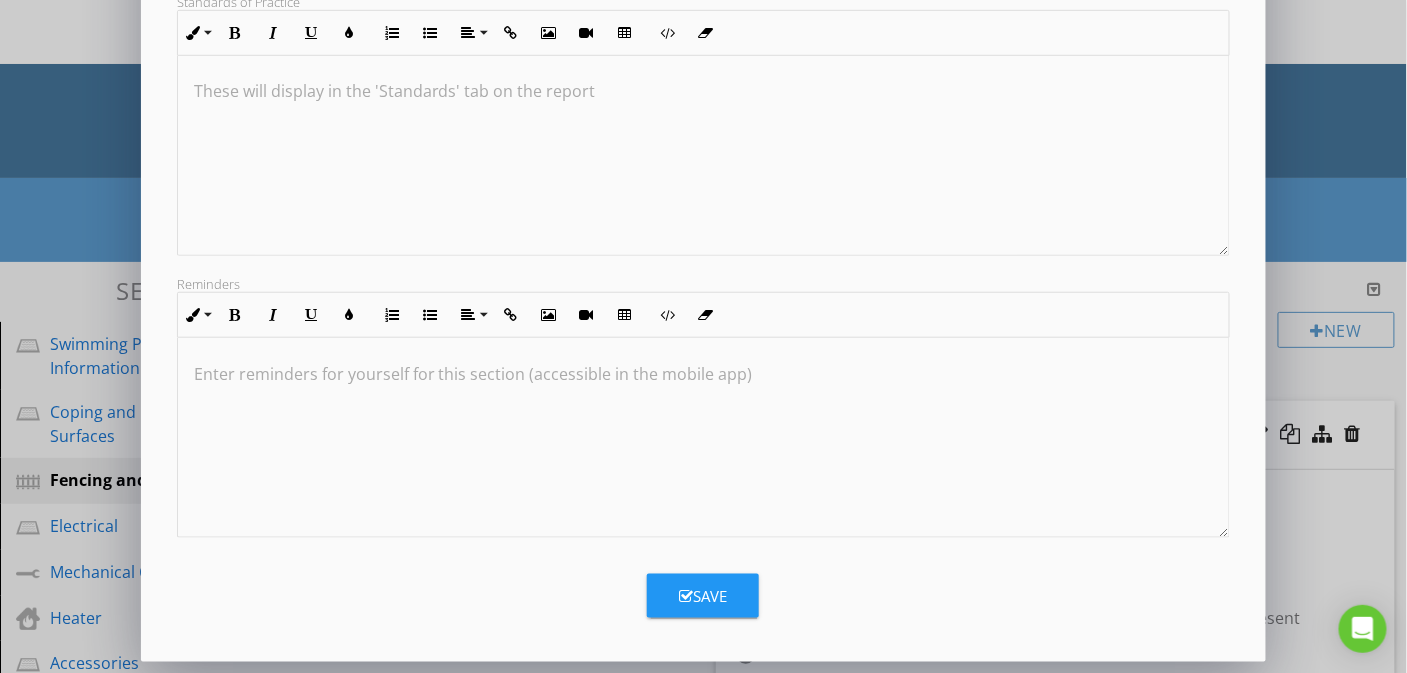 click at bounding box center (704, 438) 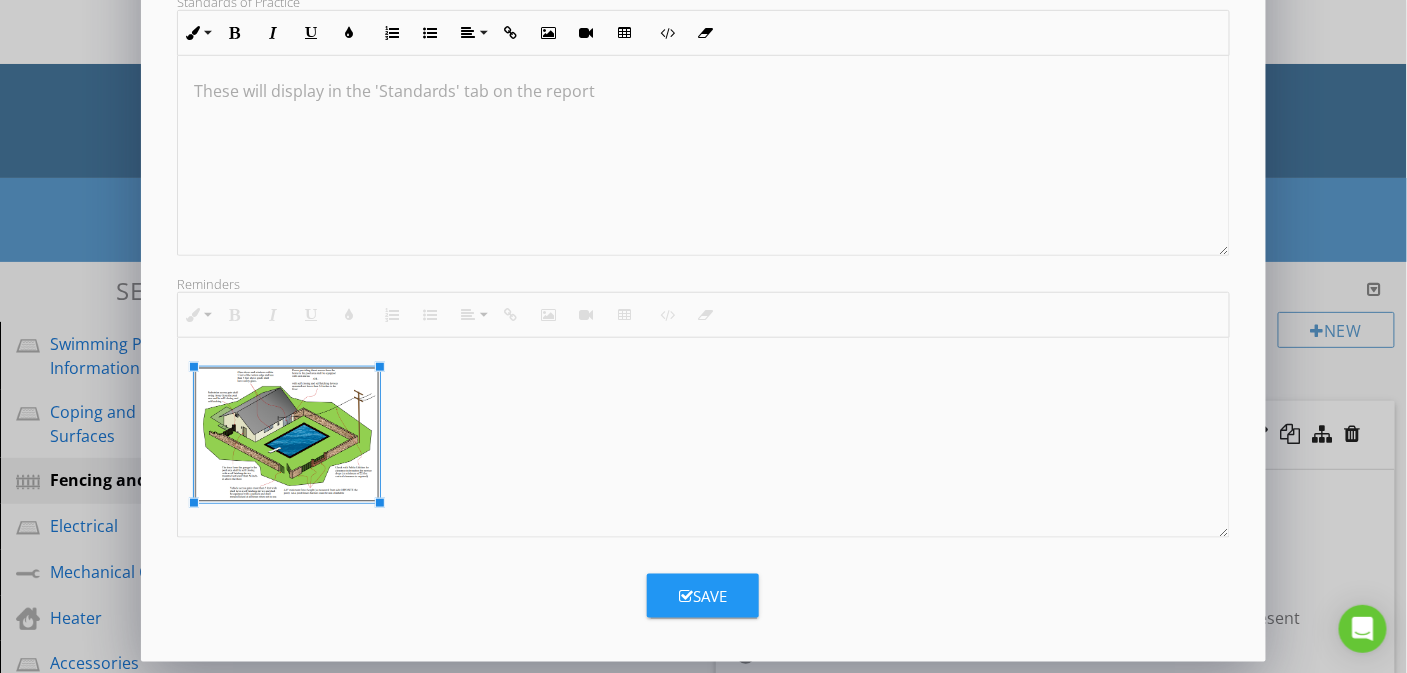 drag, startPoint x: 390, startPoint y: 511, endPoint x: 377, endPoint y: 507, distance: 13.601471 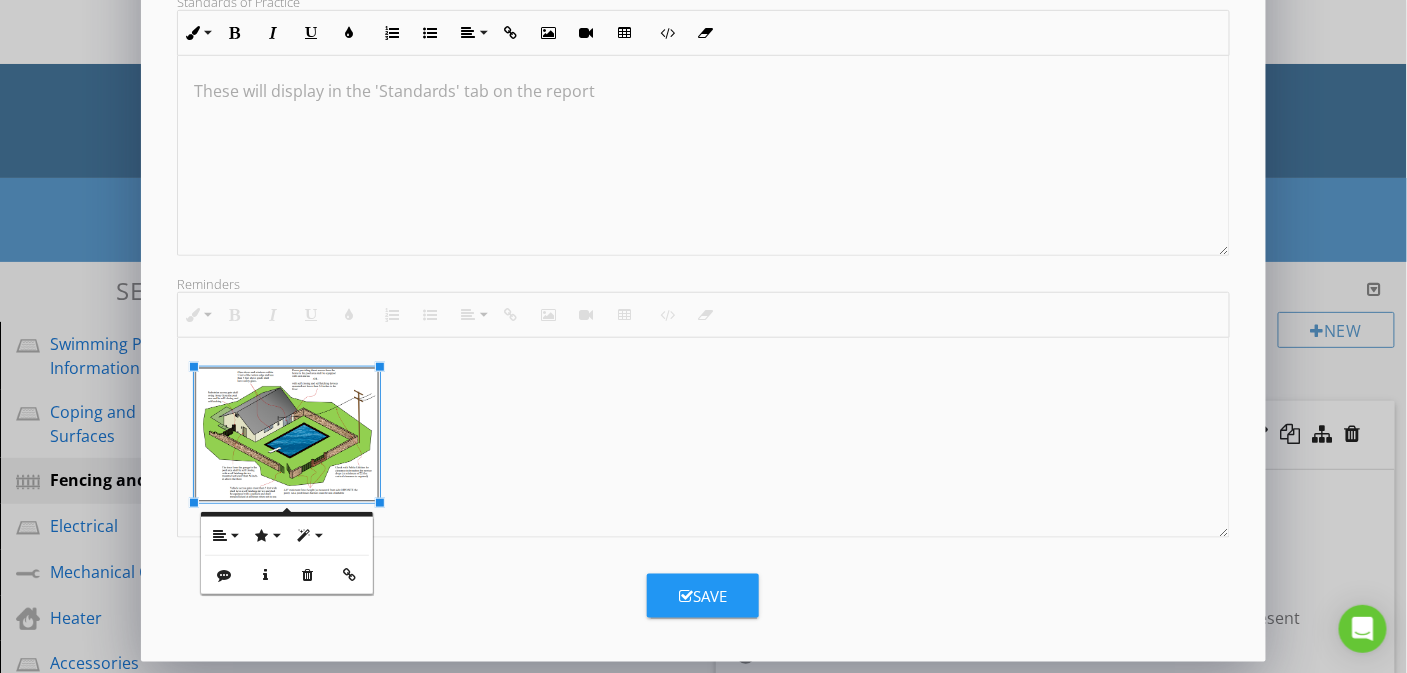 click at bounding box center [704, 438] 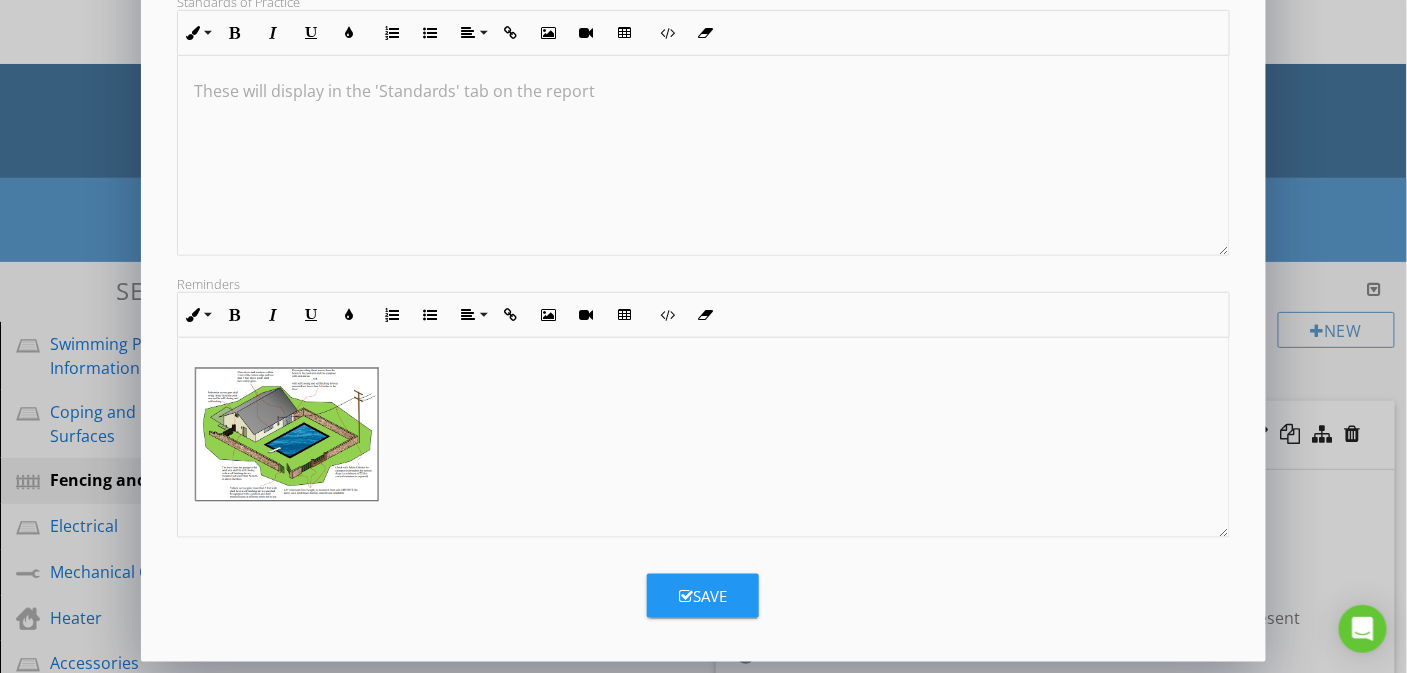 click at bounding box center (287, 435) 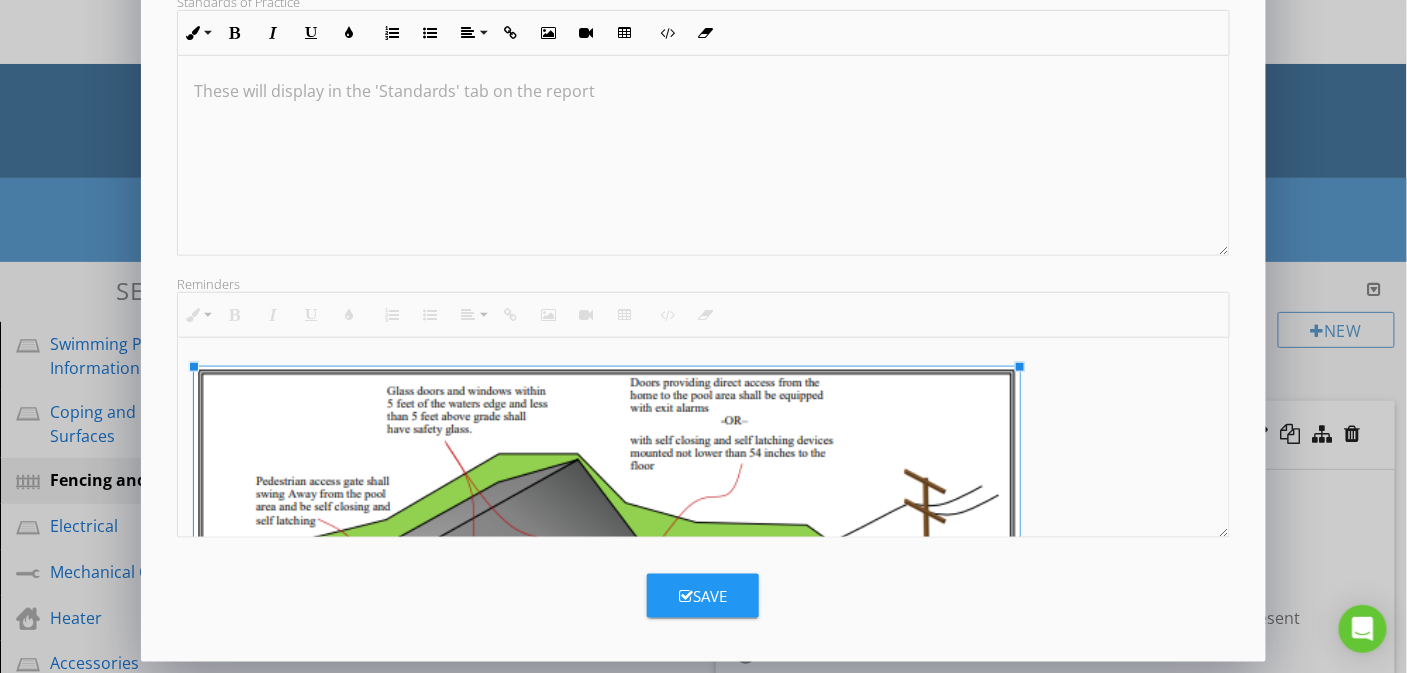 drag, startPoint x: 380, startPoint y: 504, endPoint x: 998, endPoint y: 553, distance: 619.9395 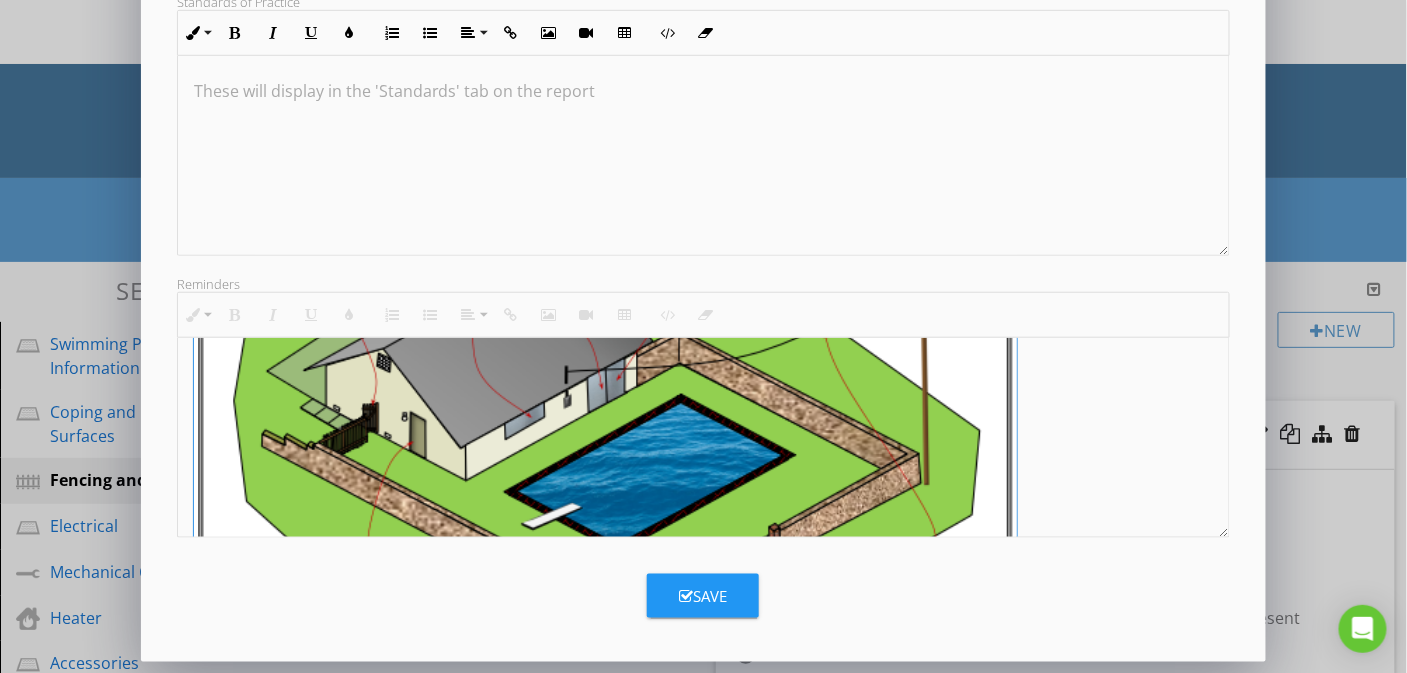 scroll, scrollTop: 150, scrollLeft: 0, axis: vertical 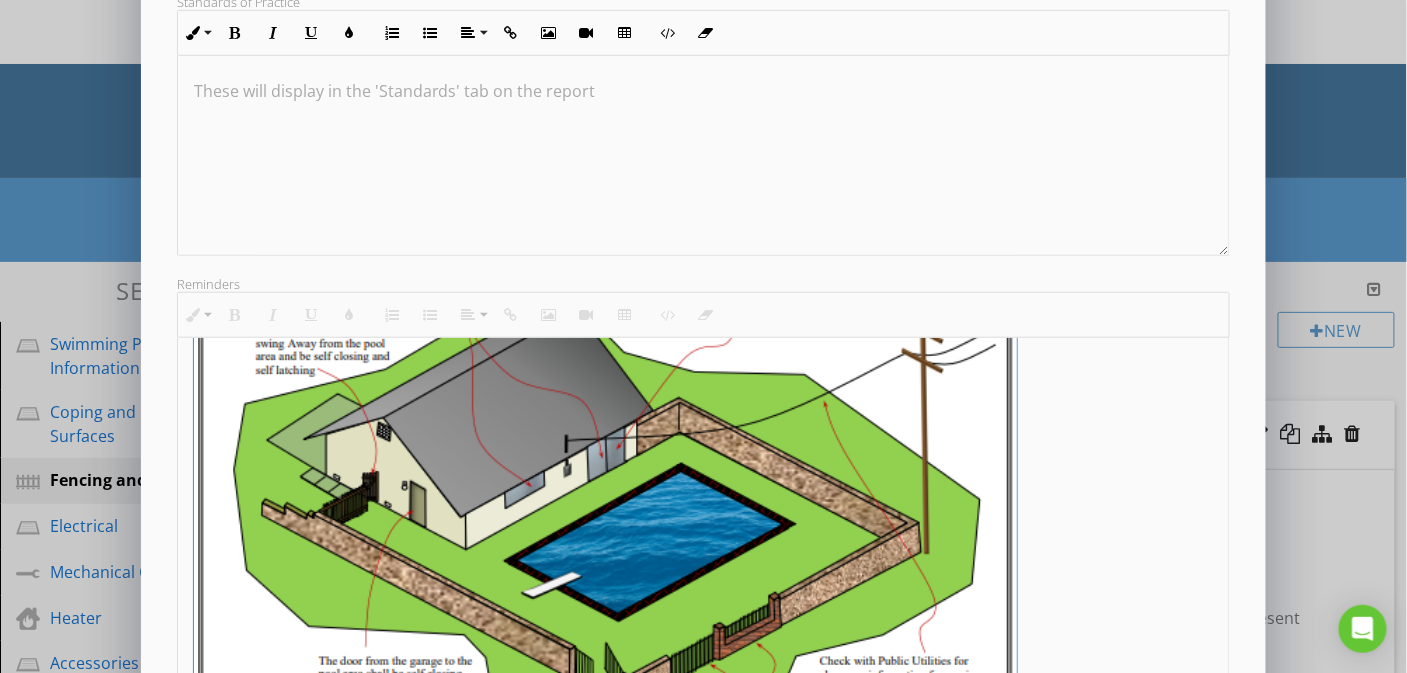 drag, startPoint x: 1220, startPoint y: 533, endPoint x: 1250, endPoint y: 674, distance: 144.15616 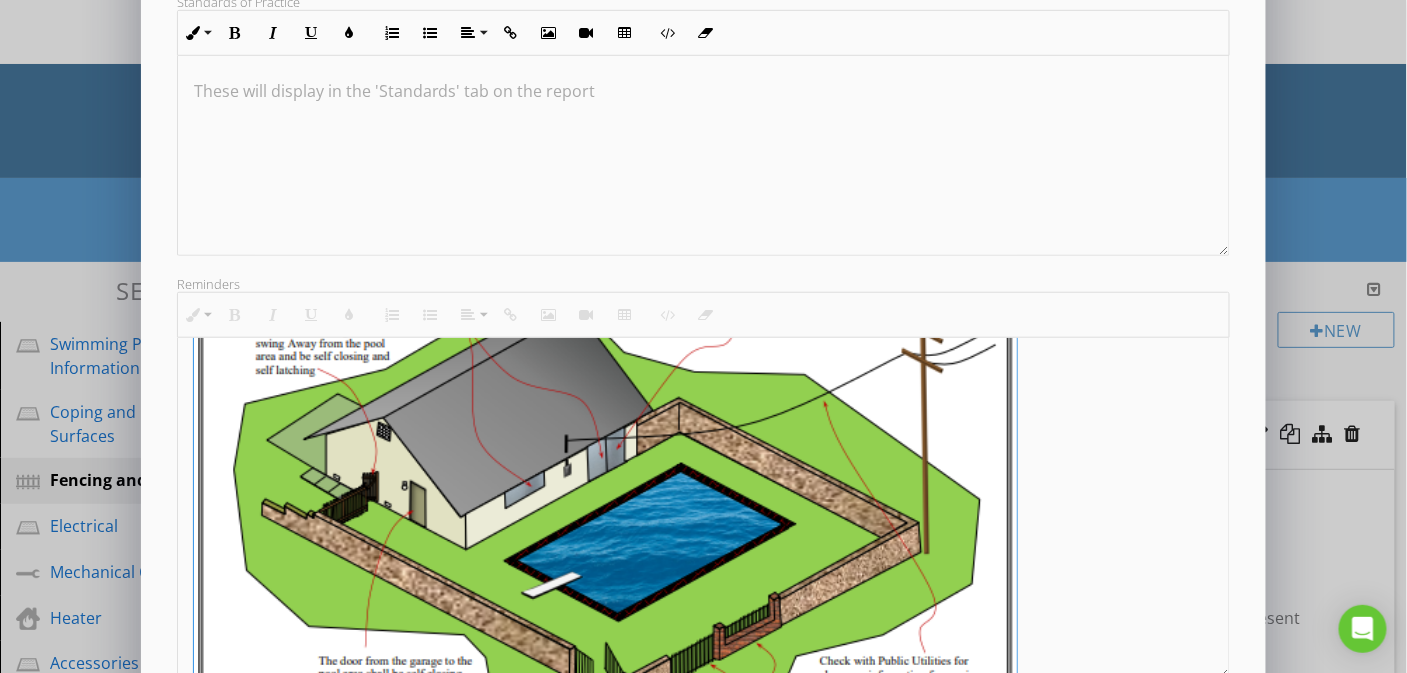 scroll, scrollTop: 309, scrollLeft: 0, axis: vertical 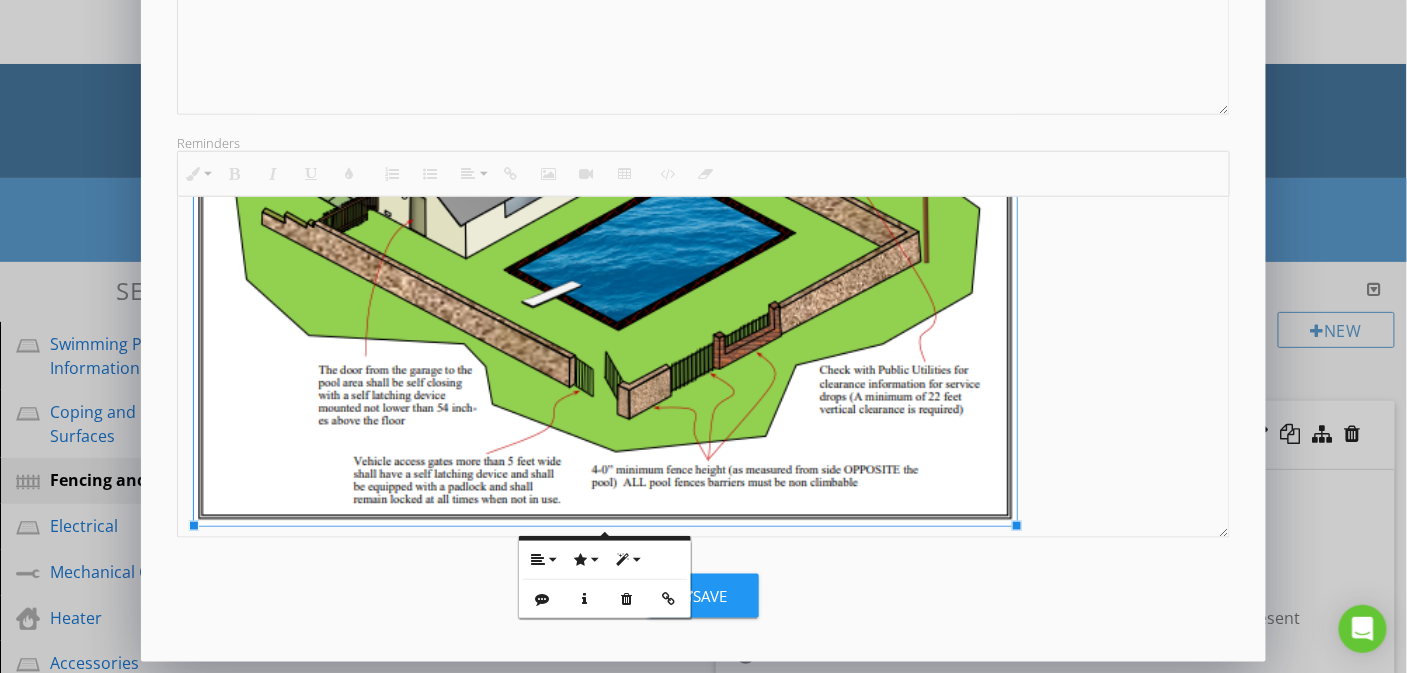 drag, startPoint x: 1033, startPoint y: 537, endPoint x: 1045, endPoint y: 547, distance: 15.6205 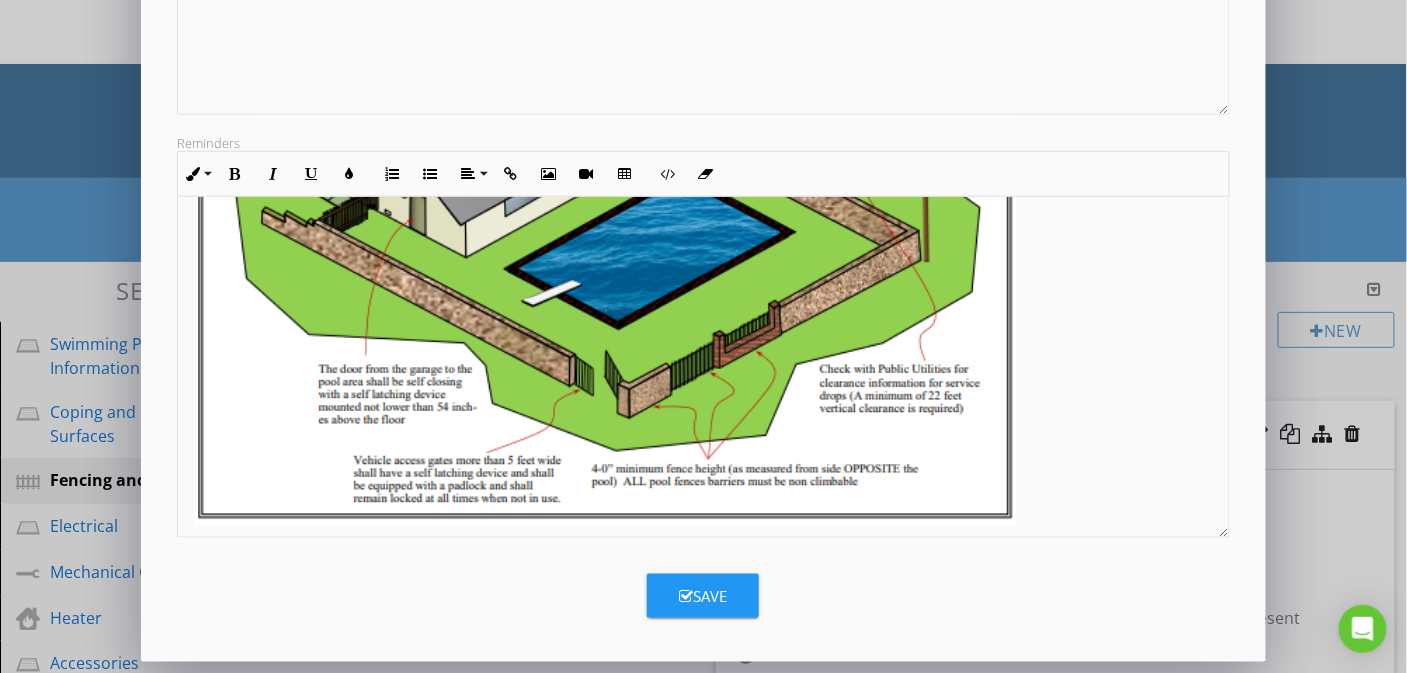 scroll, scrollTop: 309, scrollLeft: 0, axis: vertical 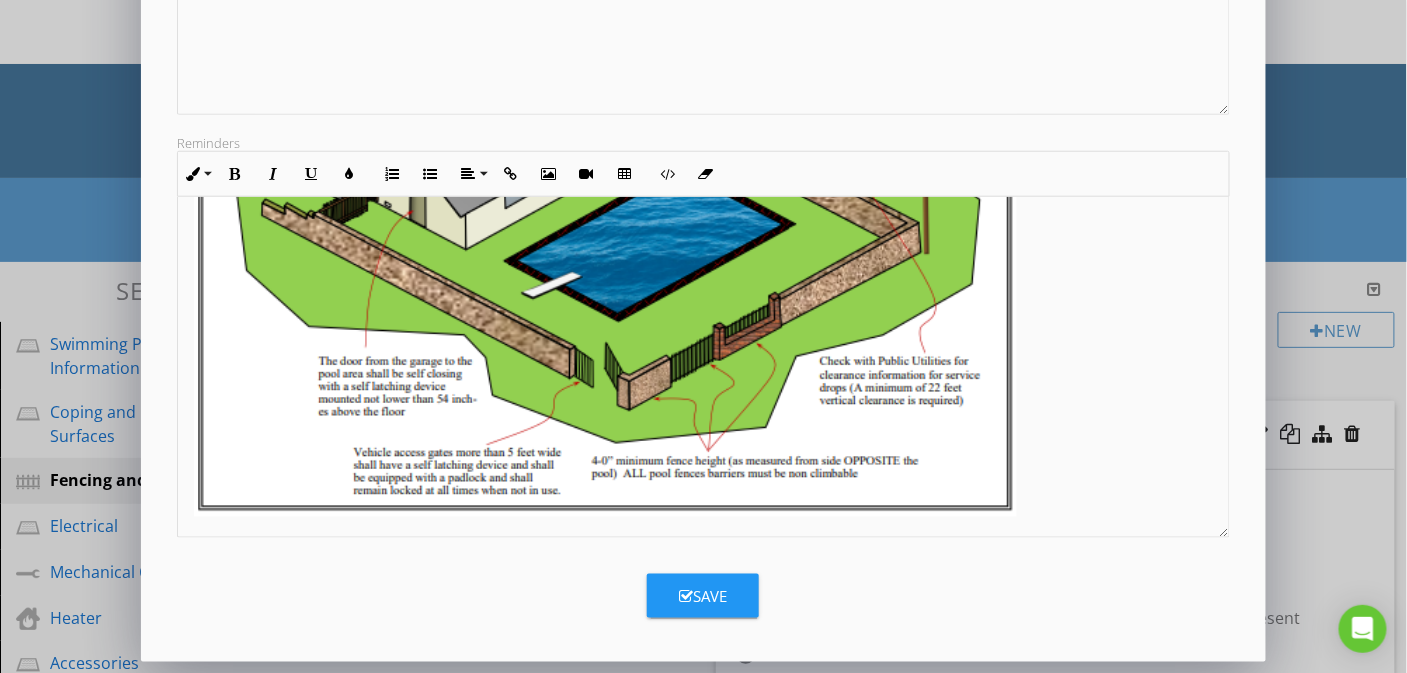 click at bounding box center (605, 217) 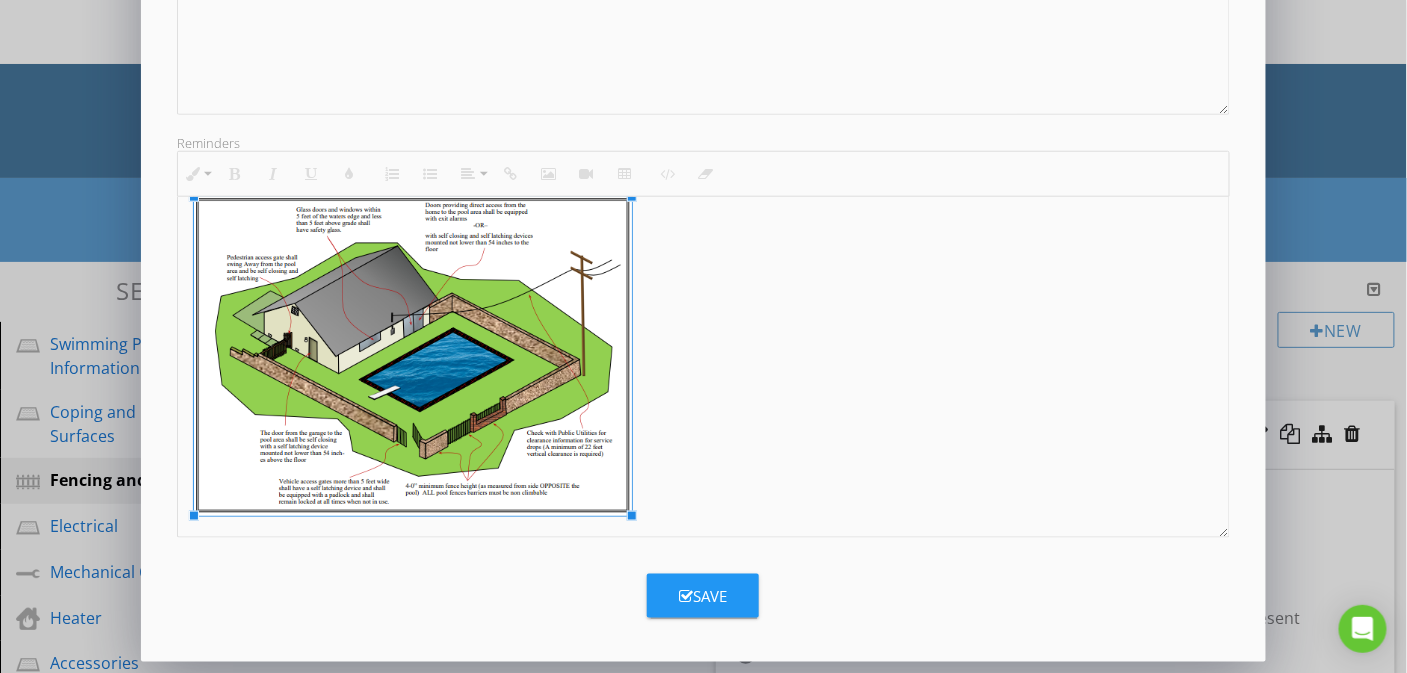 scroll, scrollTop: 0, scrollLeft: 0, axis: both 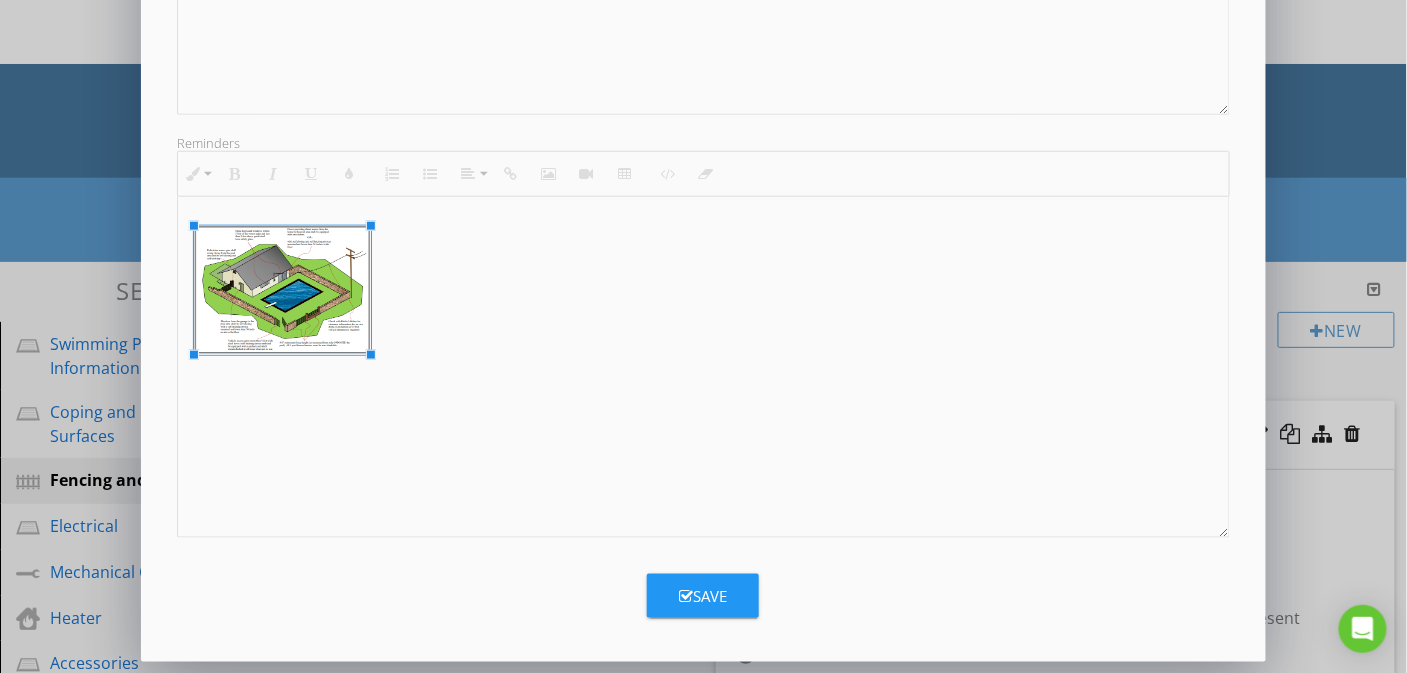 drag, startPoint x: 1014, startPoint y: 516, endPoint x: 369, endPoint y: 395, distance: 656.25146 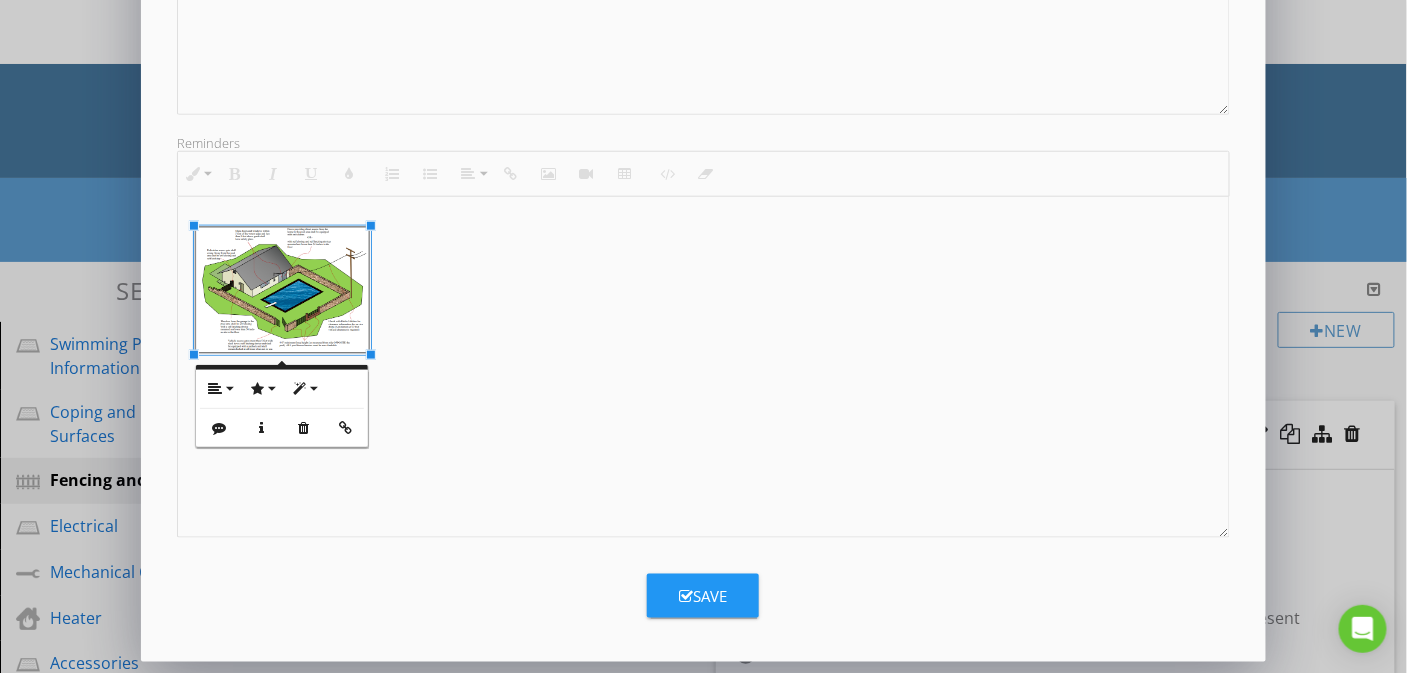 click at bounding box center (704, 297) 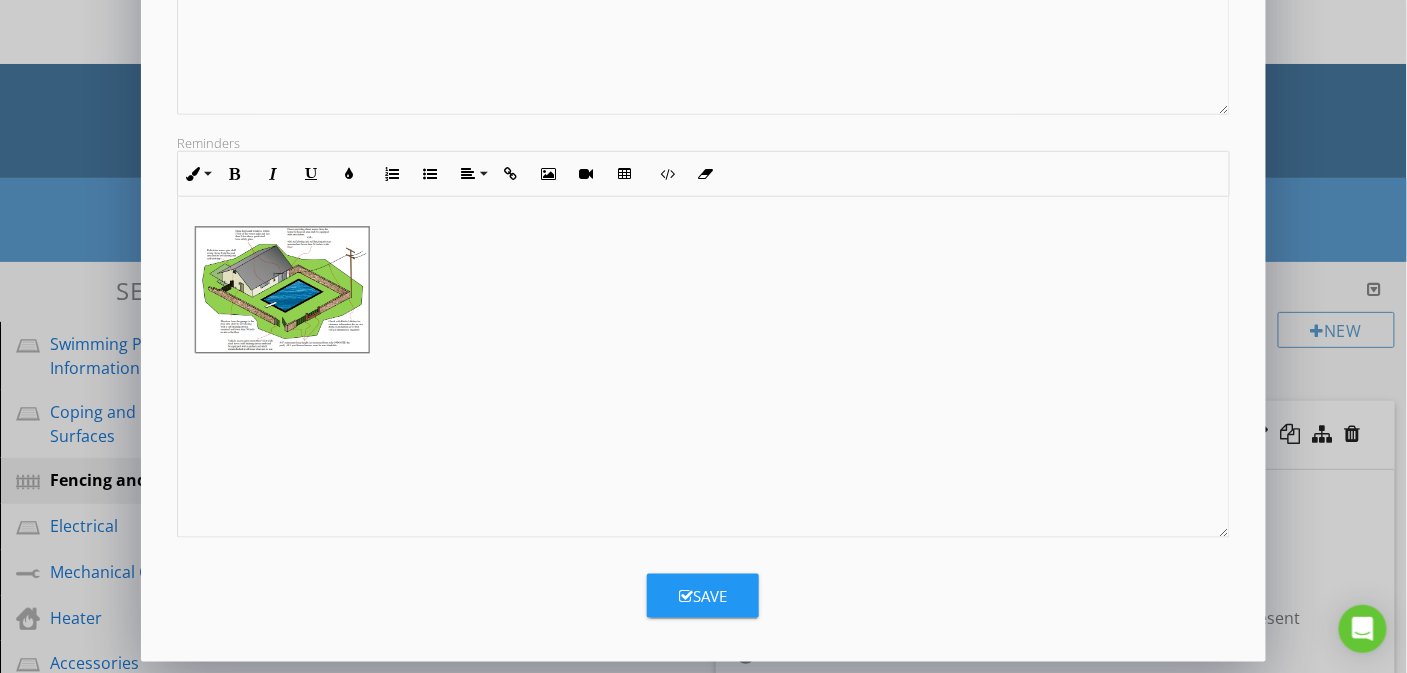 click on "Save" at bounding box center (703, 596) 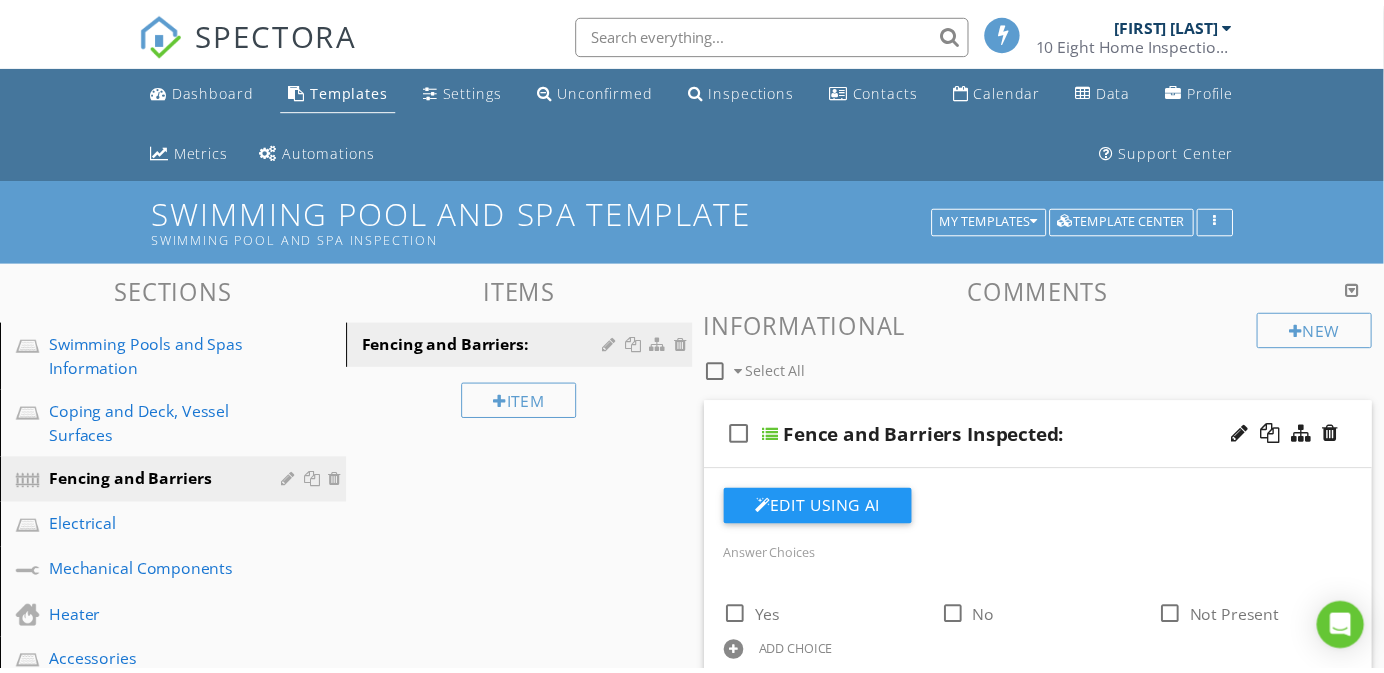 scroll, scrollTop: 0, scrollLeft: 0, axis: both 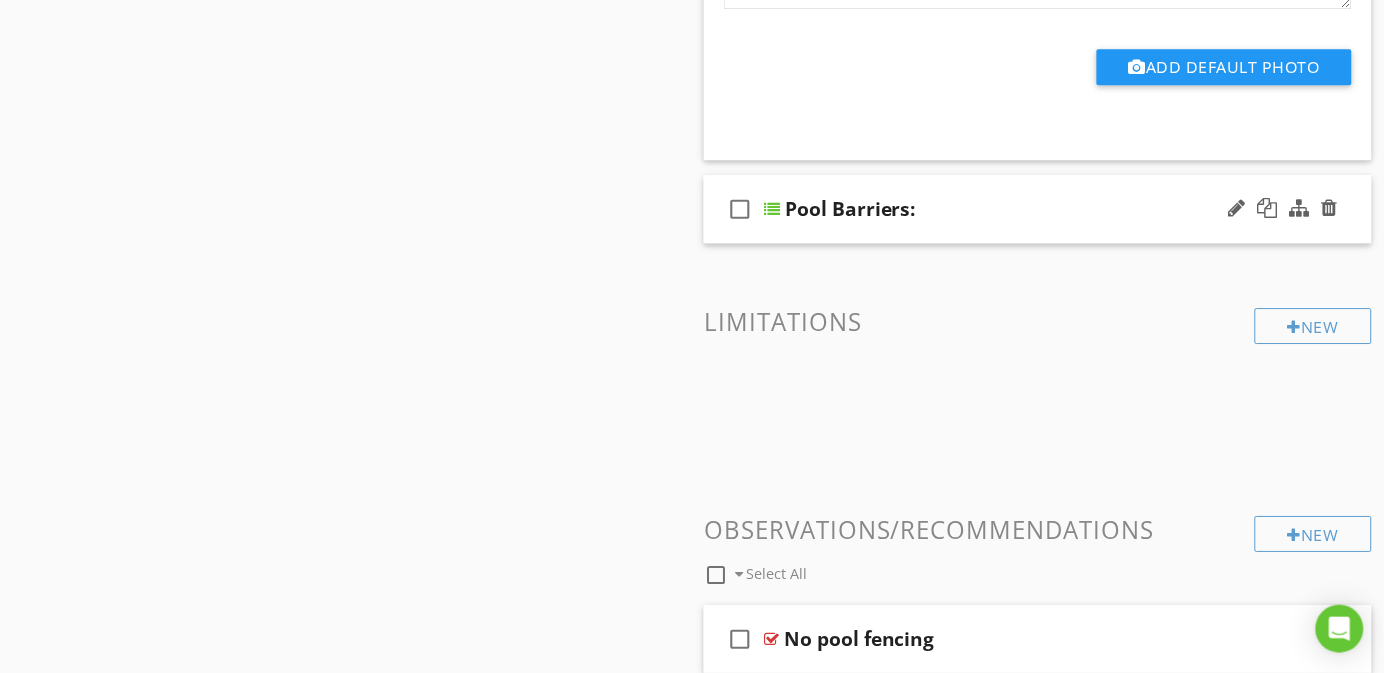 click on "check_box_outline_blank
Pool Barriers:" at bounding box center (1038, 209) 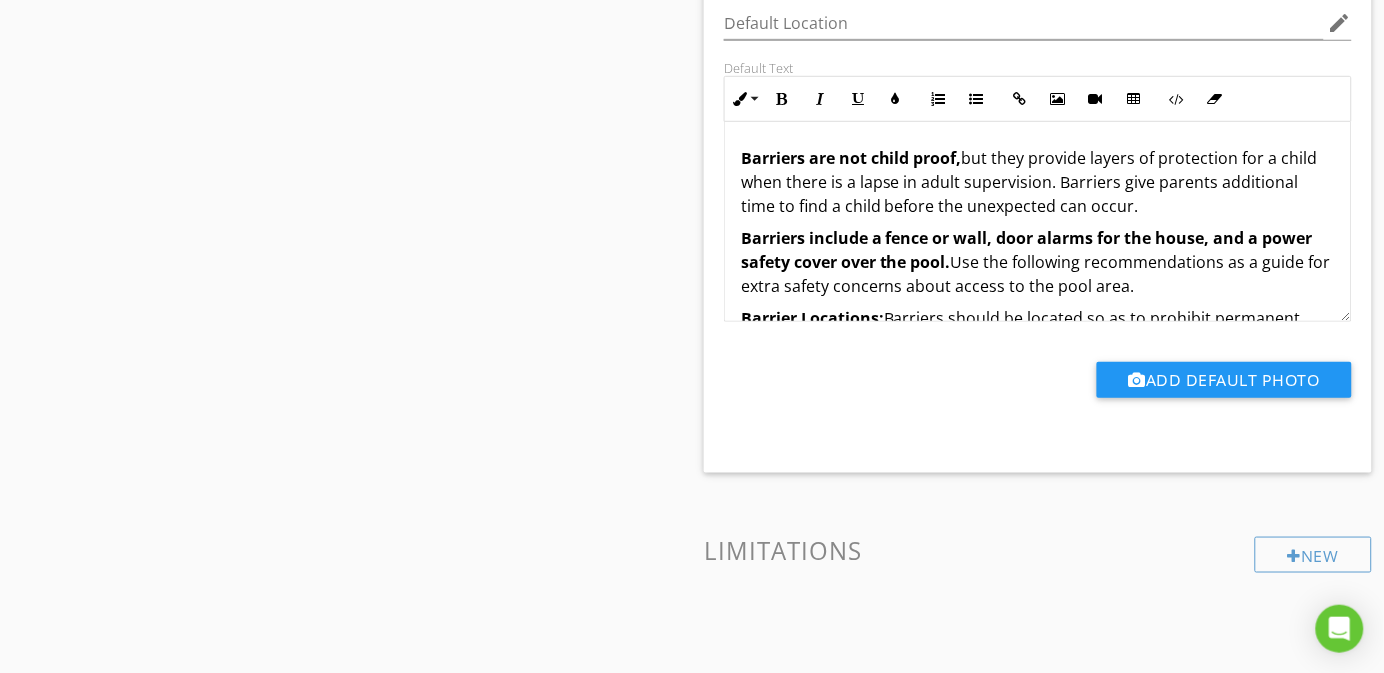 scroll, scrollTop: 2100, scrollLeft: 0, axis: vertical 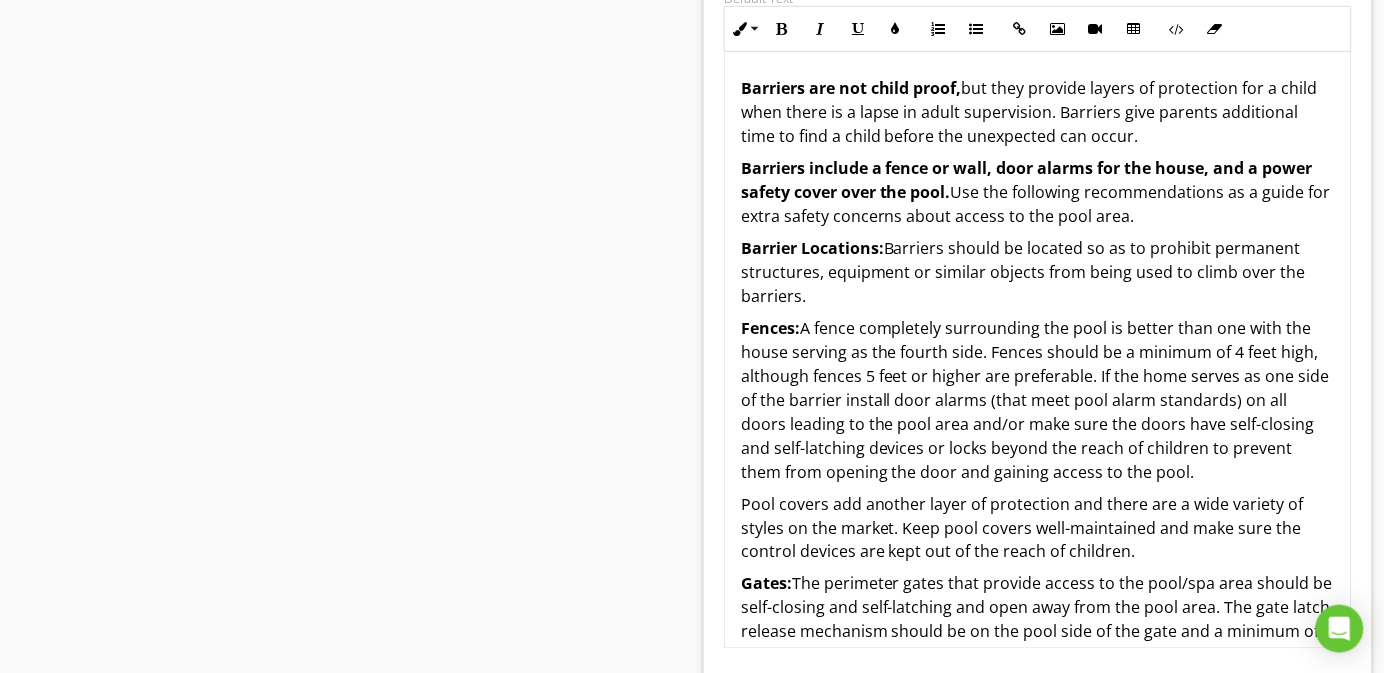 drag, startPoint x: 1350, startPoint y: 241, endPoint x: 1277, endPoint y: 595, distance: 361.4485 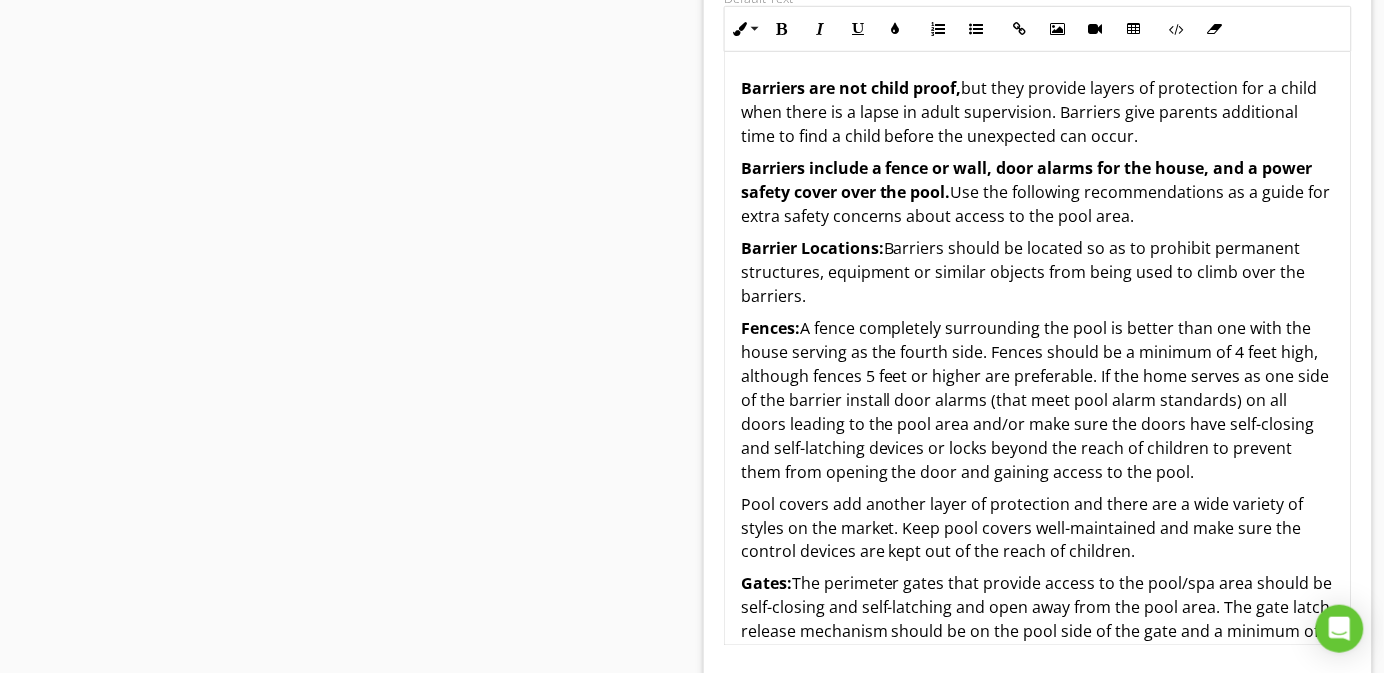 click on "Fences:  A fence completely surrounding the pool is better than one with the house serving as the fourth side. Fences should be a minimum of 4 feet high, although fences 5 feet or higher are preferable. If the home serves as one side of the barrier install door alarms (that meet pool alarm standards) on all doors leading to the pool area and/or make sure the doors have self-closing and self-latching devices or locks beyond the reach of children to prevent them from opening the door and gaining access to the pool." at bounding box center (1038, 400) 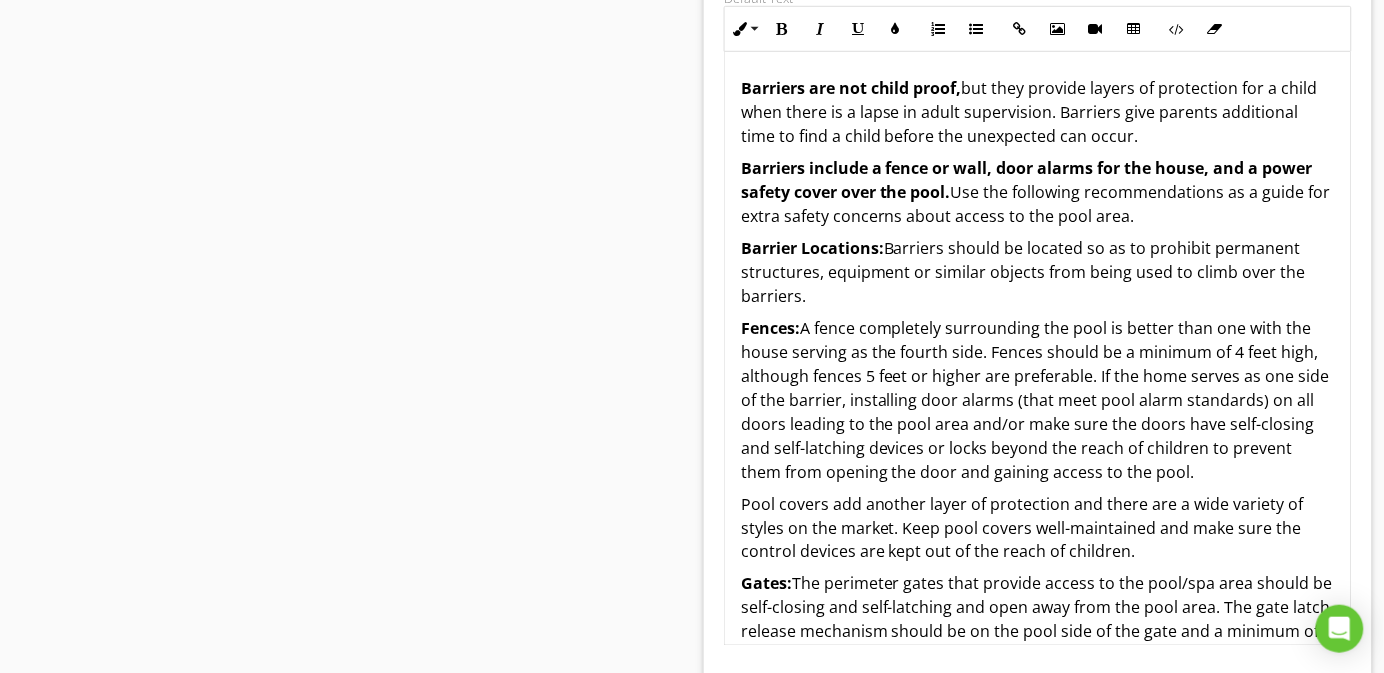 click on "Fences:  A fence completely surrounding the pool is better than one with the house serving as the fourth side. Fences should be a minimum of 4 feet high, although fences 5 feet or higher are preferable. If the home serves as one side of the barrier, installing door alarms (that meet pool alarm standards) on all doors leading to the pool area and/or make sure the doors have self-closing and self-latching devices or locks beyond the reach of children to prevent them from opening the door and gaining access to the pool." at bounding box center (1038, 400) 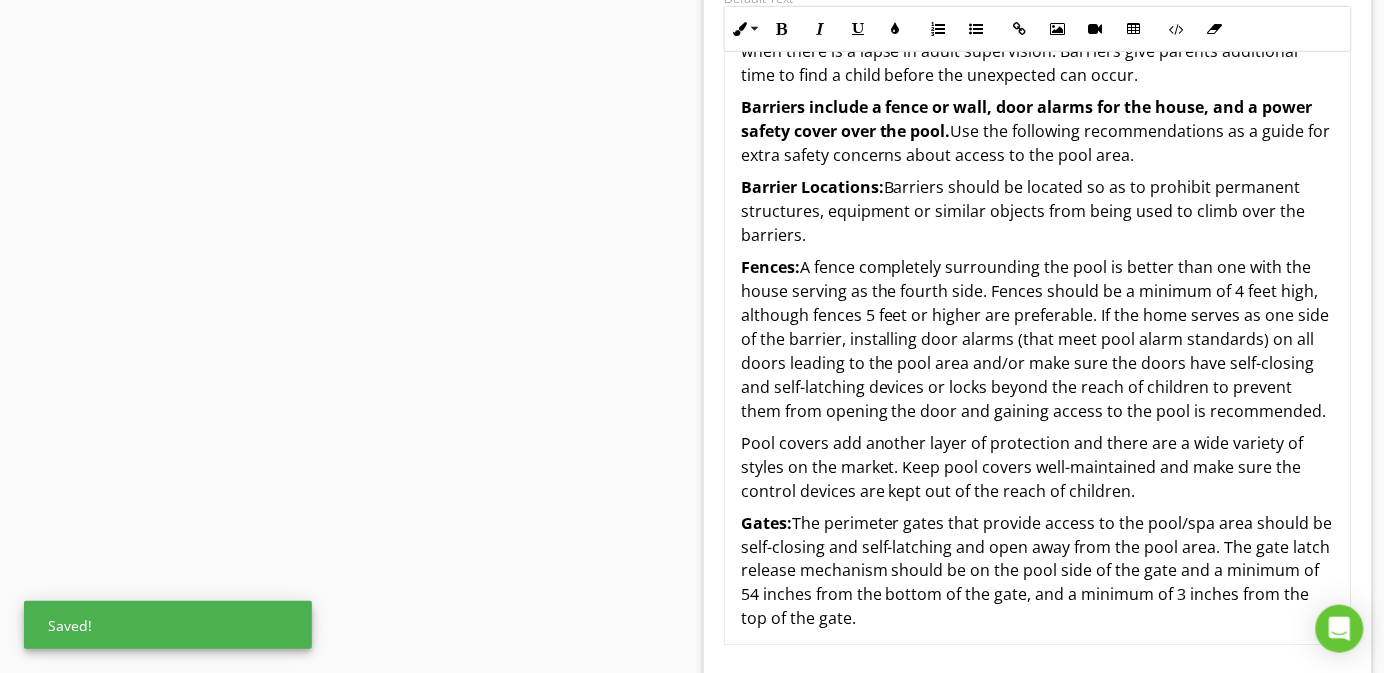 scroll, scrollTop: 94, scrollLeft: 0, axis: vertical 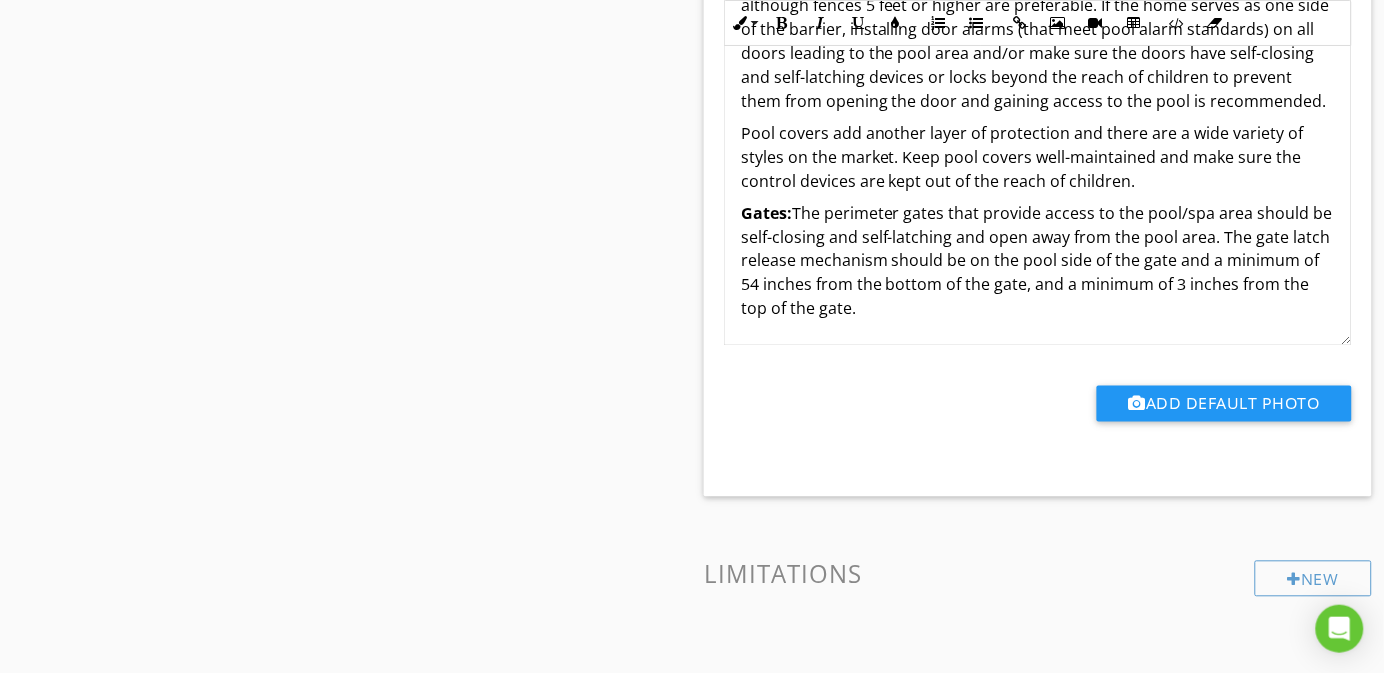 click on "Gates:  The perimeter gates that provide access to the pool/spa area should be self-closing and self-latching and open away from the pool area. The gate latch release mechanism should be on the pool side of the gate and a minimum of 54 inches from the bottom of the gate, and a minimum of 3 inches from the top of the gate." at bounding box center (1038, 261) 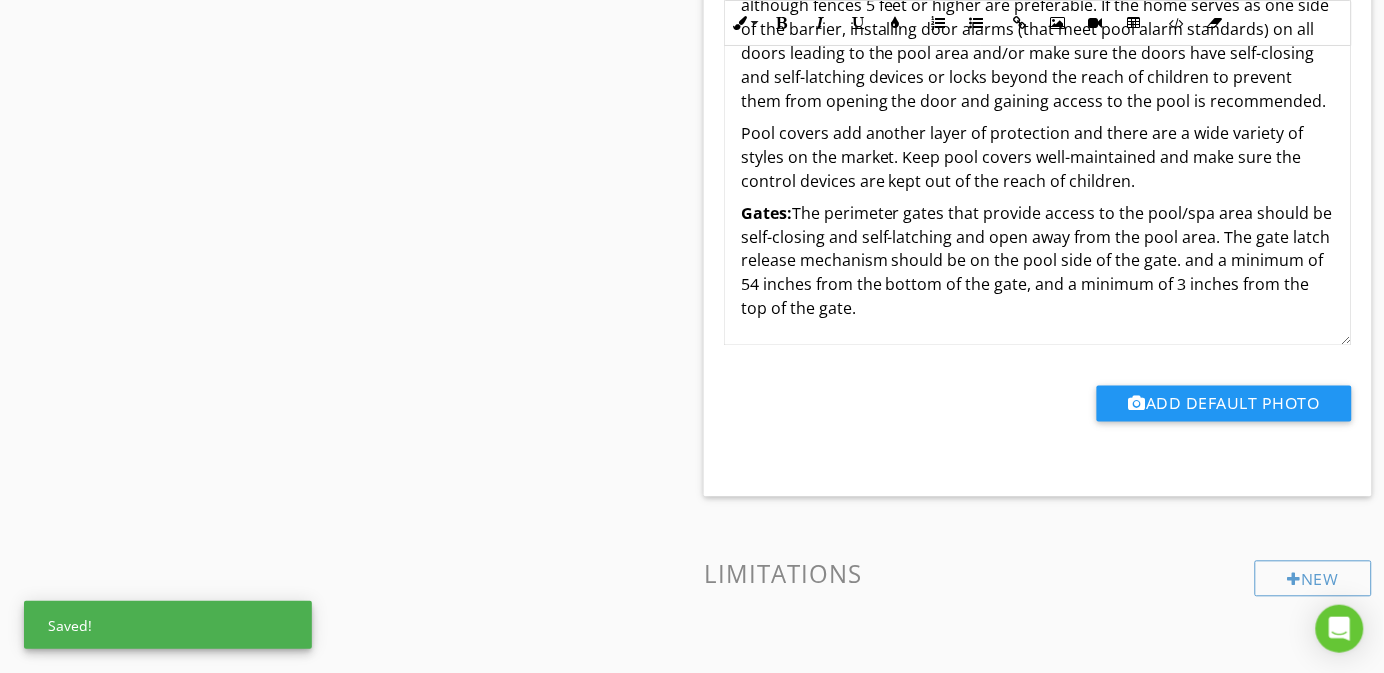 drag, startPoint x: 1219, startPoint y: 267, endPoint x: 1257, endPoint y: 304, distance: 53.037724 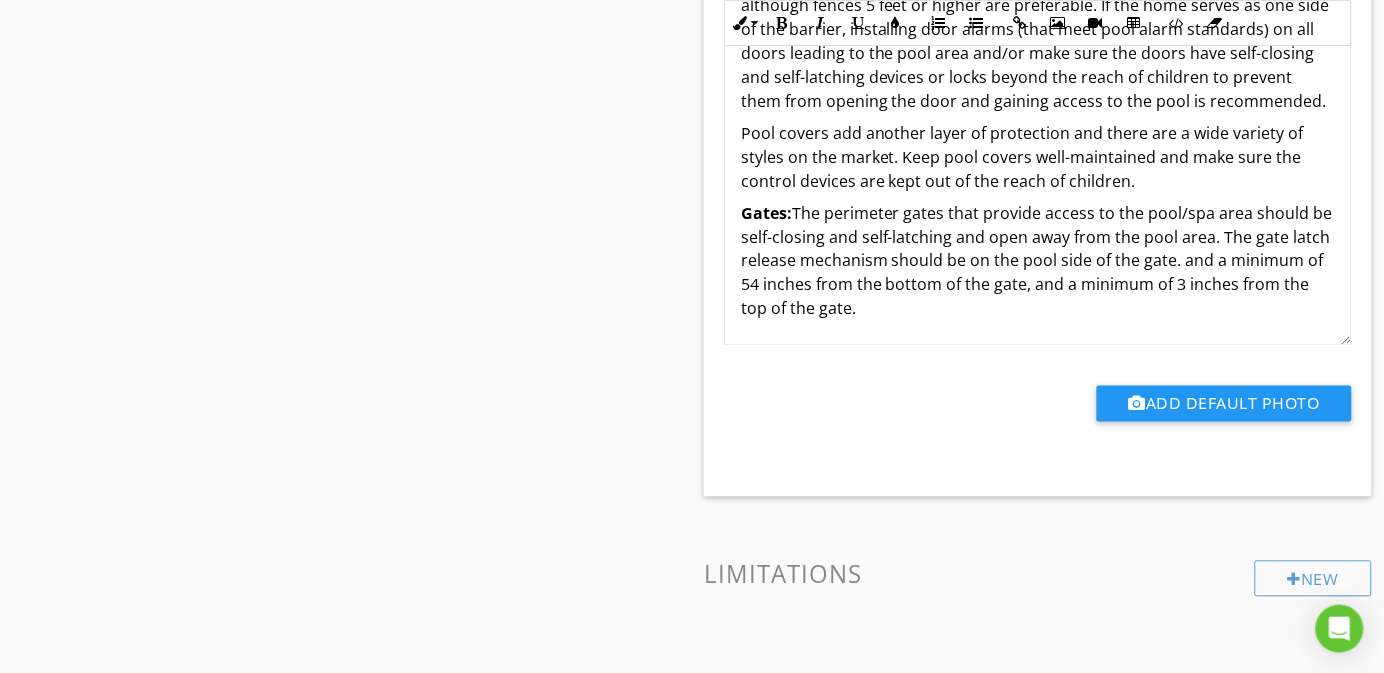 click on "Gates:  The perimeter gates that provide access to the pool/spa area should be self-closing and self-latching and open away from the pool area. The gate latch release mechanism should be on the pool side of the gate. and a minimum of 54 inches from the bottom of the gate, and a minimum of 3 inches from the top of the gate." at bounding box center (1038, 261) 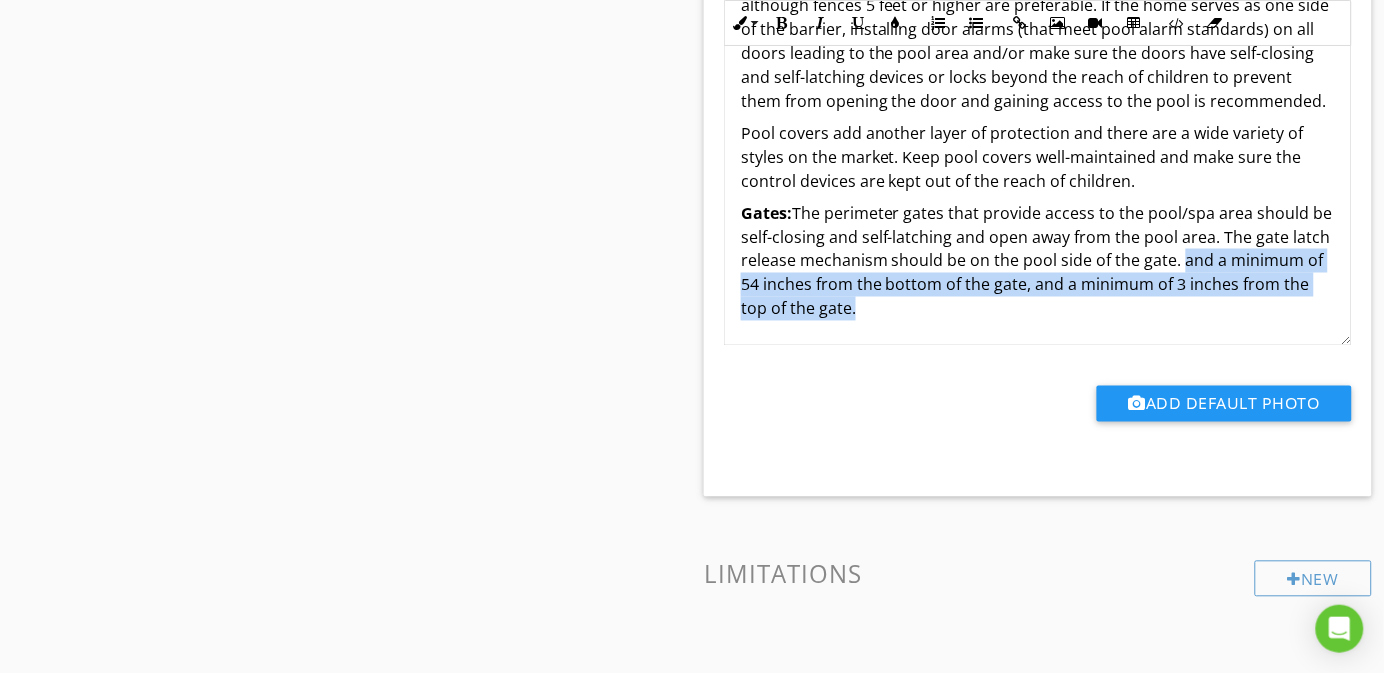 drag, startPoint x: 1222, startPoint y: 267, endPoint x: 1259, endPoint y: 304, distance: 52.3259 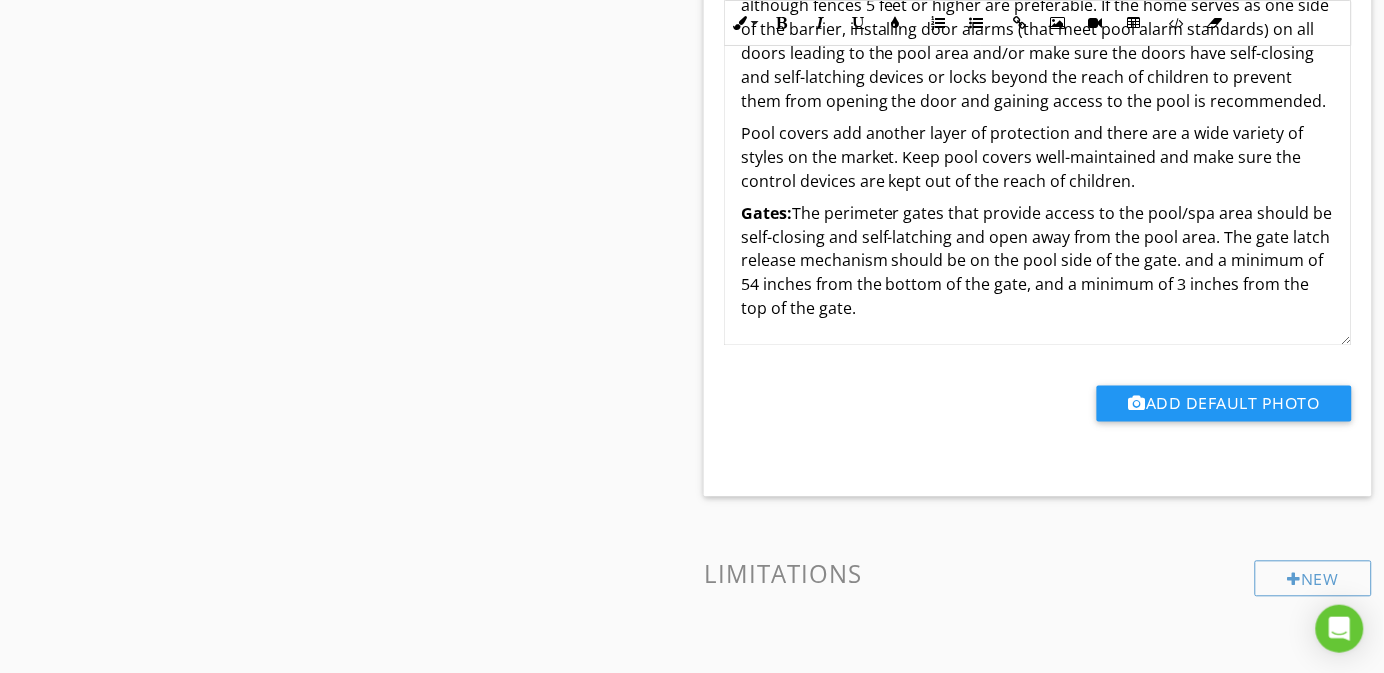 scroll, scrollTop: 47, scrollLeft: 0, axis: vertical 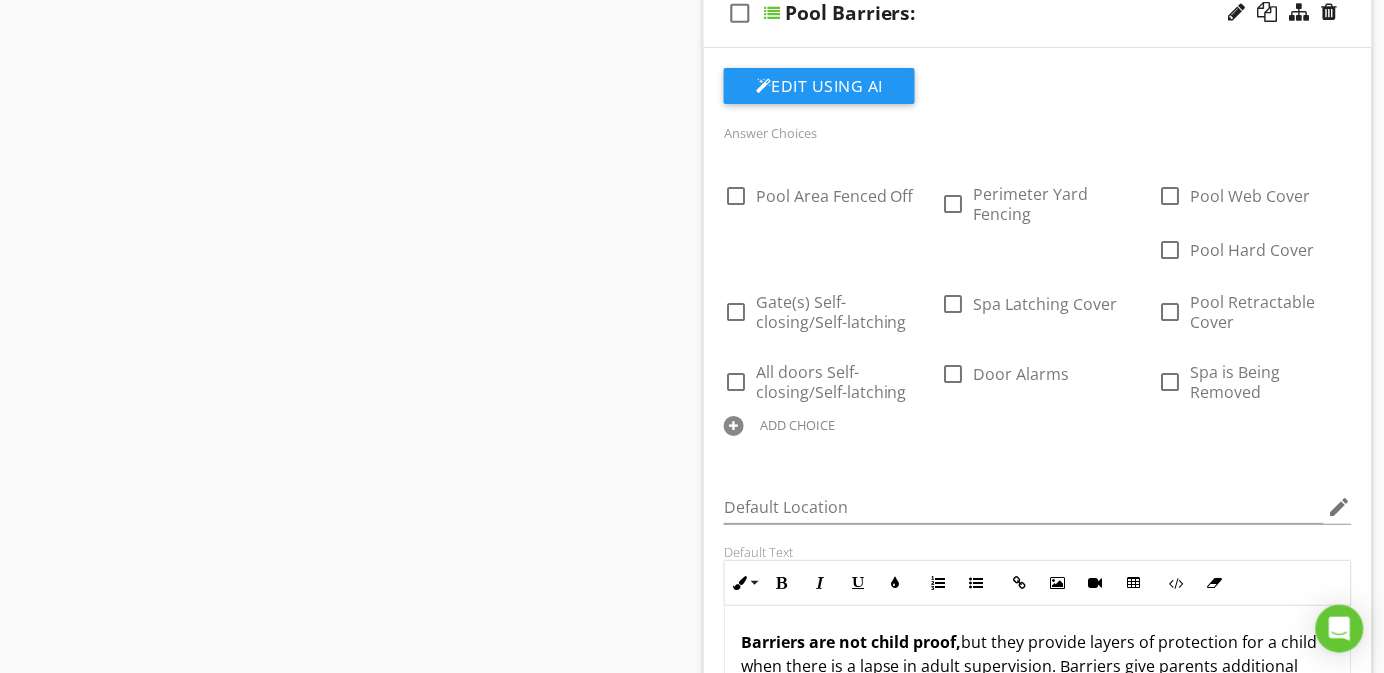 click at bounding box center (734, 426) 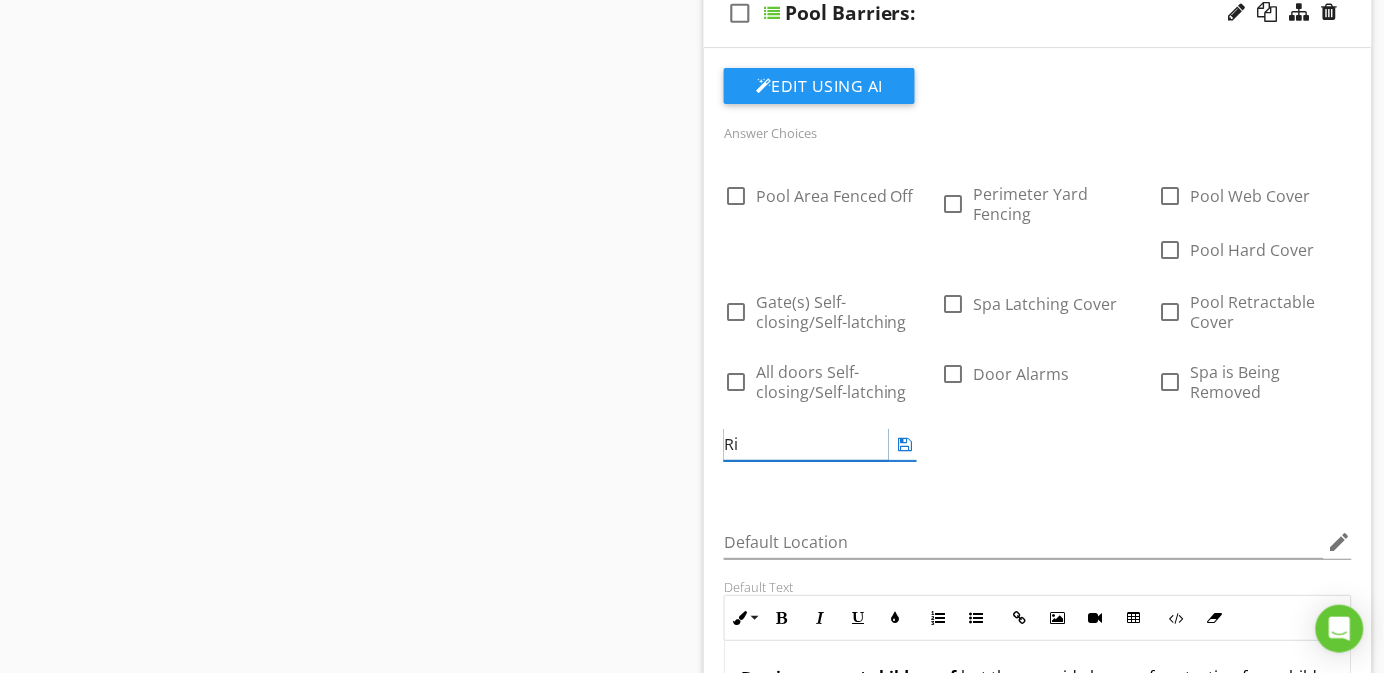 type on "R" 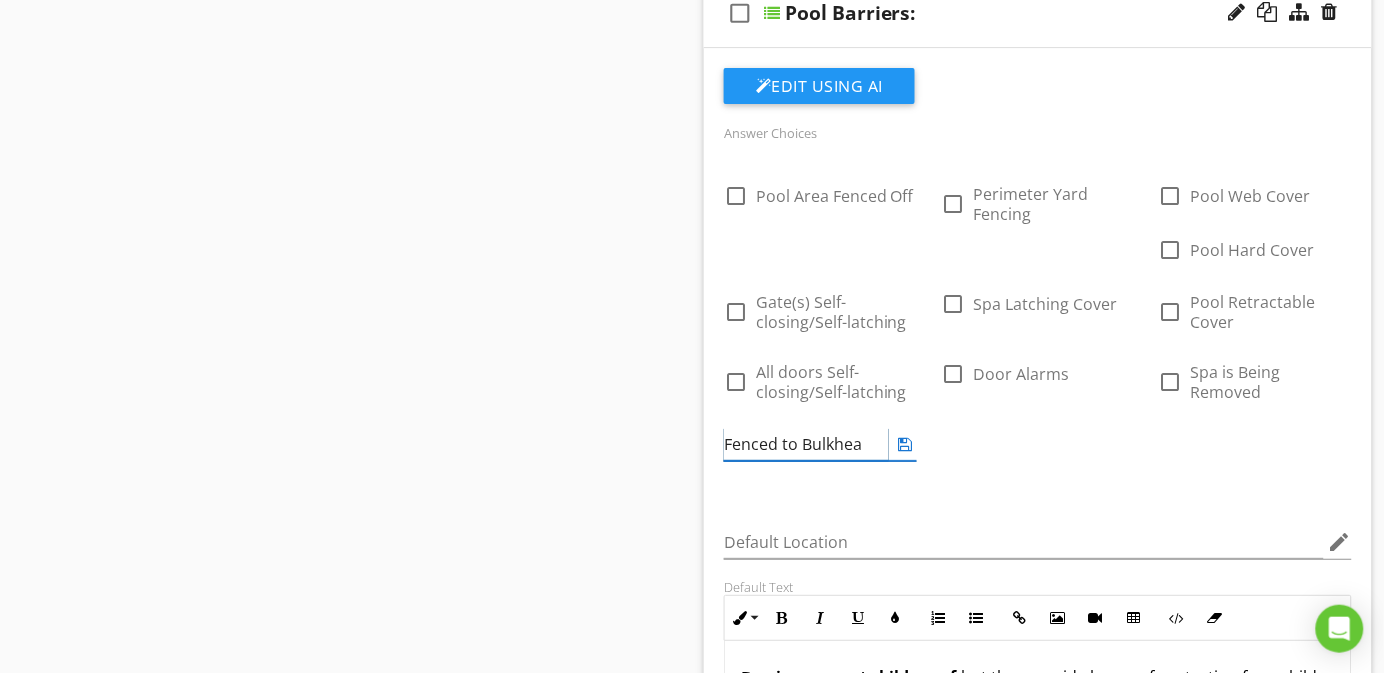 type on "Fenced to Bulkhead" 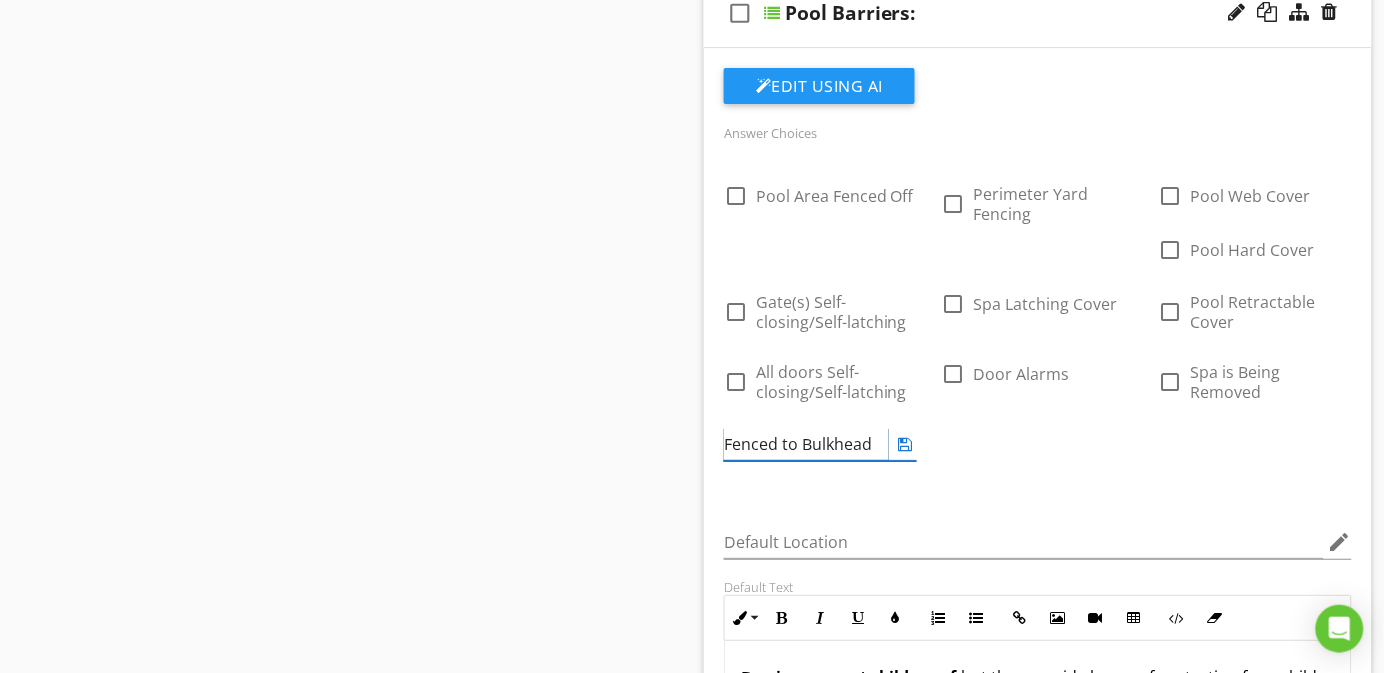 click at bounding box center [905, 444] 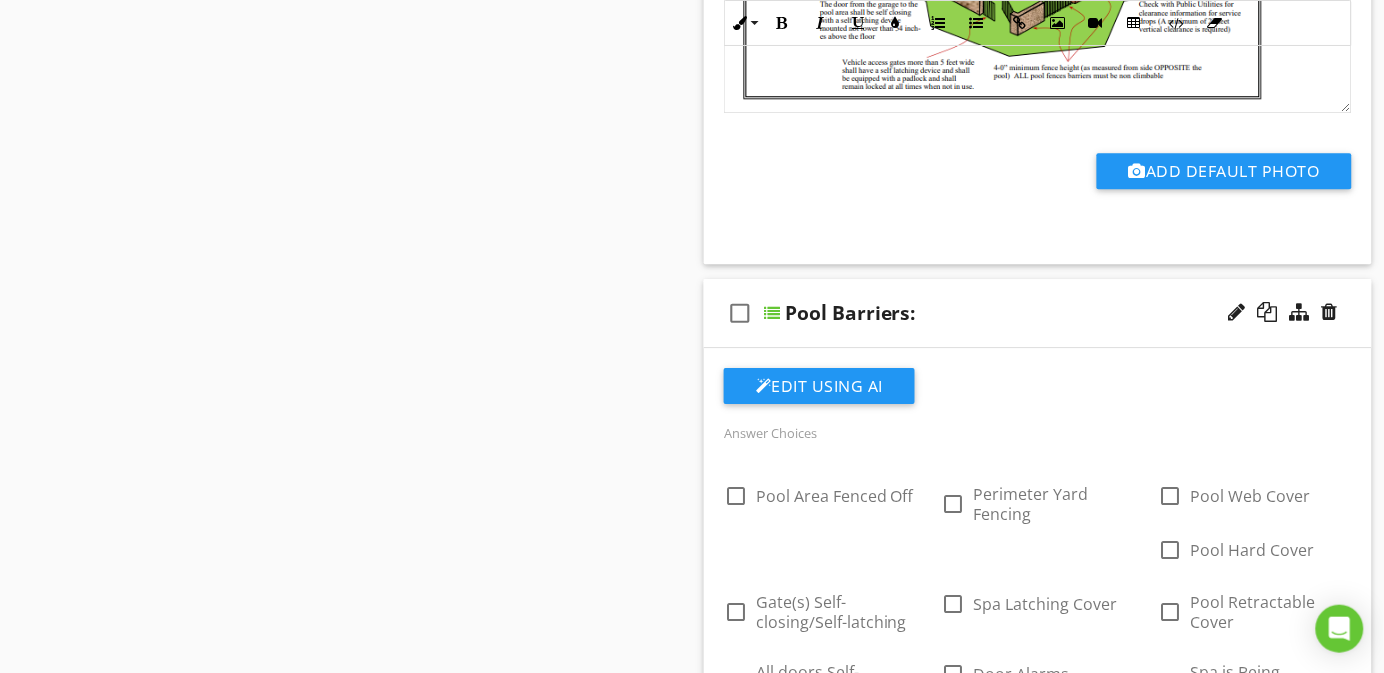 scroll, scrollTop: 796, scrollLeft: 0, axis: vertical 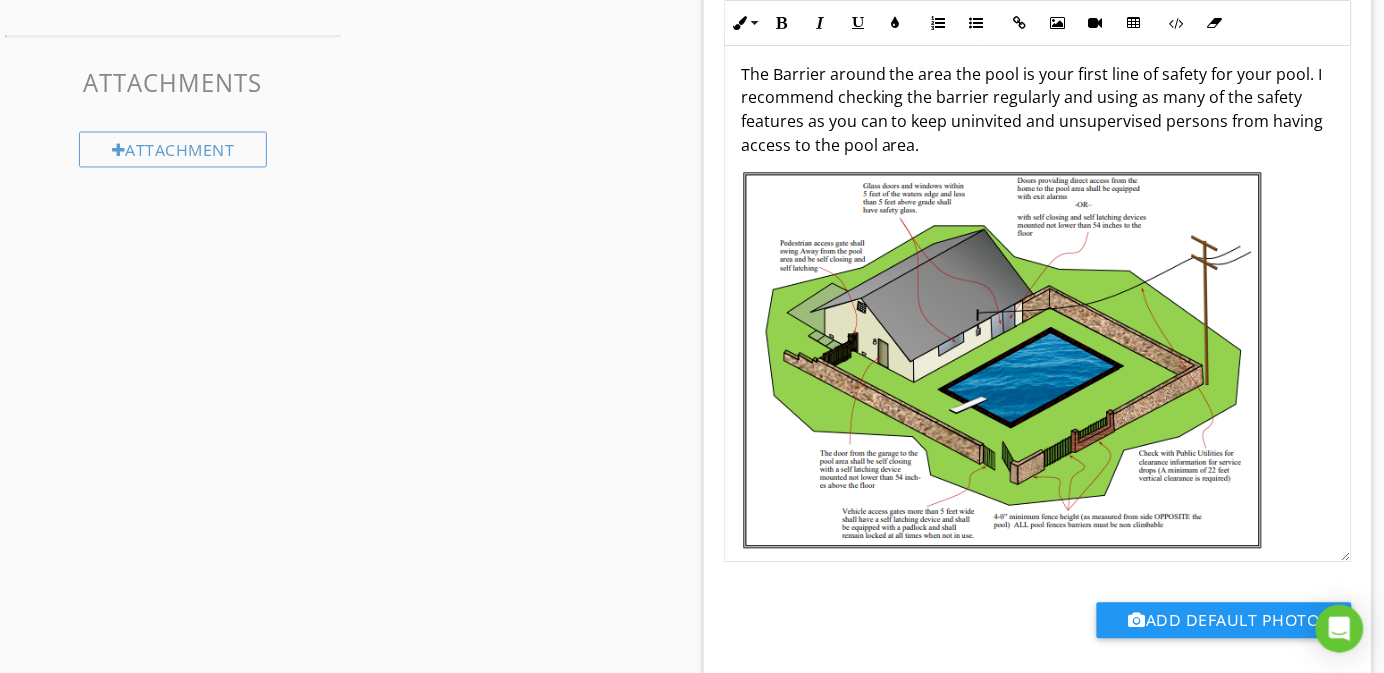 click at bounding box center [1003, 362] 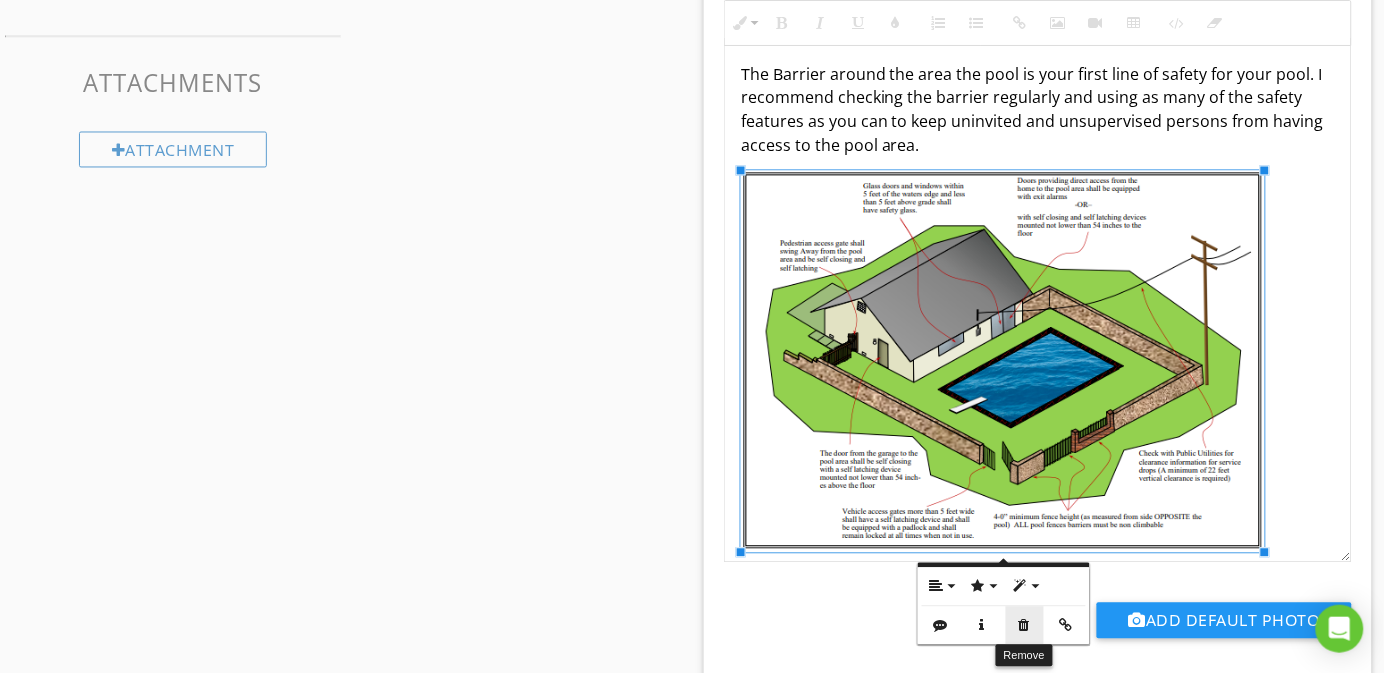 click at bounding box center (1025, 626) 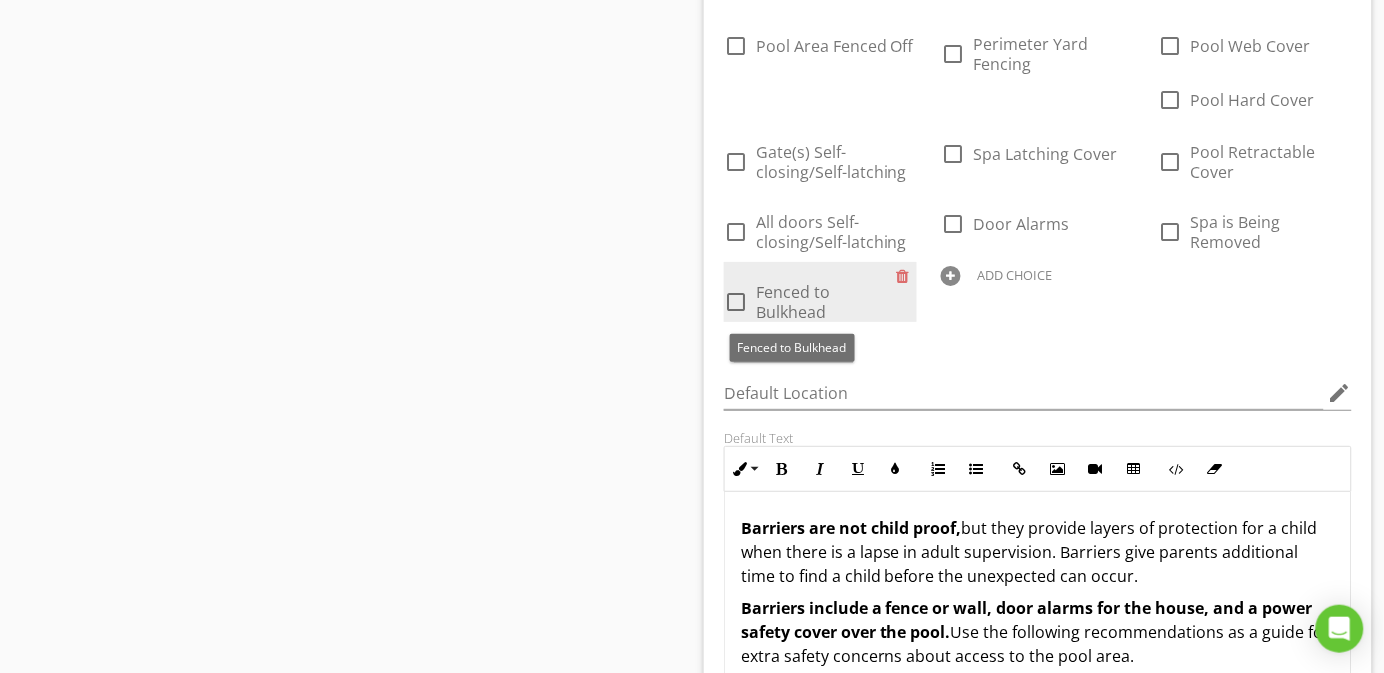 scroll, scrollTop: 1996, scrollLeft: 0, axis: vertical 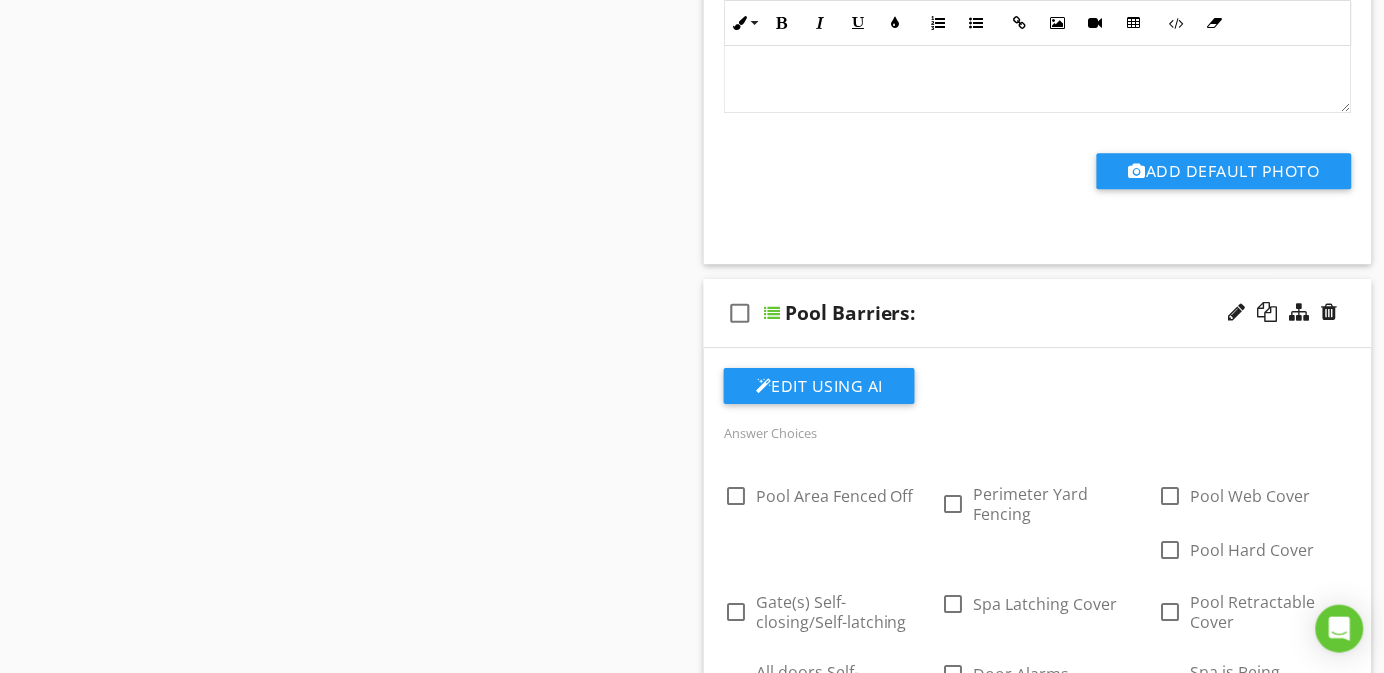 click on "Pool Barriers:" at bounding box center (1020, 313) 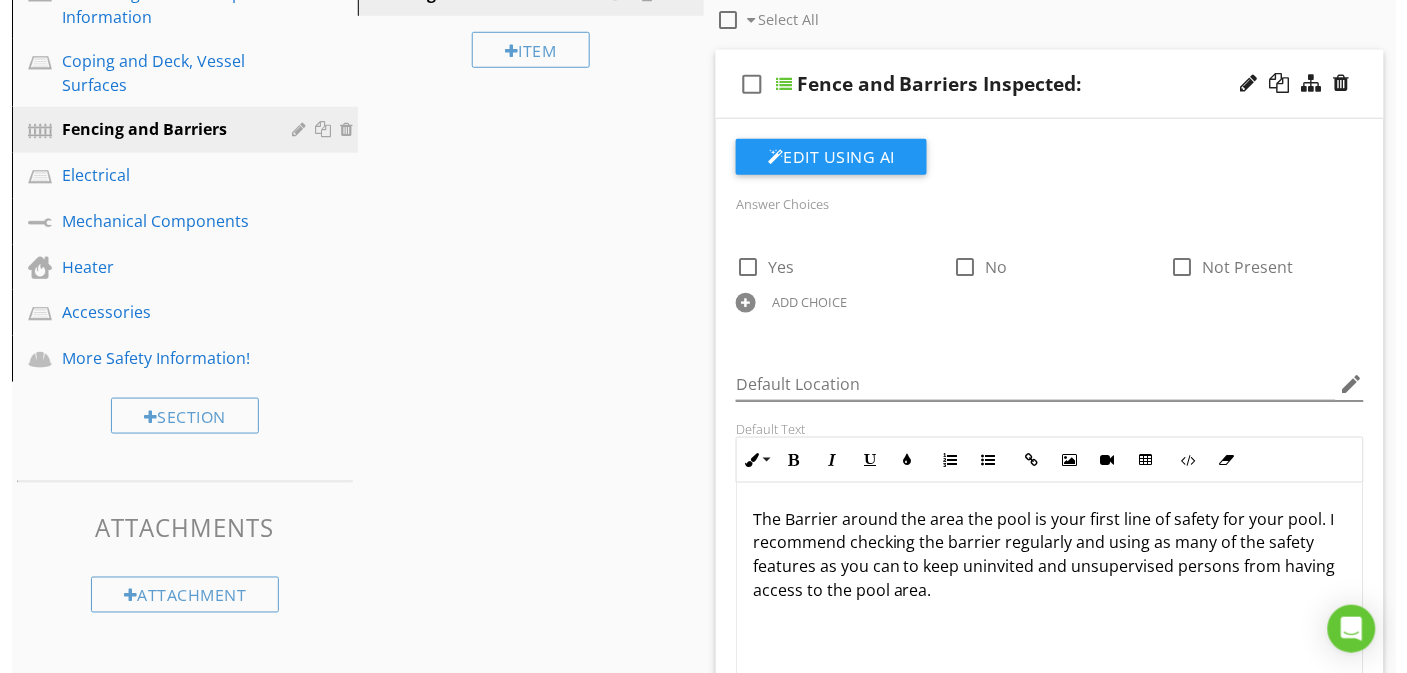 scroll, scrollTop: 196, scrollLeft: 0, axis: vertical 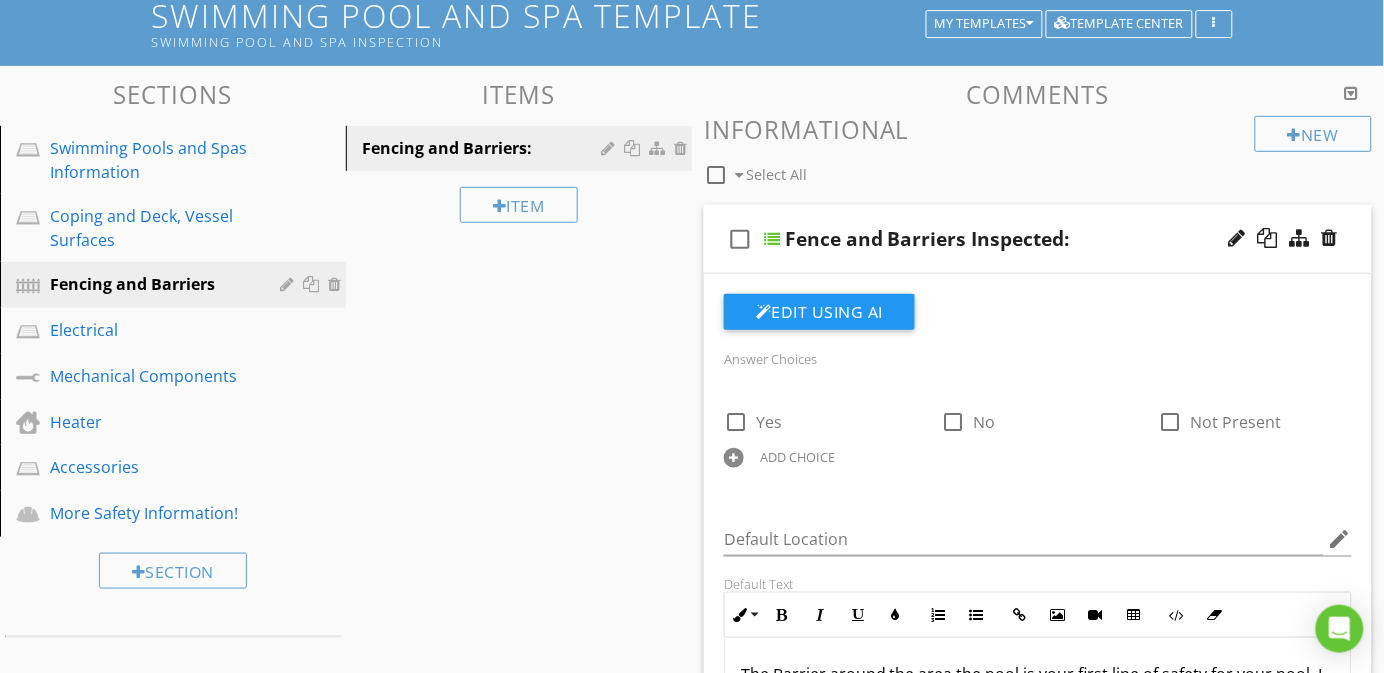 click on "check_box_outline_blank
Fence and Barriers Inspected:" at bounding box center (1038, 239) 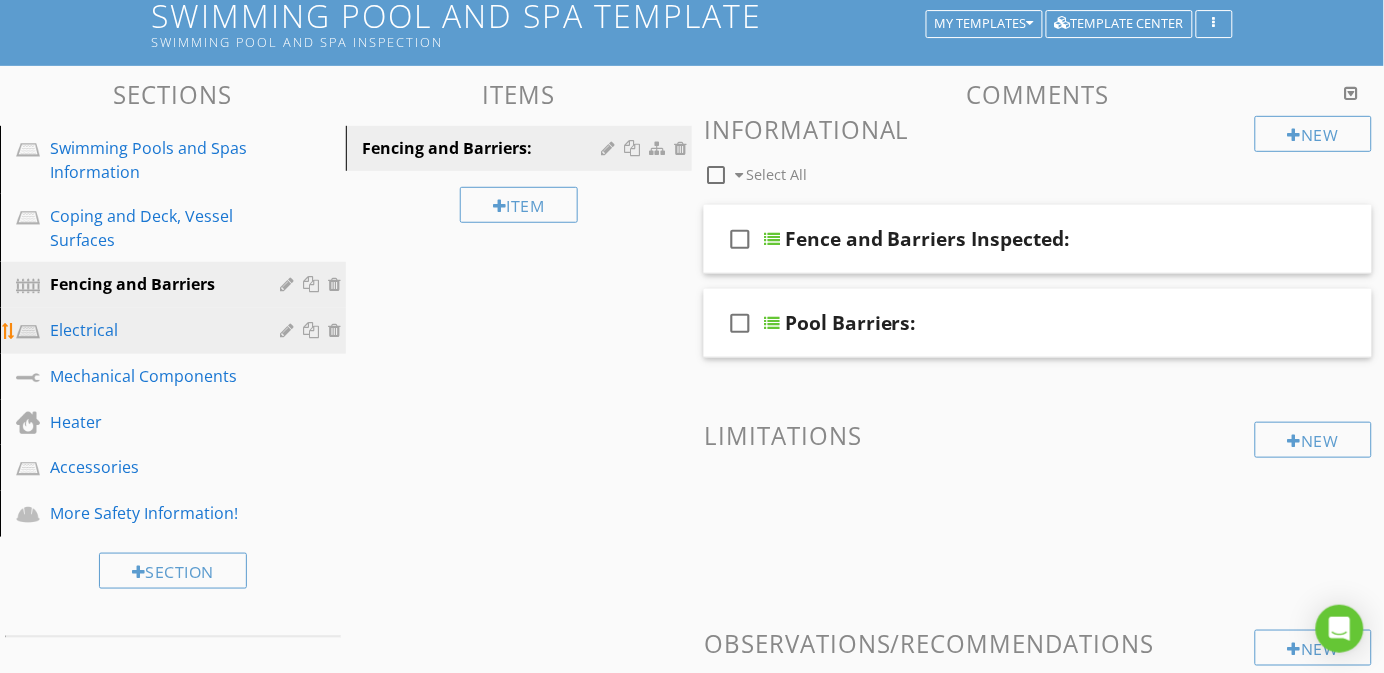 click on "Electrical" at bounding box center (150, 330) 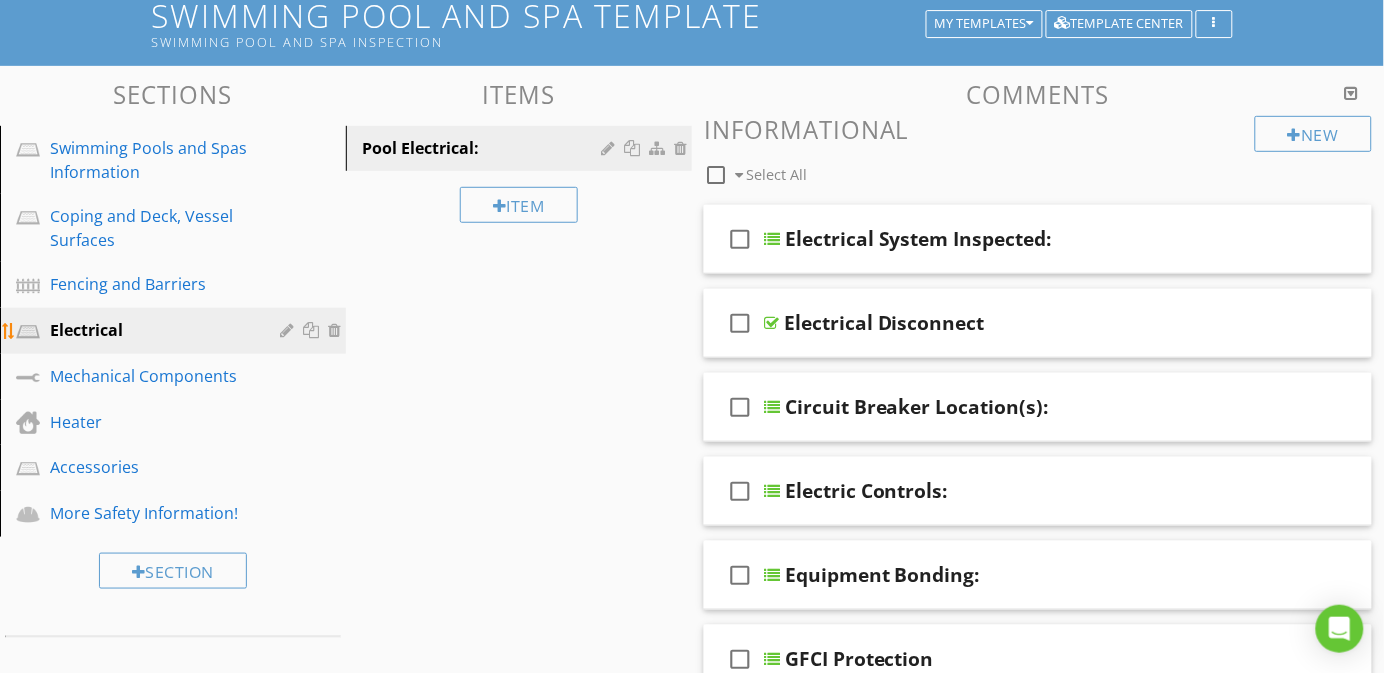 click at bounding box center [289, 330] 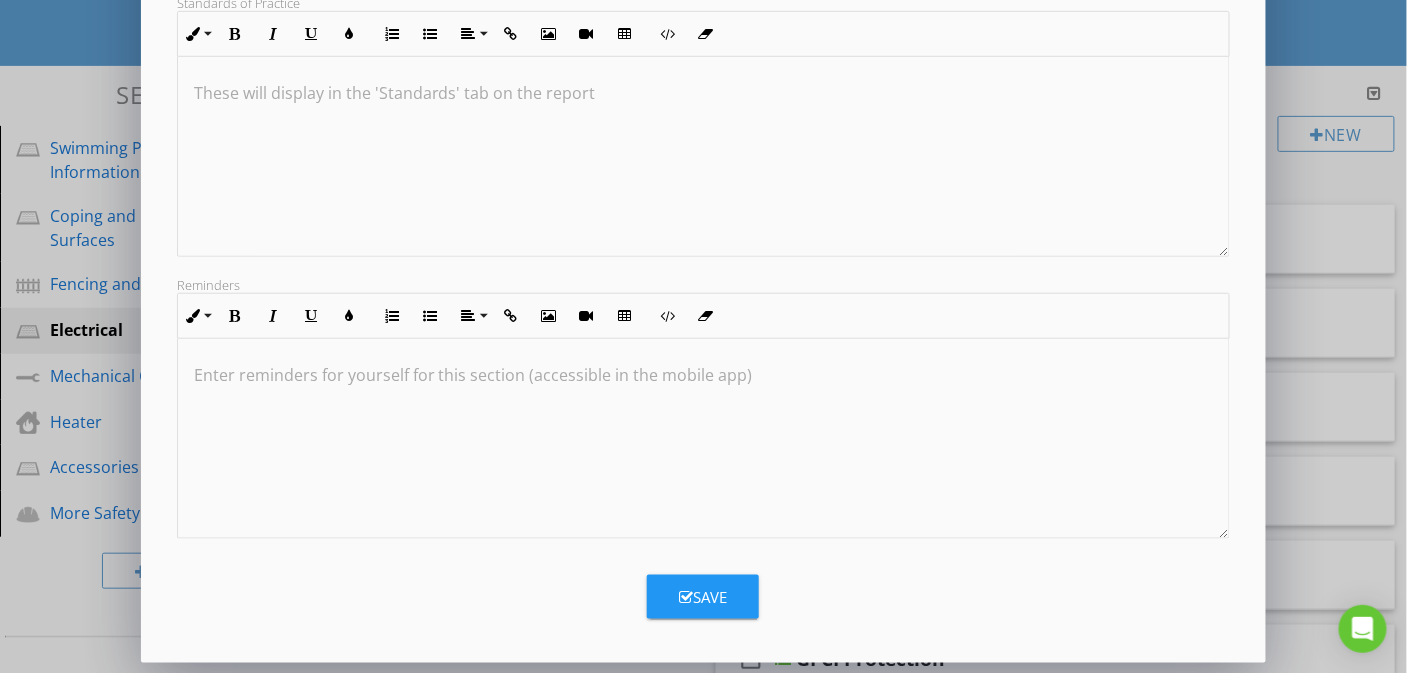 scroll, scrollTop: 385, scrollLeft: 0, axis: vertical 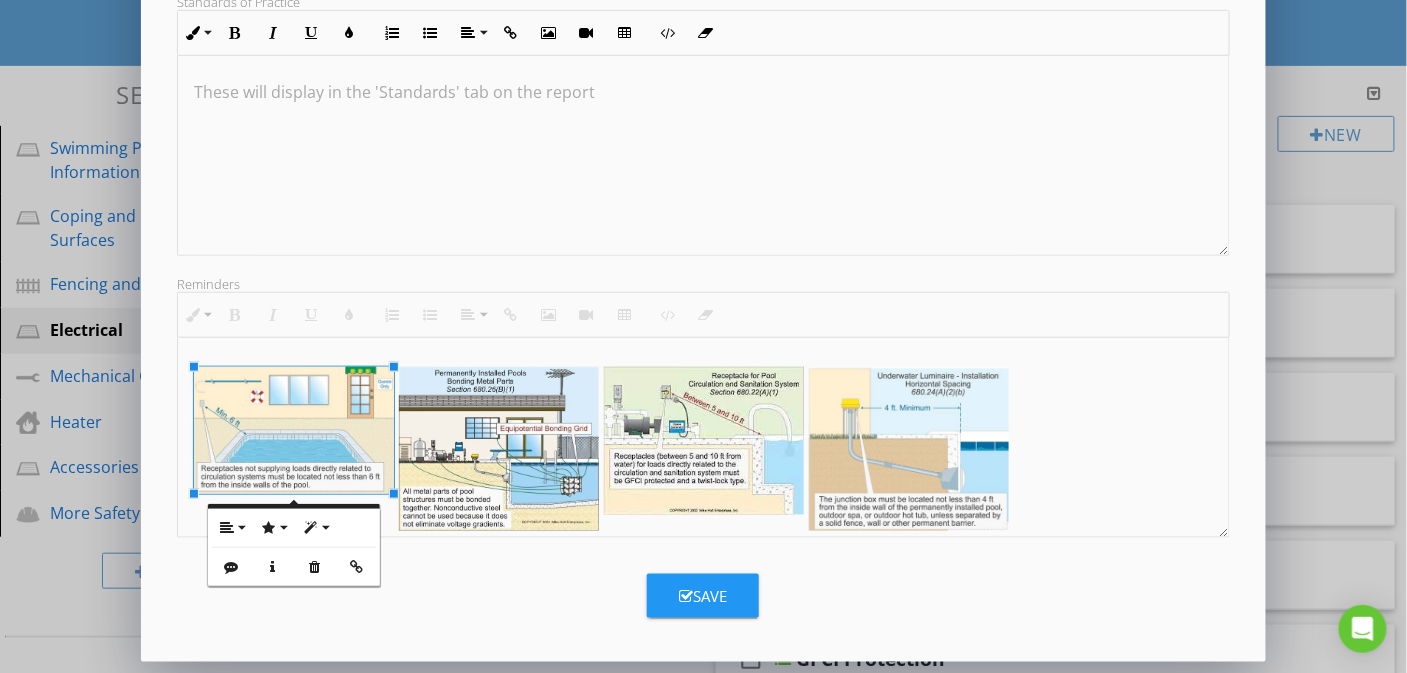click at bounding box center [704, 445] 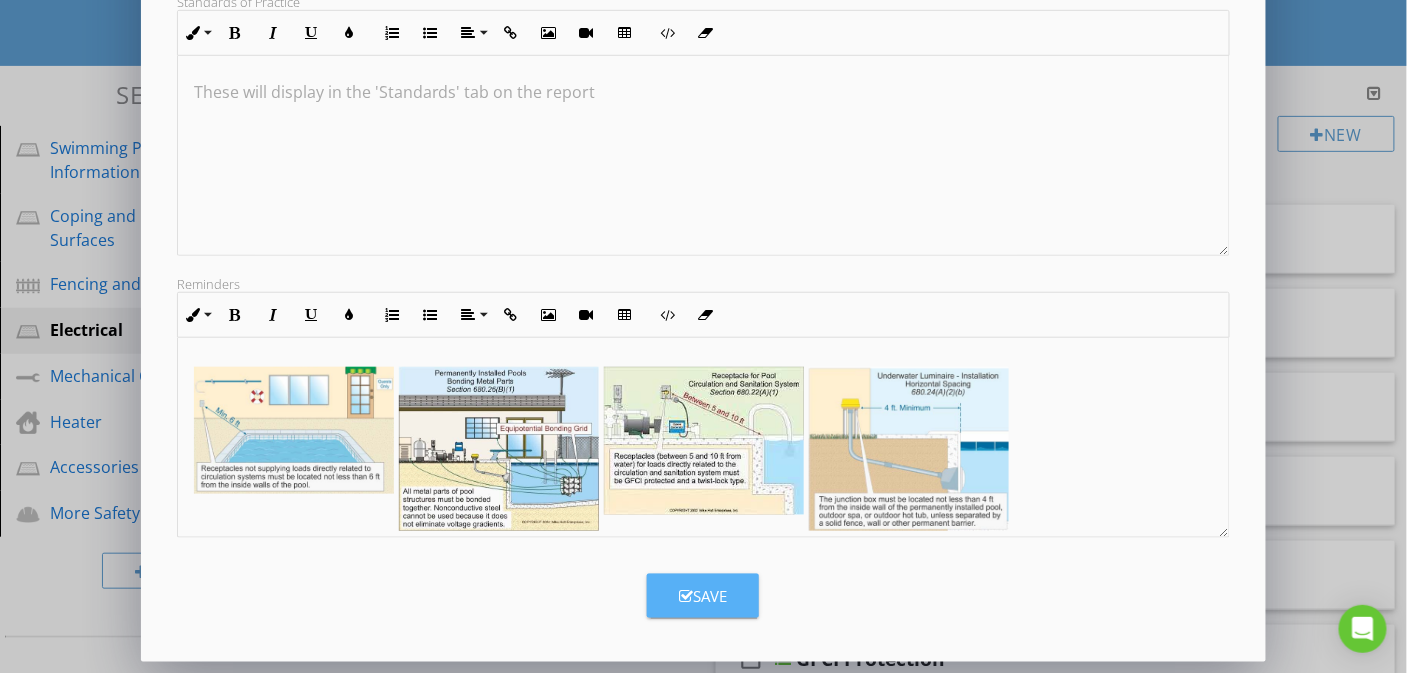 click on "Save" at bounding box center (703, 596) 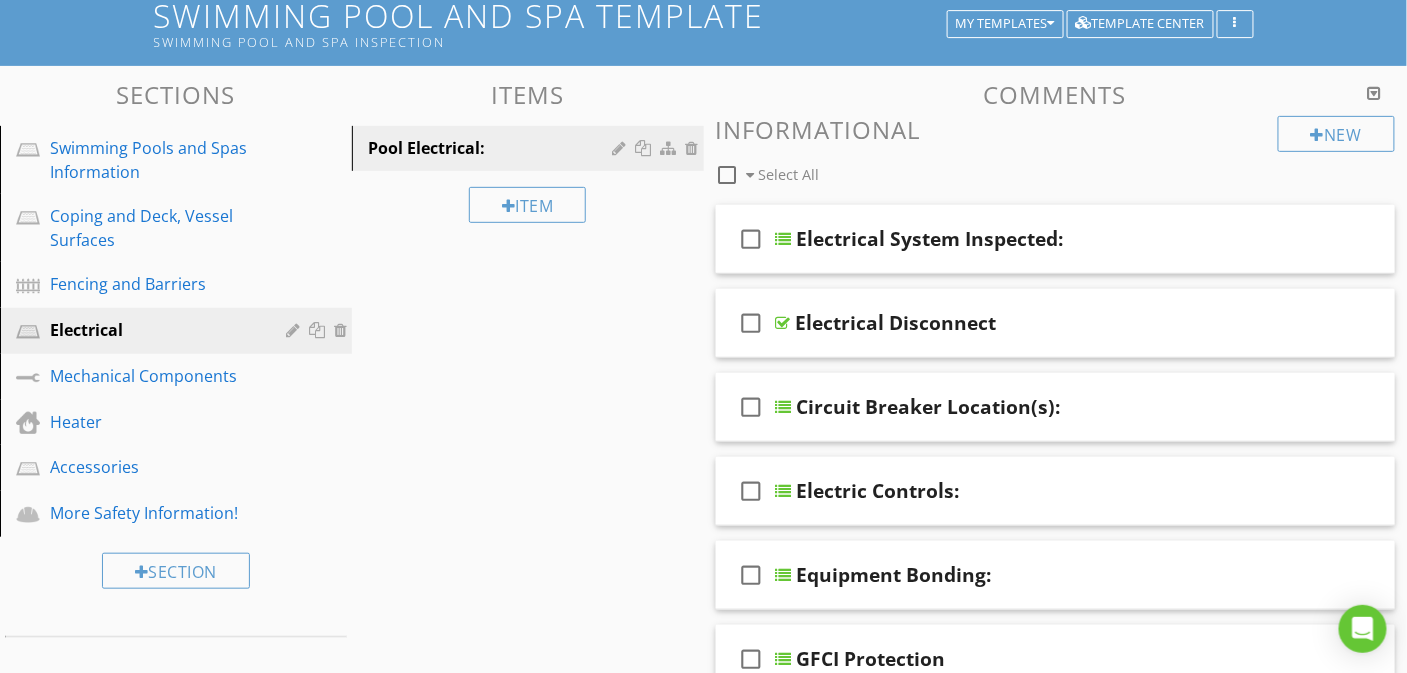 scroll, scrollTop: 167, scrollLeft: 0, axis: vertical 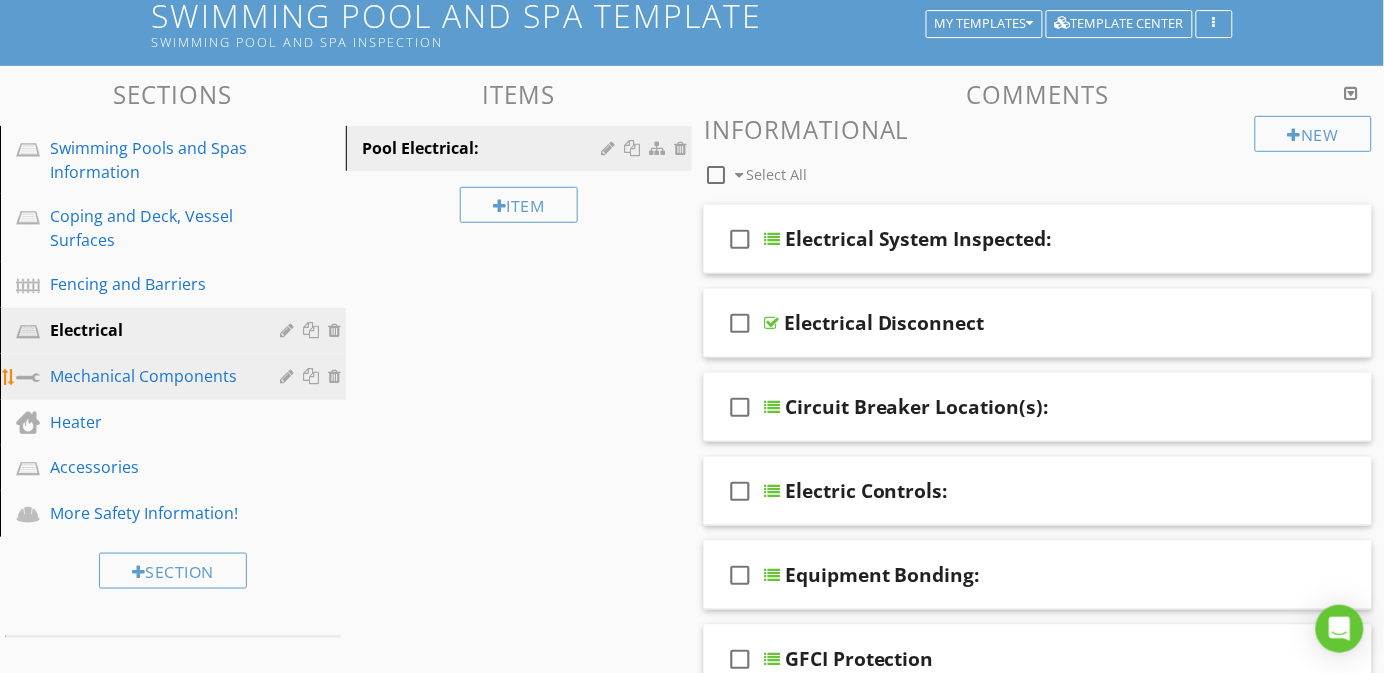 click on "Mechanical Components" at bounding box center (188, 377) 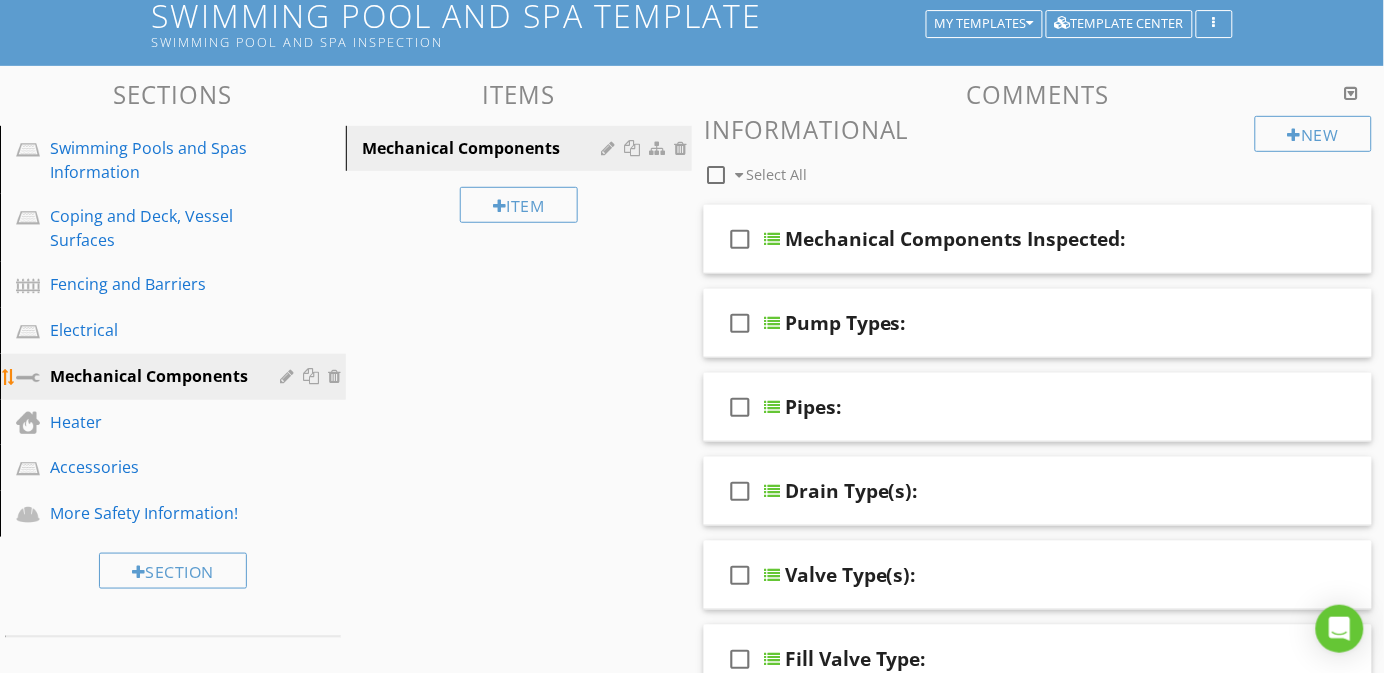 click at bounding box center (313, 376) 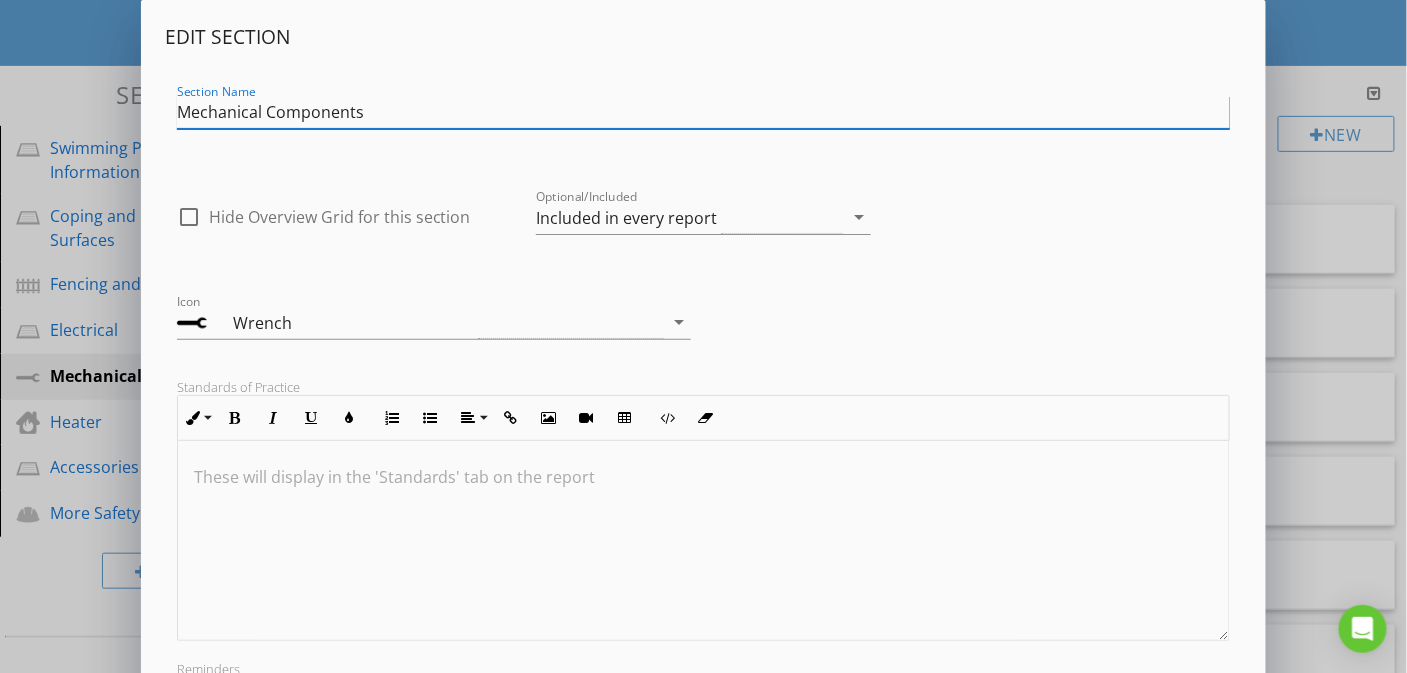 scroll, scrollTop: 1, scrollLeft: 0, axis: vertical 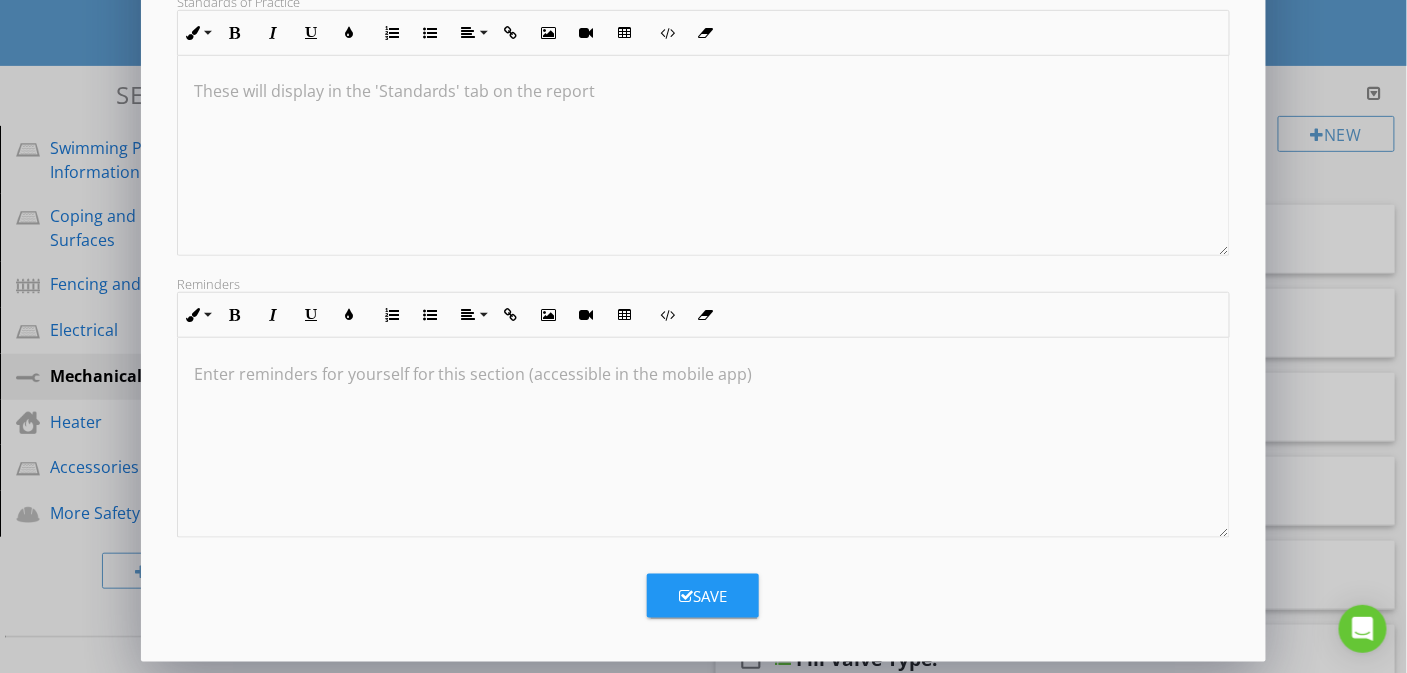 click on "Edit Section   Section Name Mechanical Components     check_box_outline_blank Hide Overview Grid for this section     Optional/Included Included in every report arrow_drop_down   Icon   Wrench   arrow_drop_down     Standards of Practice   Inline Style XLarge Large Normal Small Light Small/Light Bold Italic Underline Colors Ordered List Unordered List Align Align Left Align Center Align Right Align Justify Insert Link Insert Image Insert Video Insert Table Code View Clear Formatting These will display in the 'Standards' tab on the report   Reminders   Inline Style XLarge Large Normal Small Light Small/Light Bold Italic Underline Colors Ordered List Unordered List Align Align Left Align Center Align Right Align Justify Insert Link Insert Image Insert Video Insert Table Code View Clear Formatting Enter reminders for yourself for this section (accessible in the mobile app)
Save" at bounding box center [703, 144] 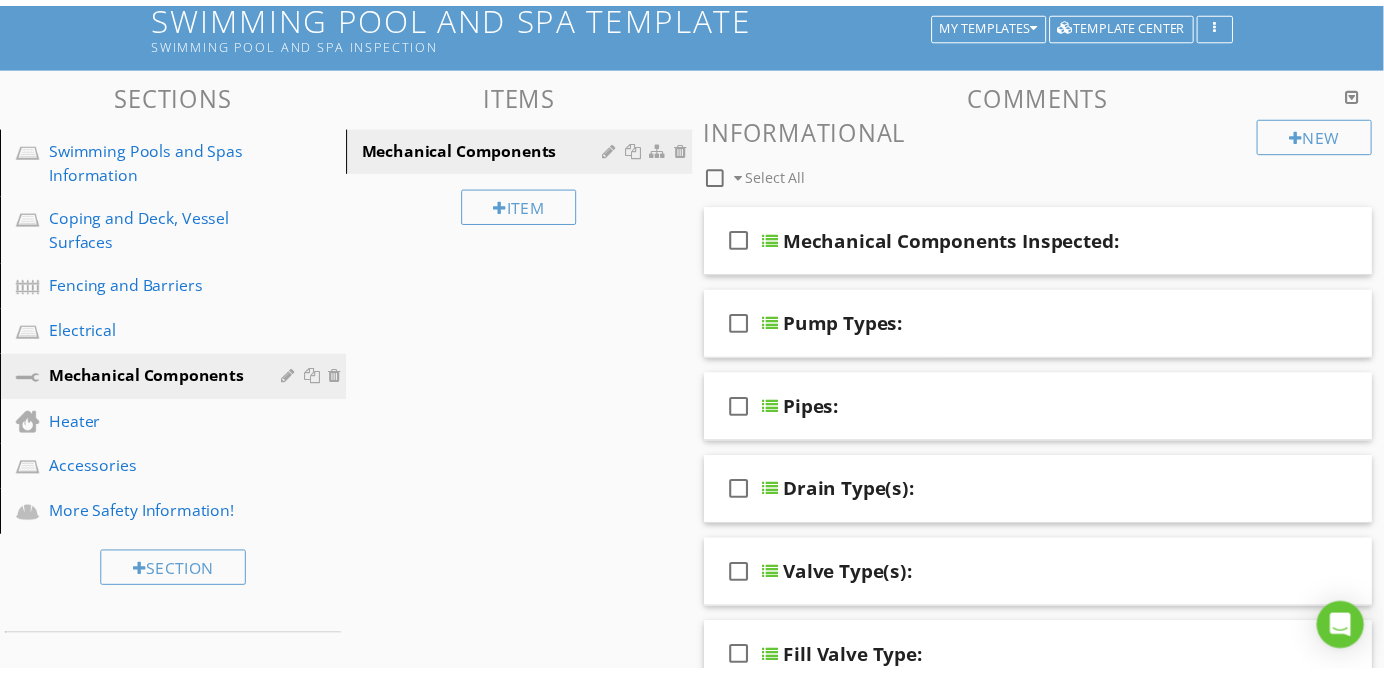 scroll, scrollTop: 0, scrollLeft: 0, axis: both 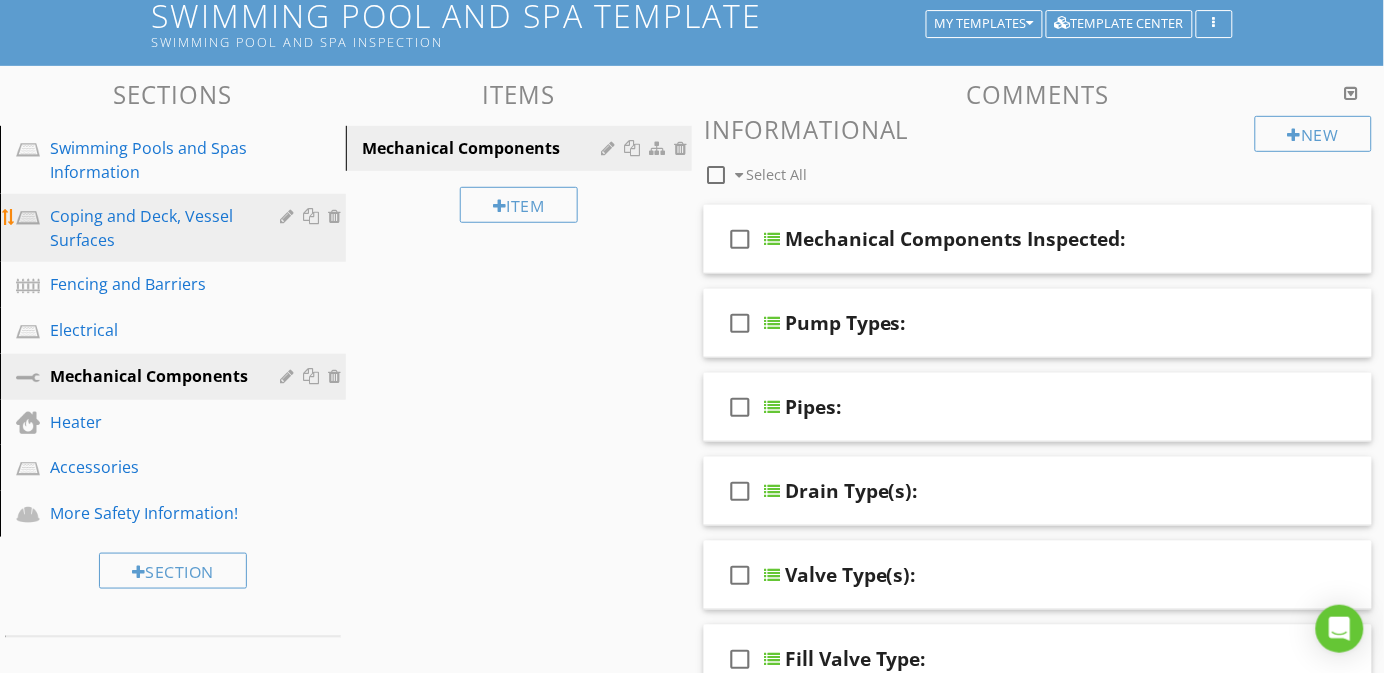 click on "Coping and Deck, Vessel Surfaces" at bounding box center (150, 228) 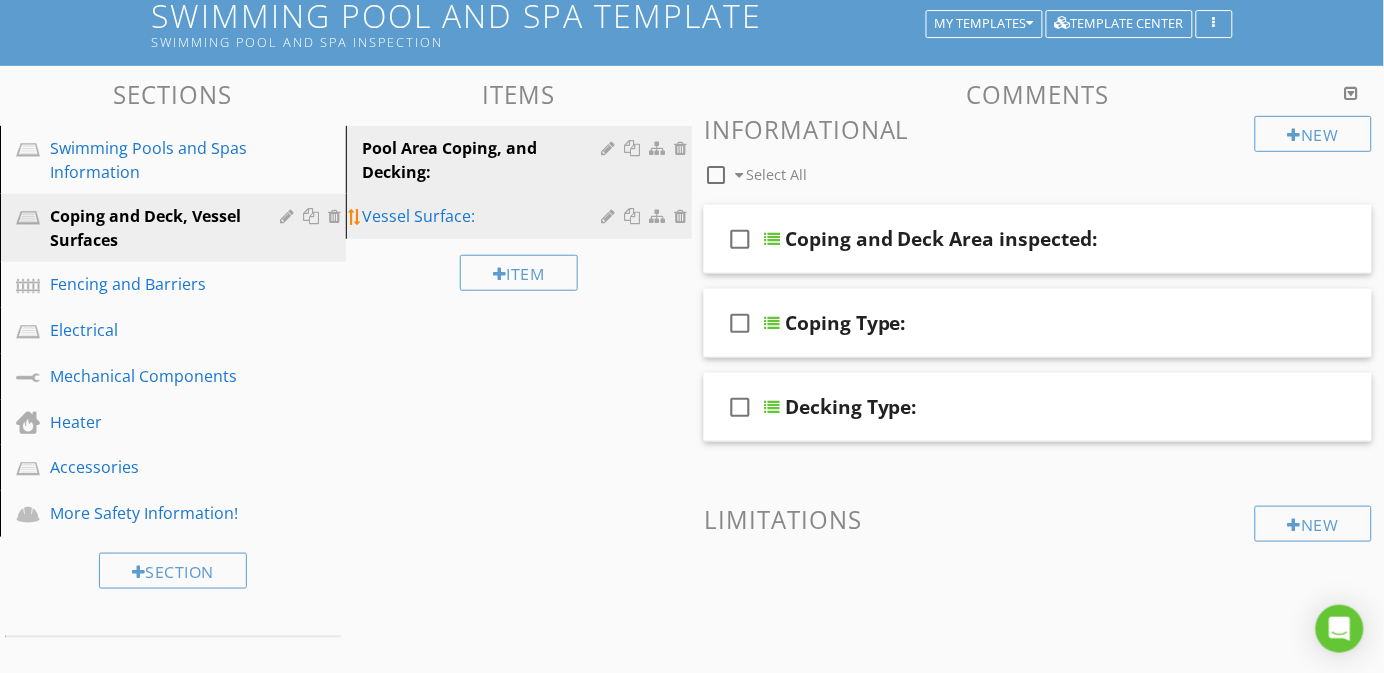 click on "Vessel Surface:" at bounding box center [484, 216] 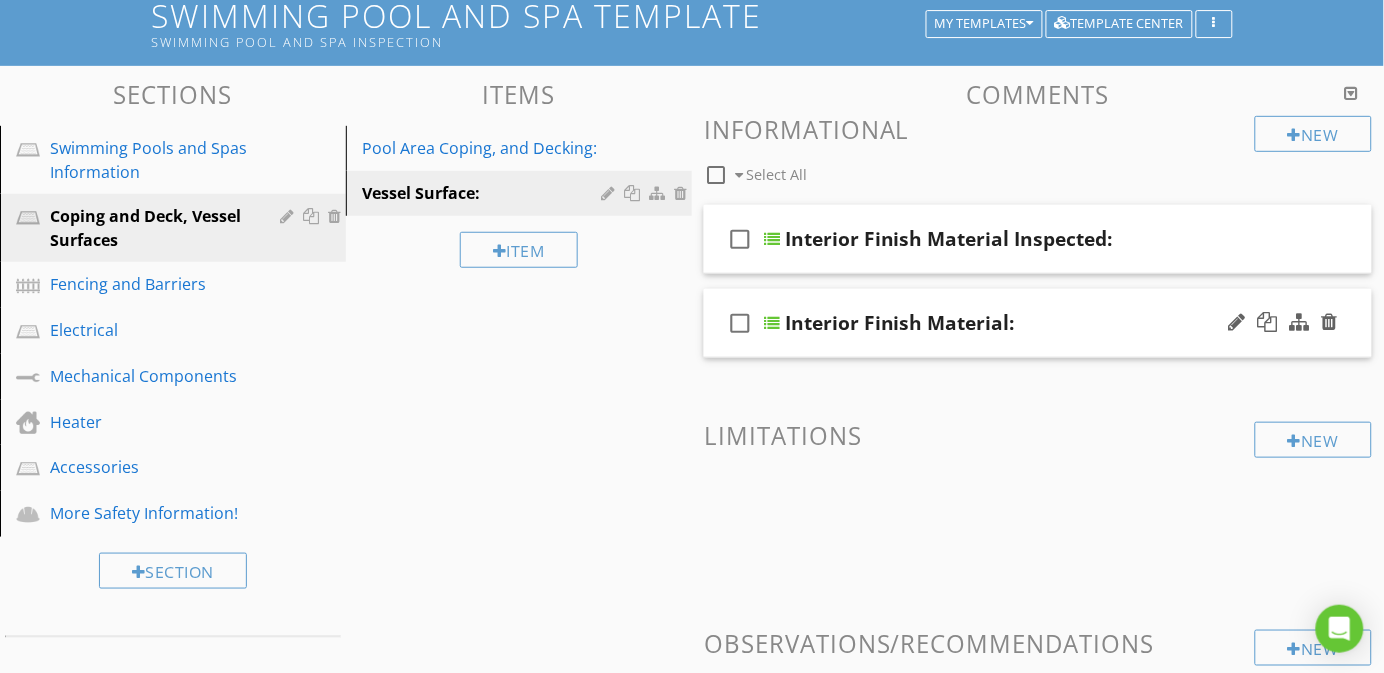 click on "check_box_outline_blank
Interior Finish Material:" at bounding box center [1038, 323] 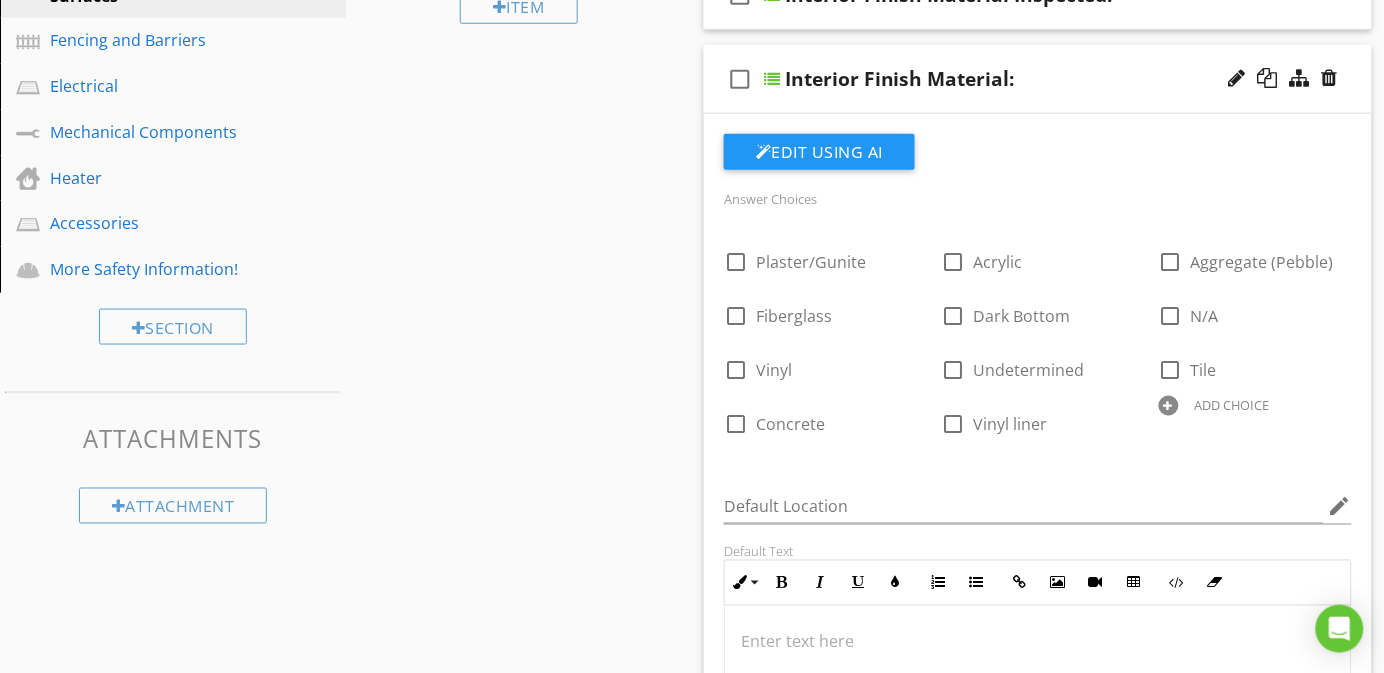 scroll, scrollTop: 196, scrollLeft: 0, axis: vertical 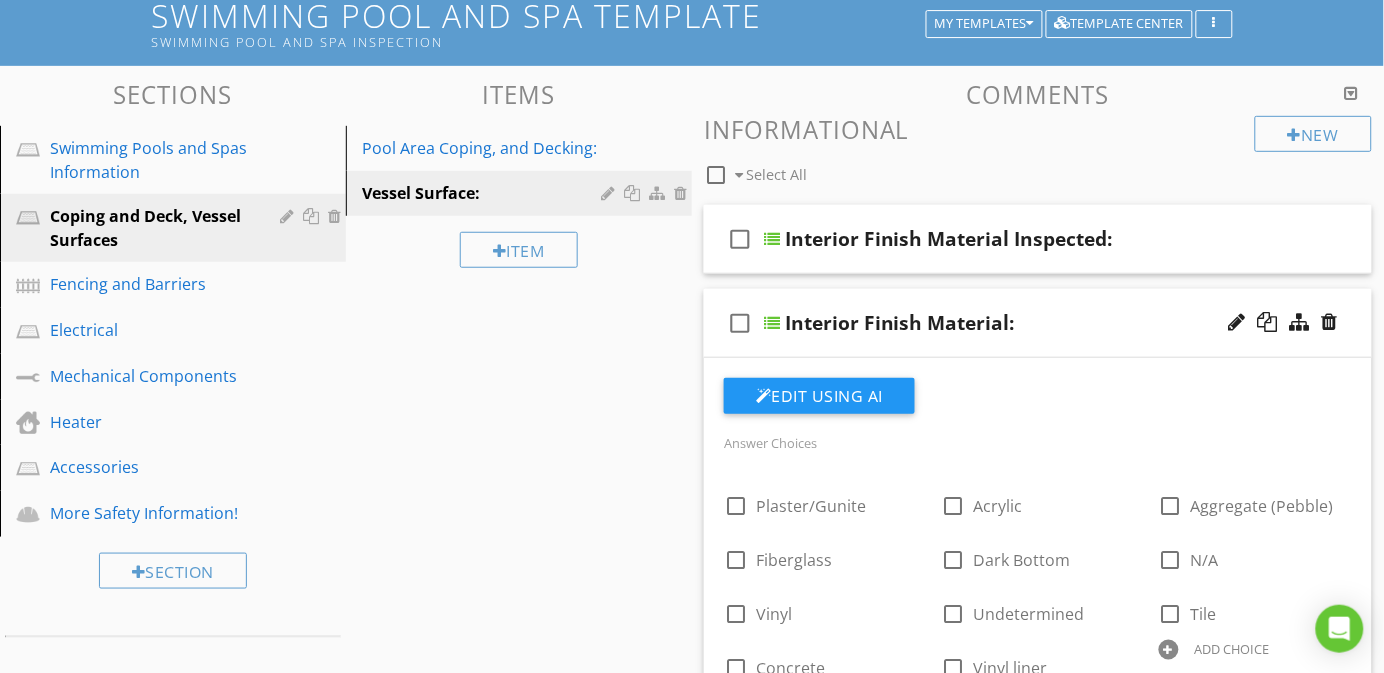 click on "check_box_outline_blank
Interior Finish Material:" at bounding box center (1038, 323) 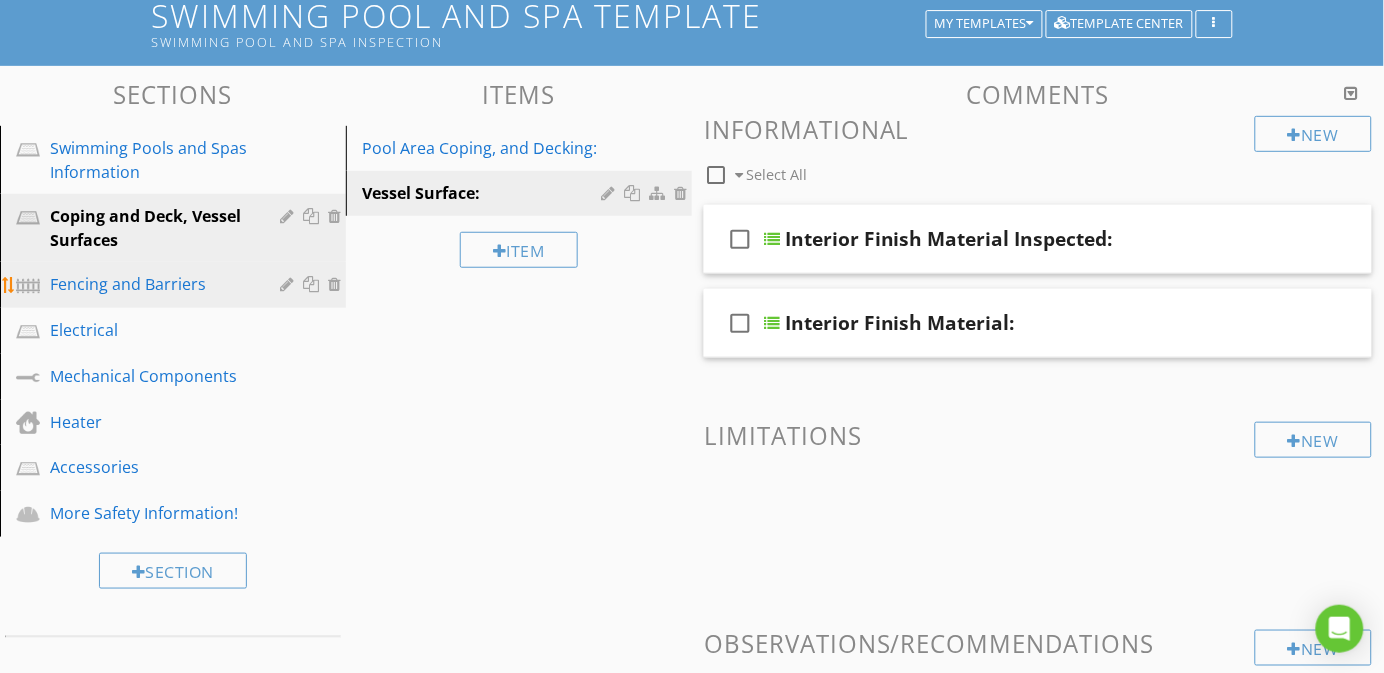 click on "Fencing and Barriers" at bounding box center (188, 285) 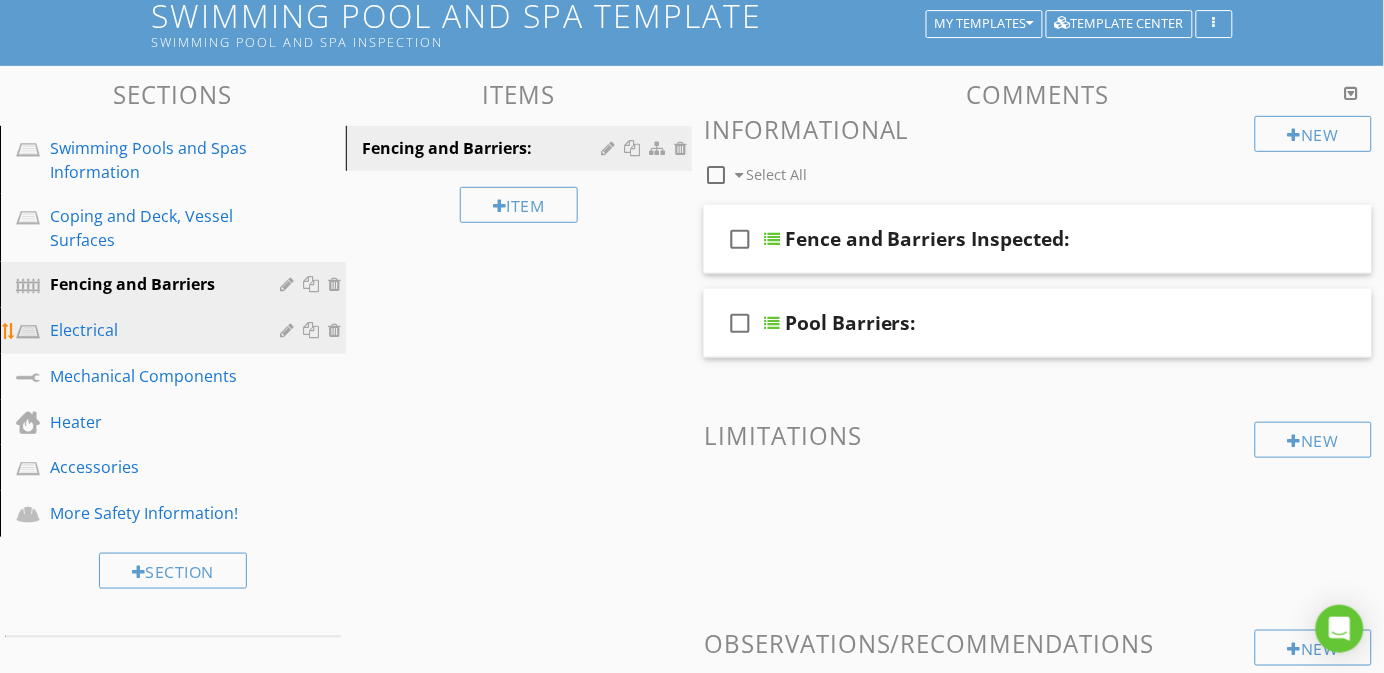 click on "Electrical" at bounding box center [150, 330] 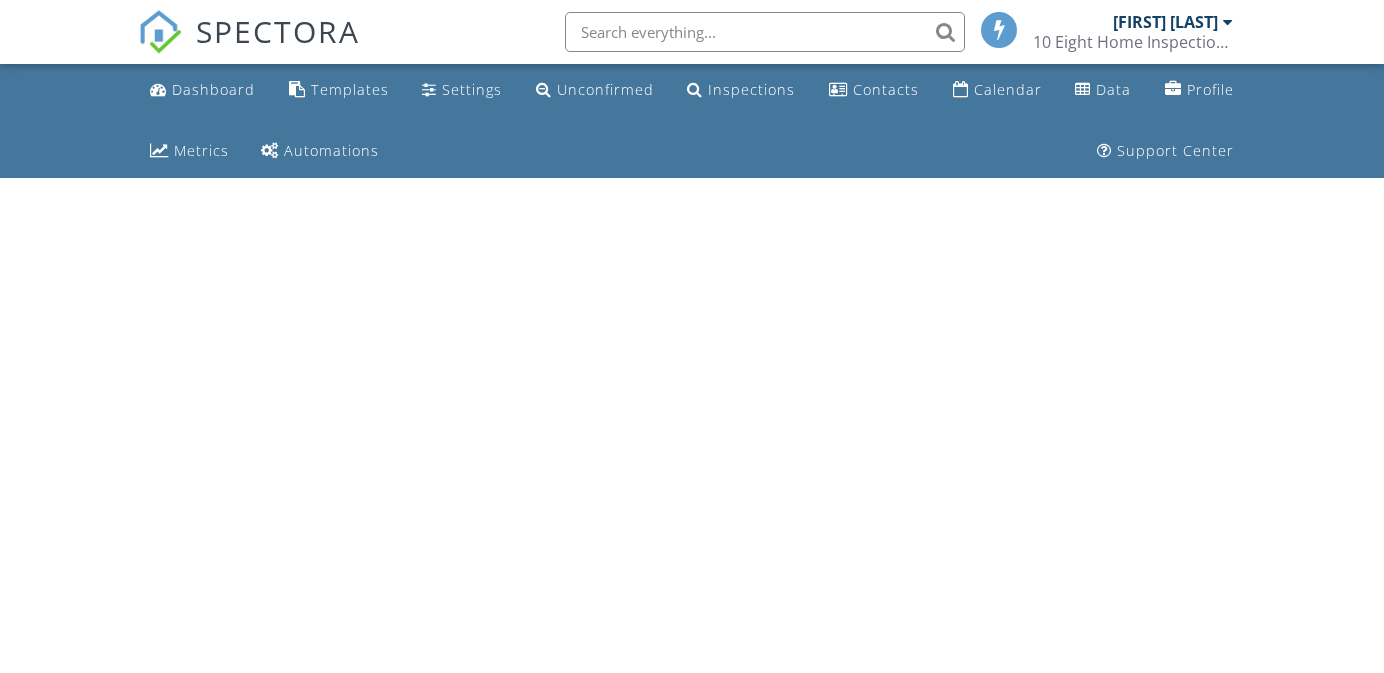 scroll, scrollTop: 0, scrollLeft: 0, axis: both 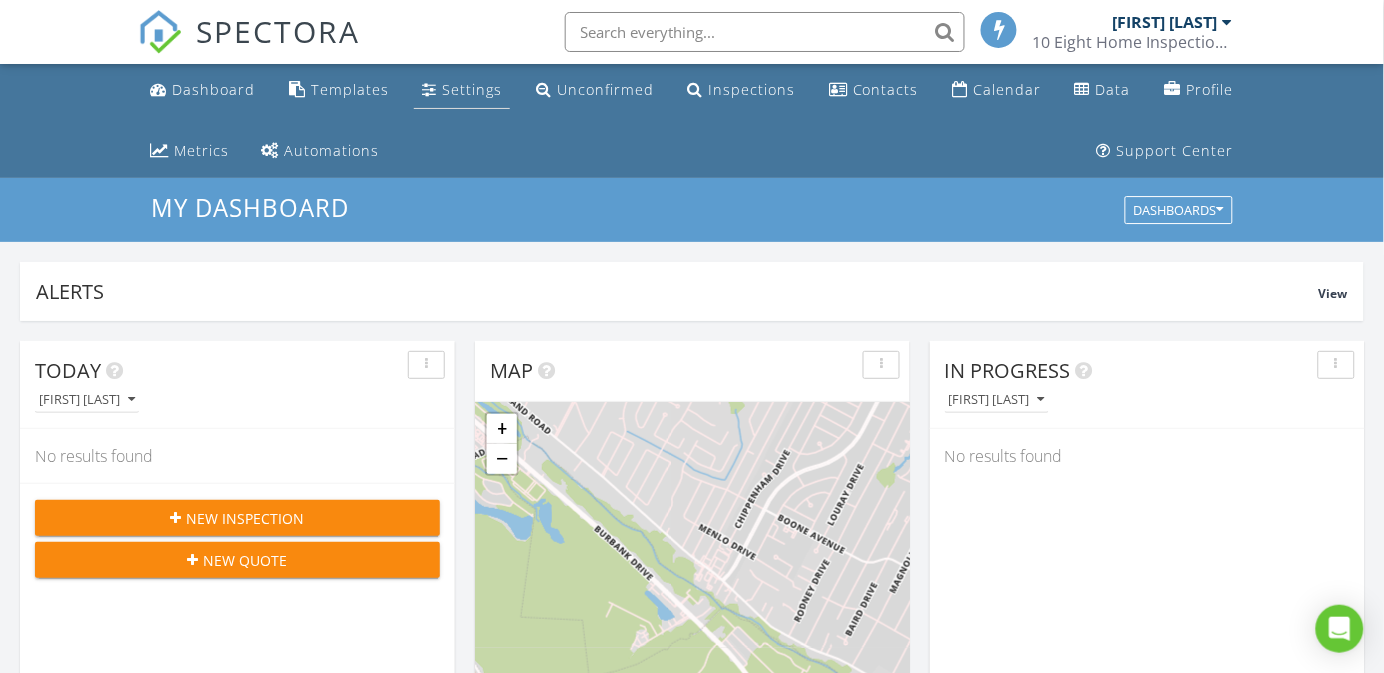 click on "Settings" at bounding box center (462, 90) 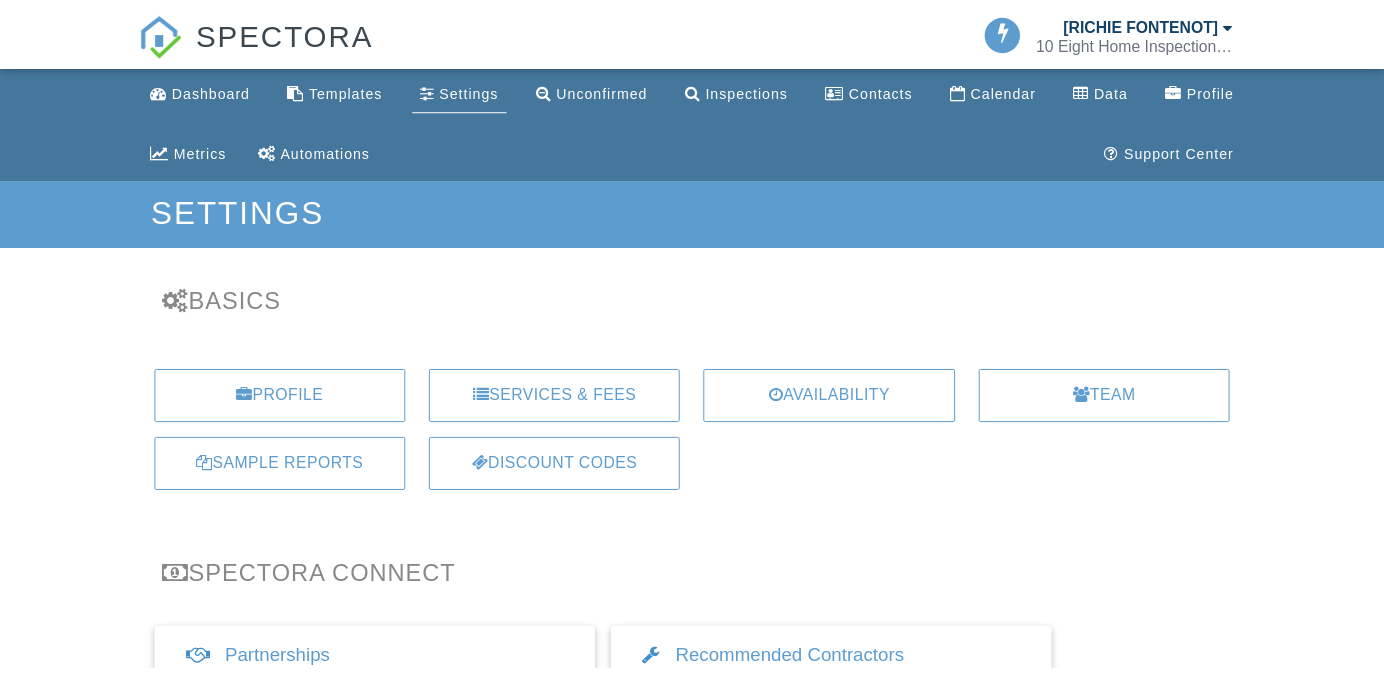 scroll, scrollTop: 0, scrollLeft: 0, axis: both 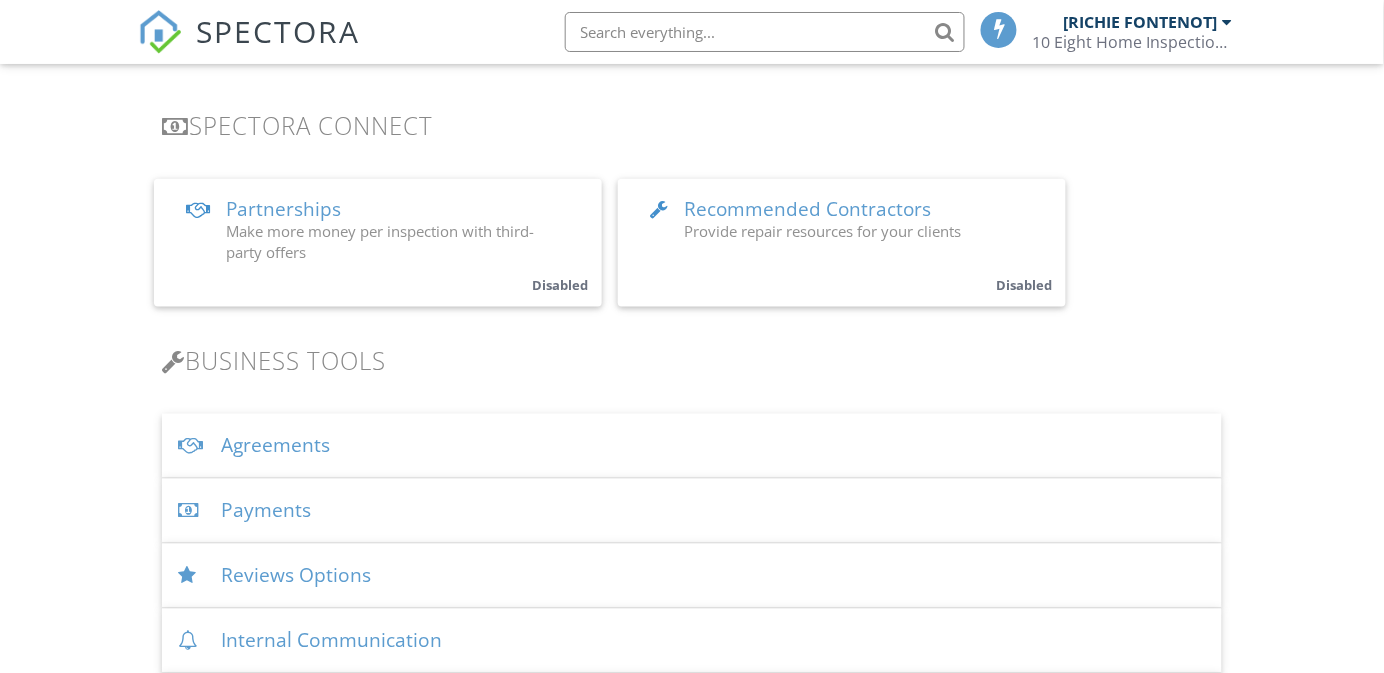 click on "Agreements" at bounding box center [691, 446] 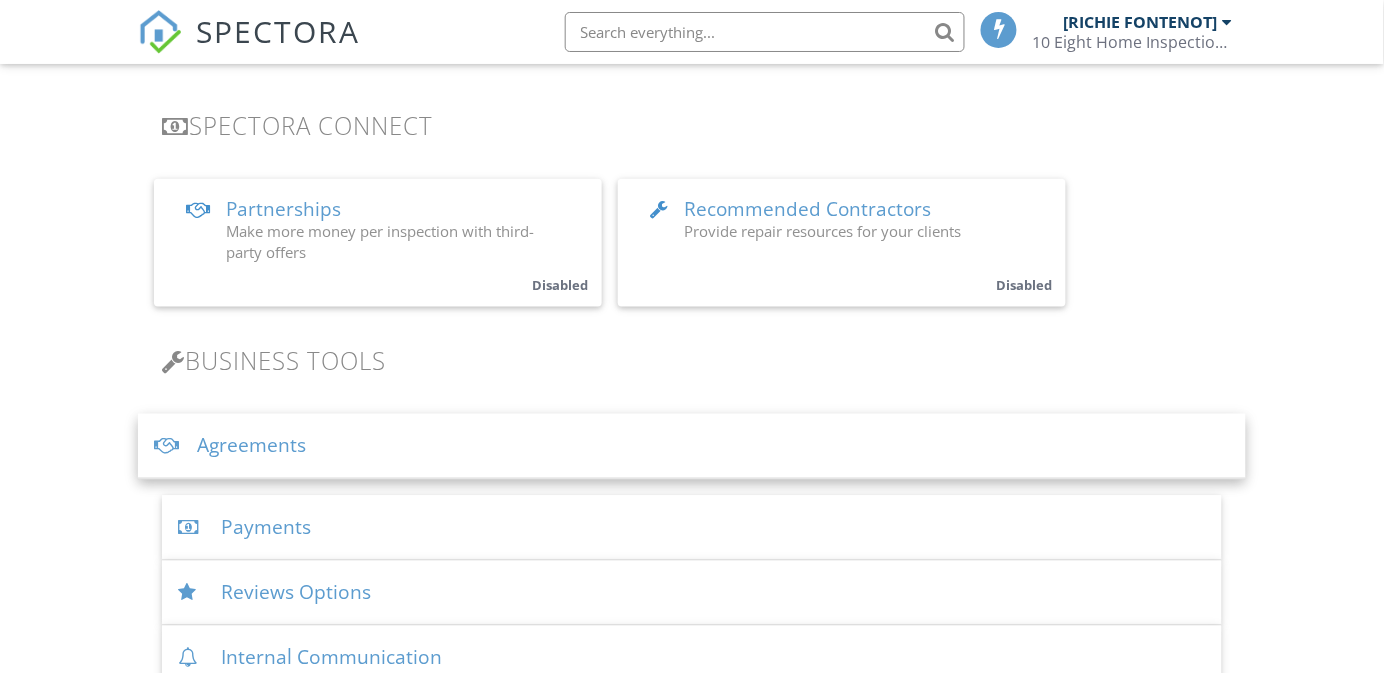 scroll, scrollTop: 0, scrollLeft: 0, axis: both 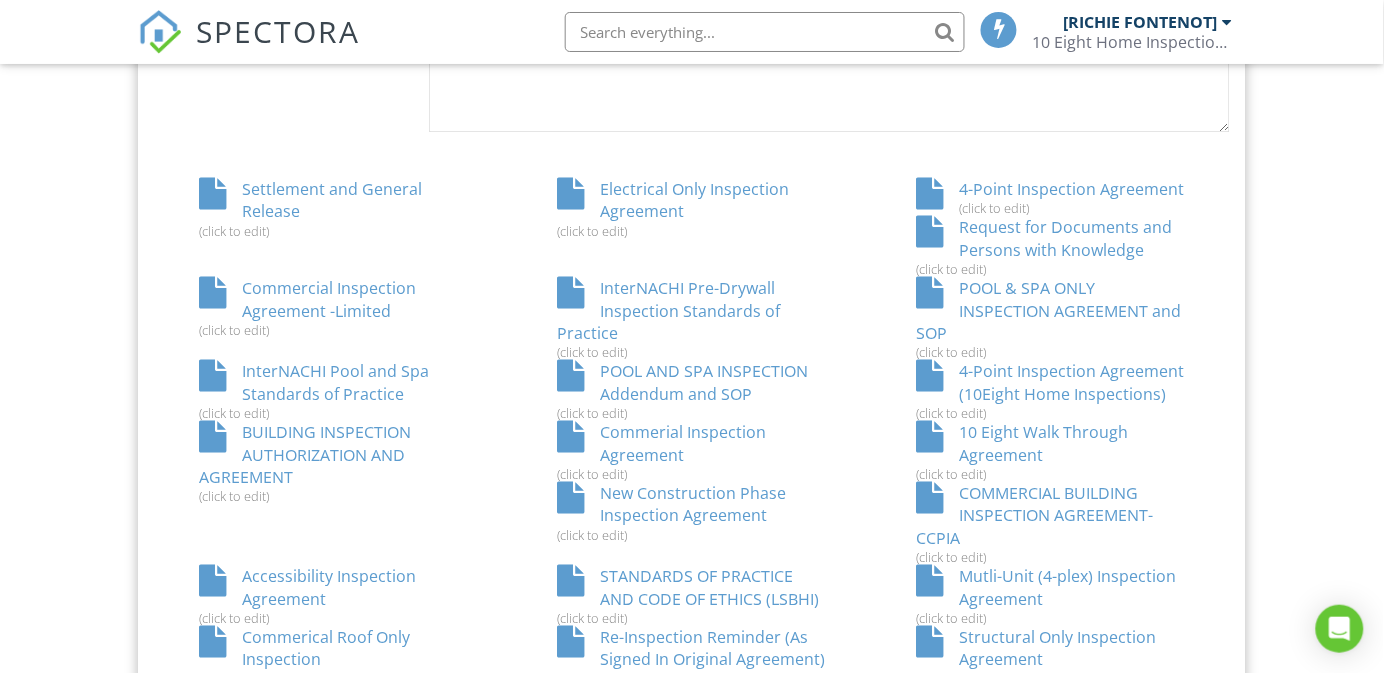 click on "POOL AND SPA INSPECTION Addendum and SOP
(click to edit)" at bounding box center [692, 390] 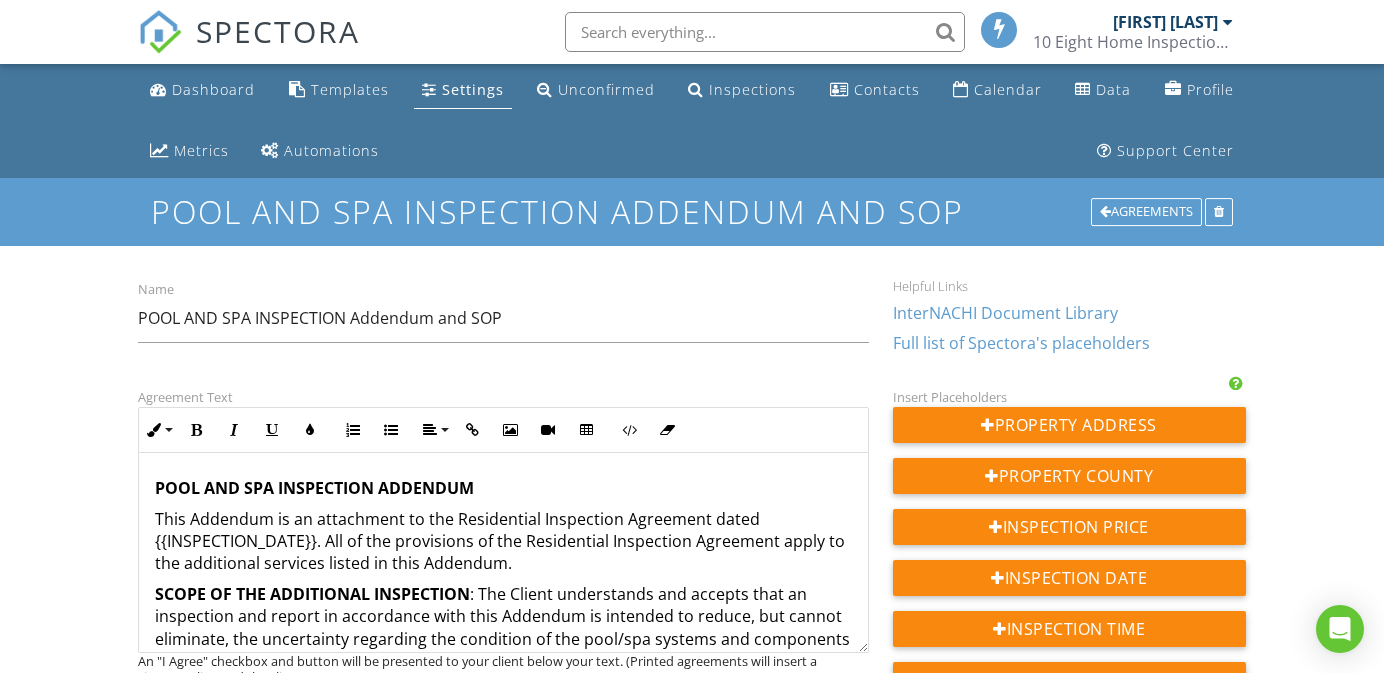 scroll, scrollTop: 0, scrollLeft: 0, axis: both 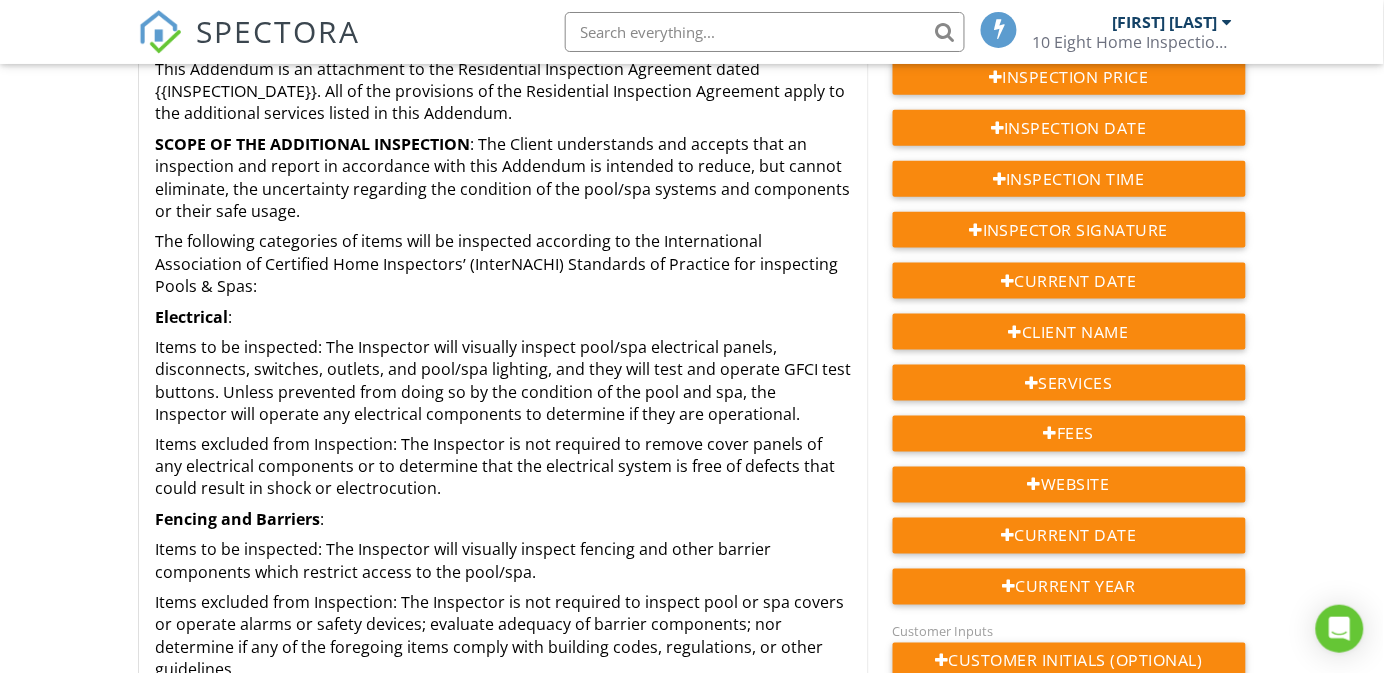 drag, startPoint x: 860, startPoint y: 191, endPoint x: 598, endPoint y: 574, distance: 464.03986 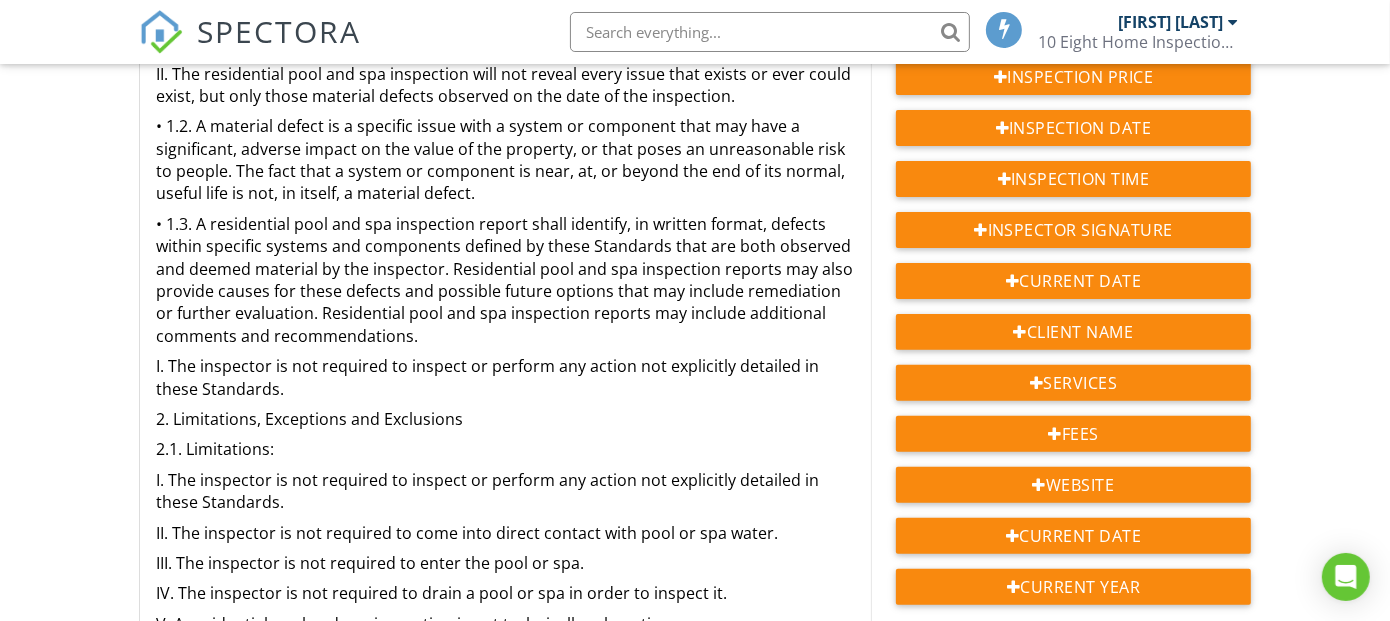 scroll, scrollTop: 2322, scrollLeft: 0, axis: vertical 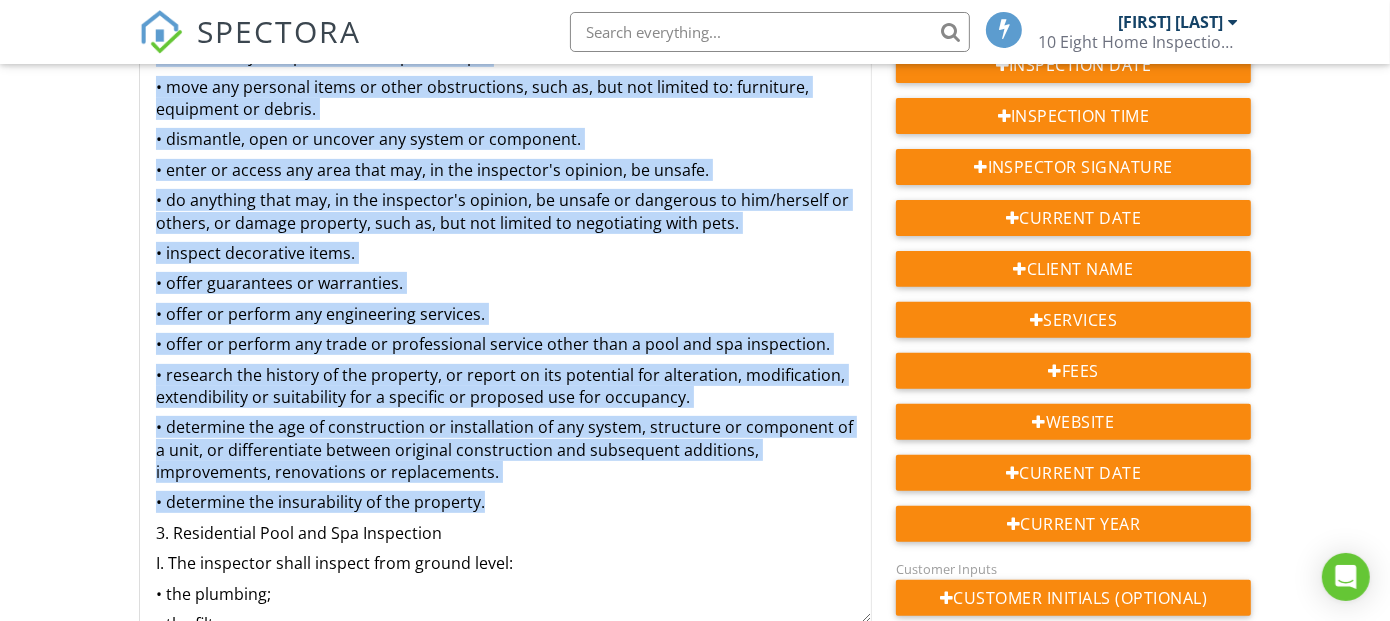drag, startPoint x: 147, startPoint y: 309, endPoint x: 485, endPoint y: 560, distance: 421.00476 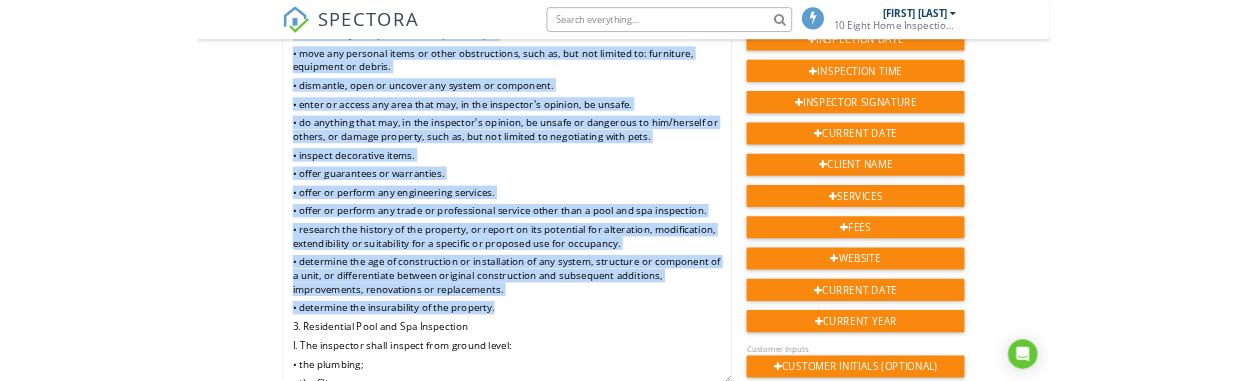 scroll, scrollTop: 548, scrollLeft: 0, axis: vertical 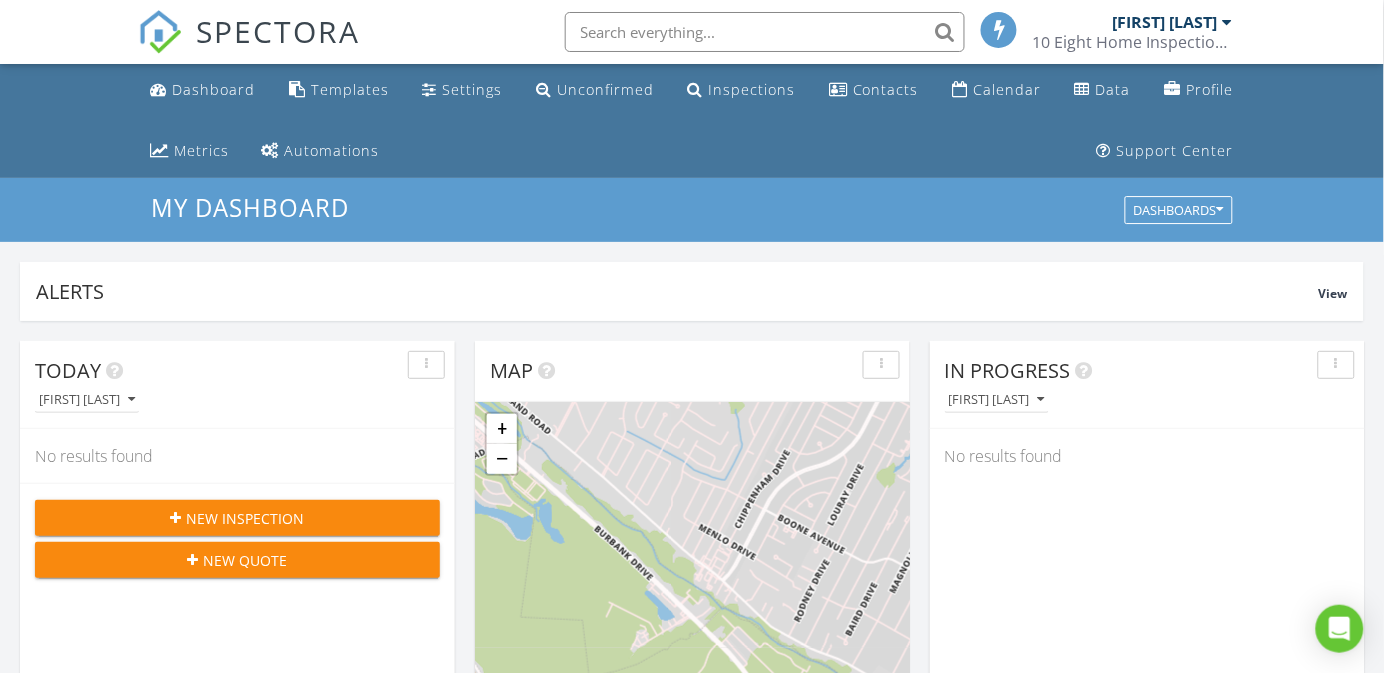 click at bounding box center (765, 32) 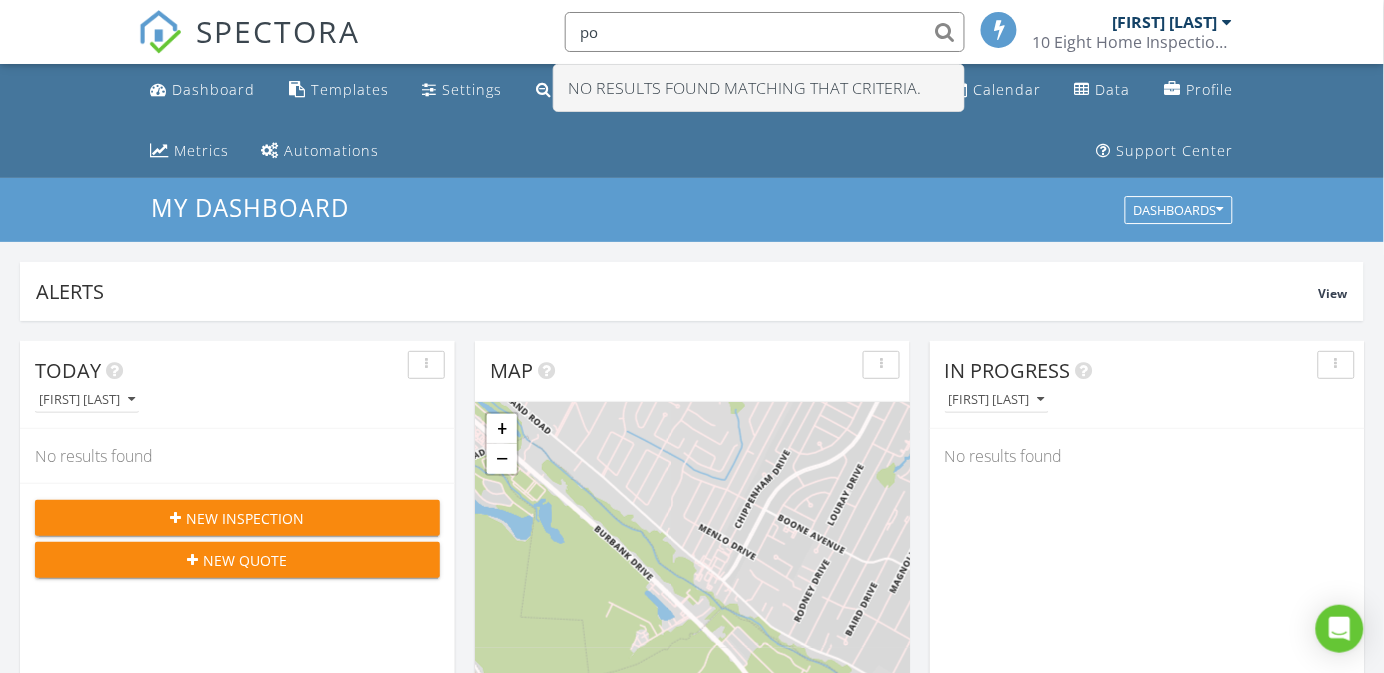 type on "p" 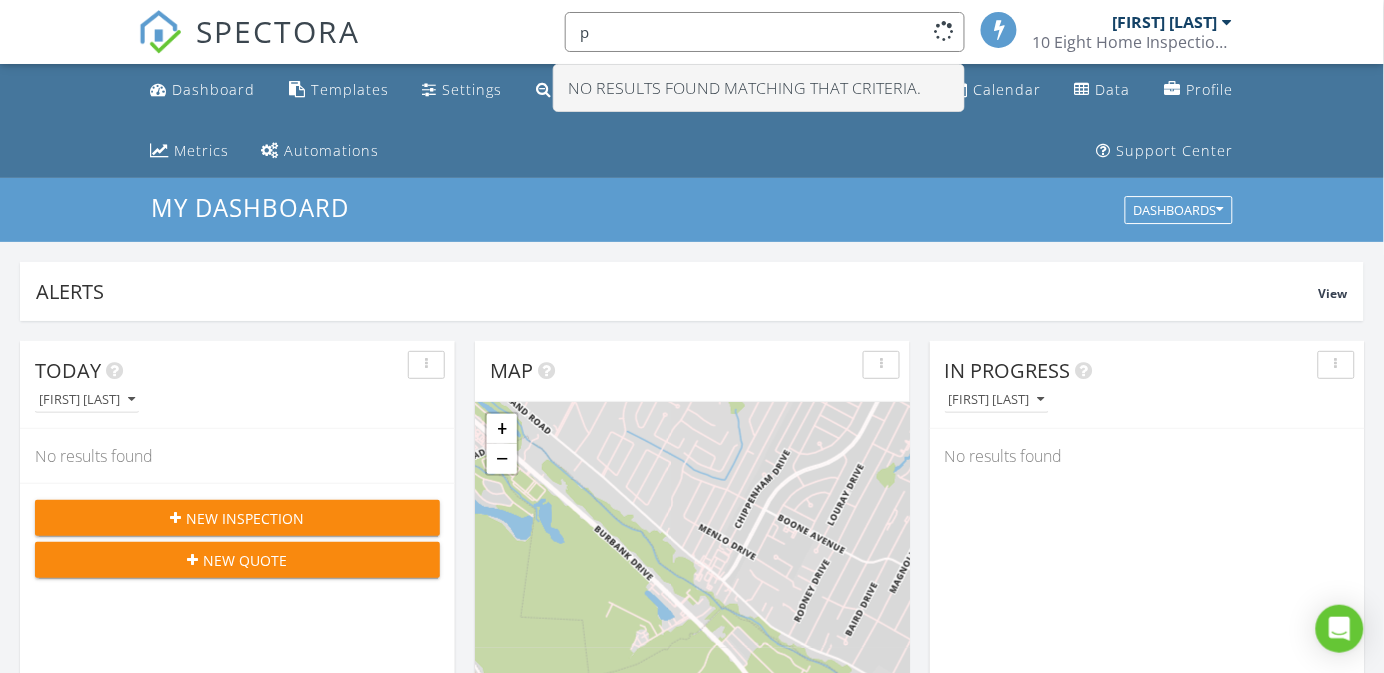 type 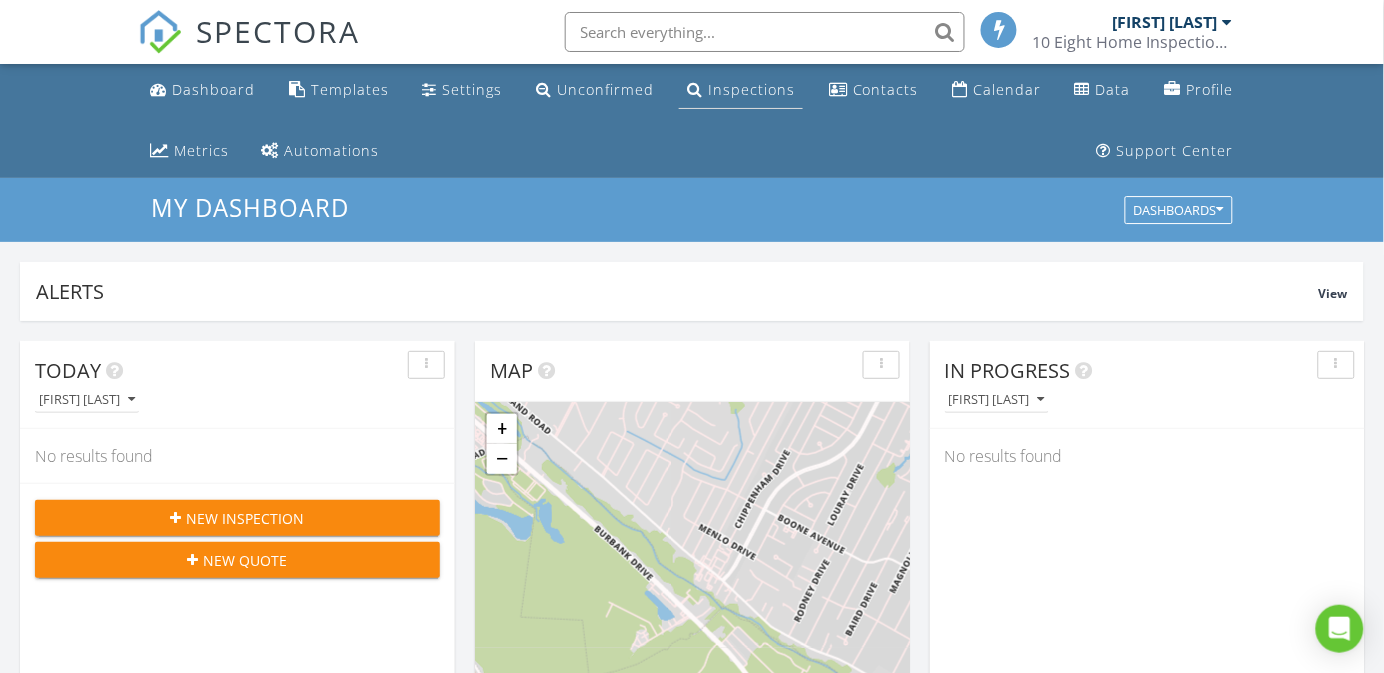 click on "Inspections" at bounding box center [751, 89] 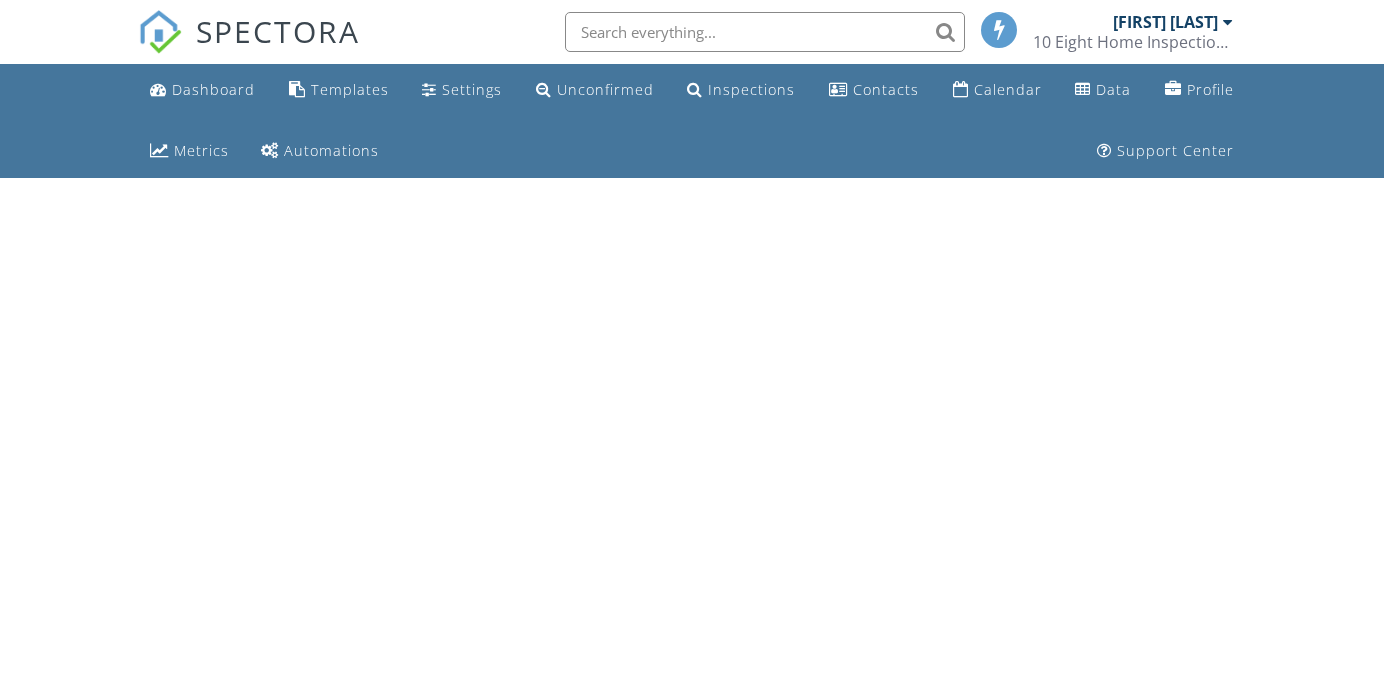 scroll, scrollTop: 0, scrollLeft: 0, axis: both 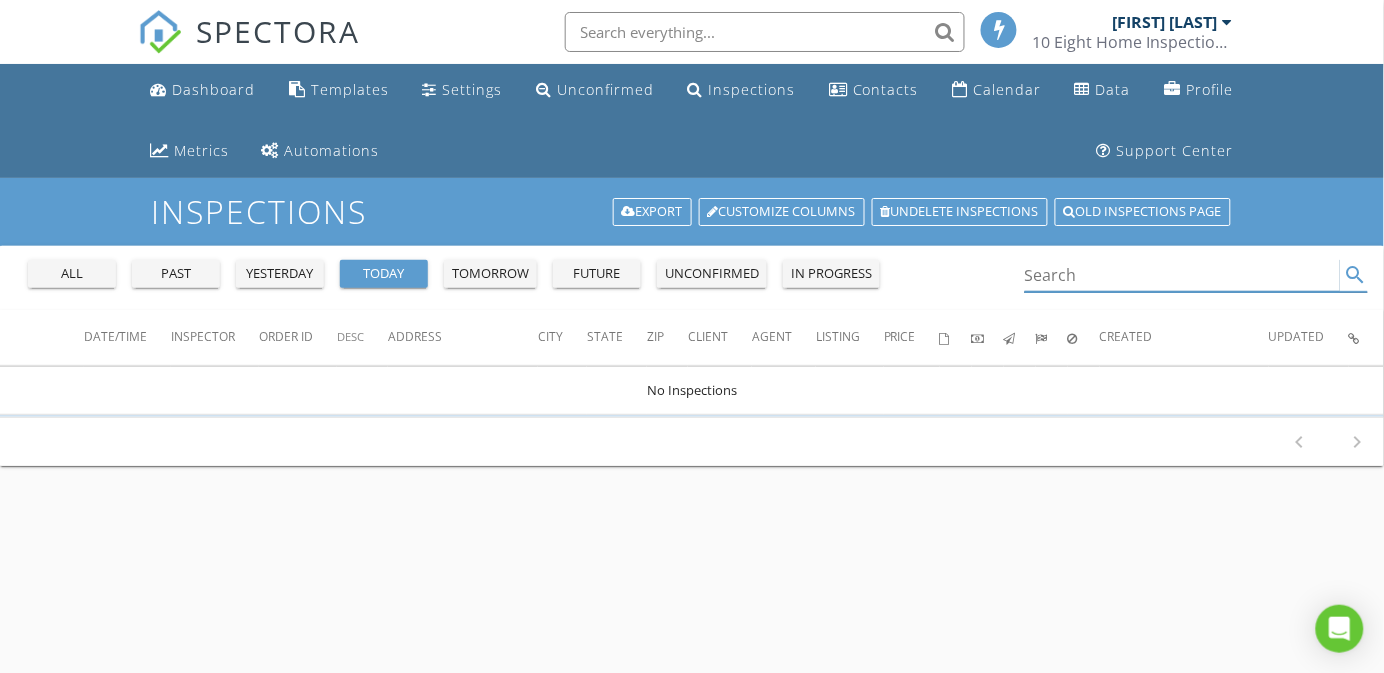 click at bounding box center [1183, 275] 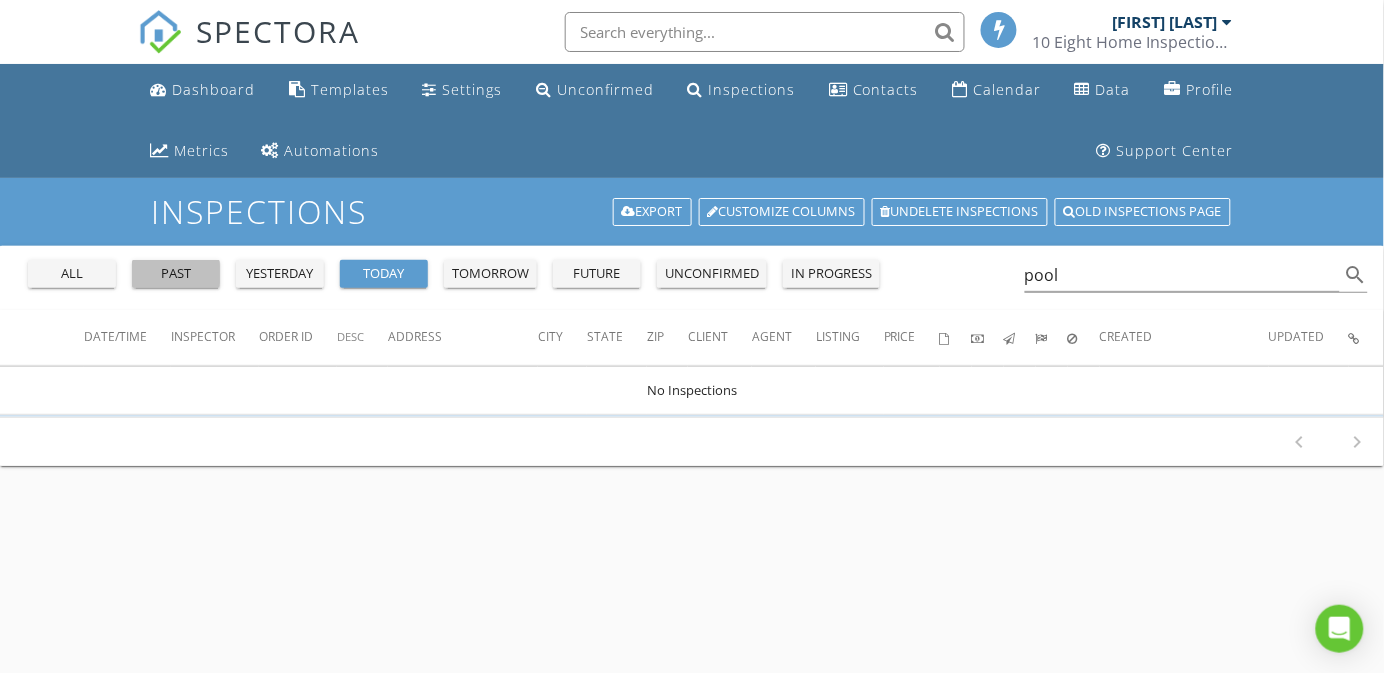 click on "past" at bounding box center (176, 274) 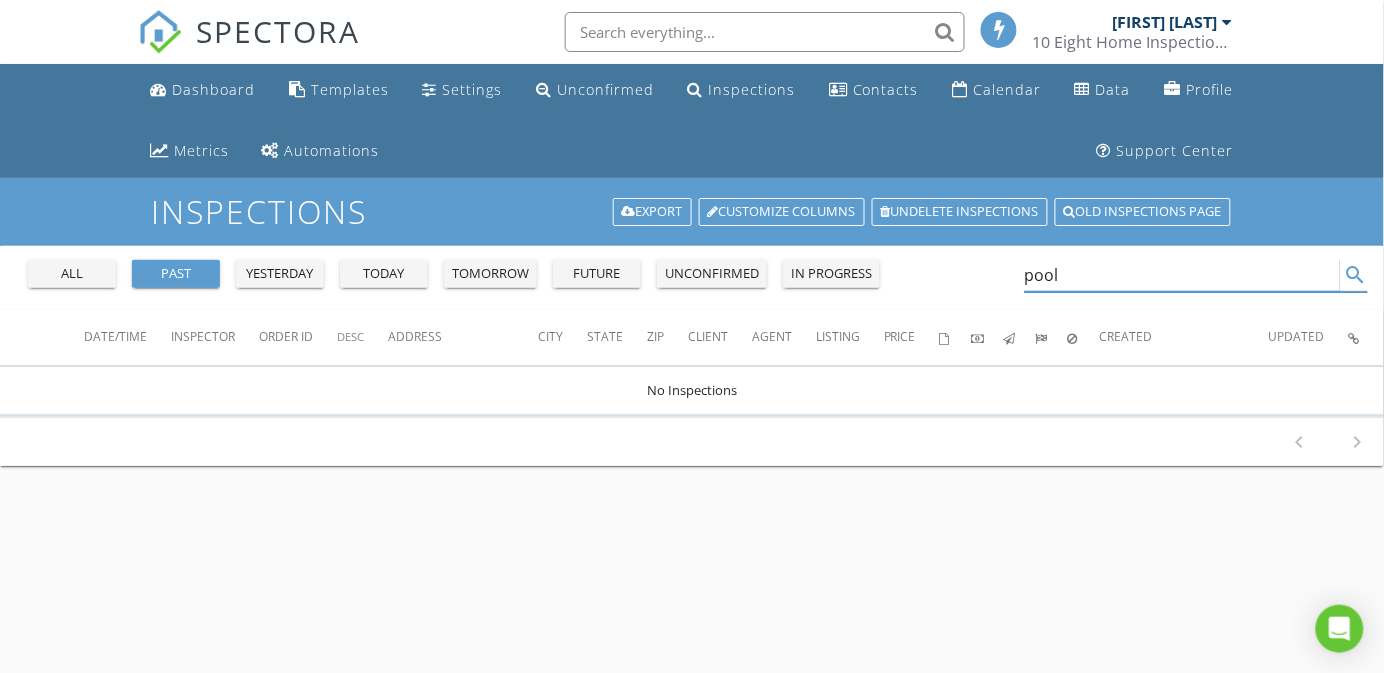 click on "pool" at bounding box center (1183, 275) 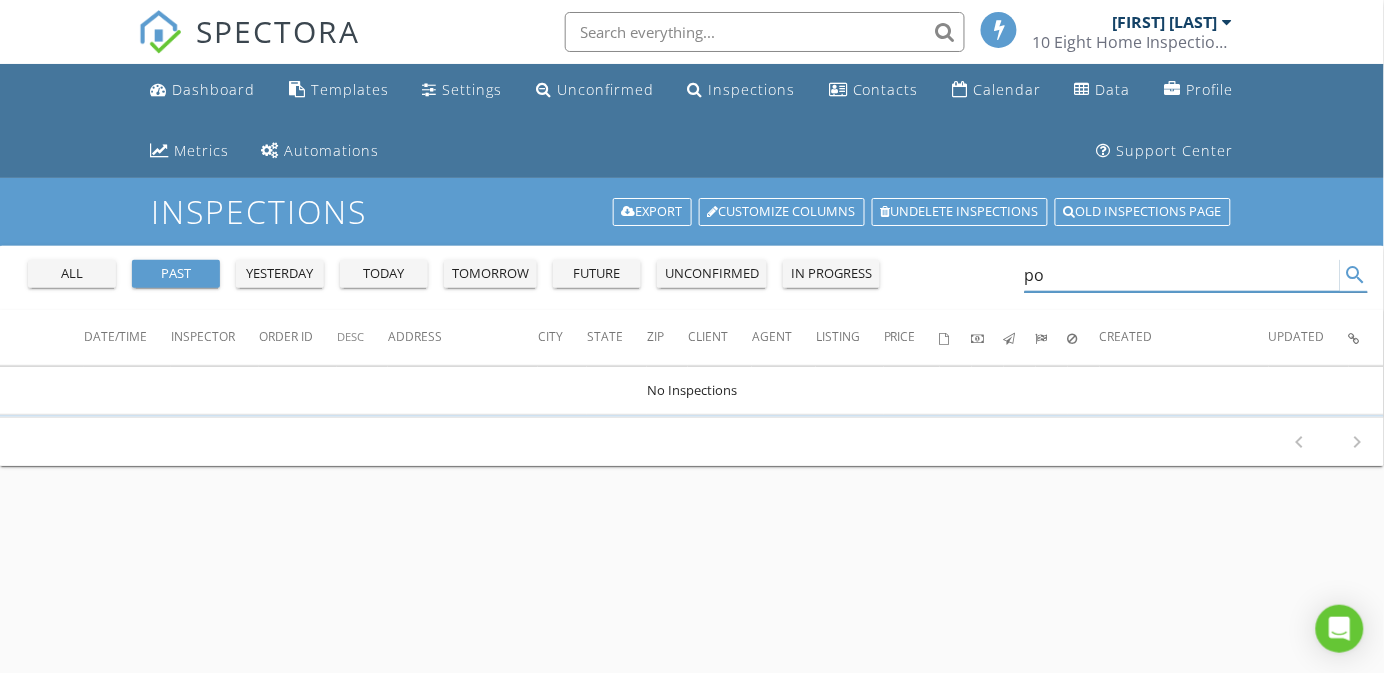 type on "p" 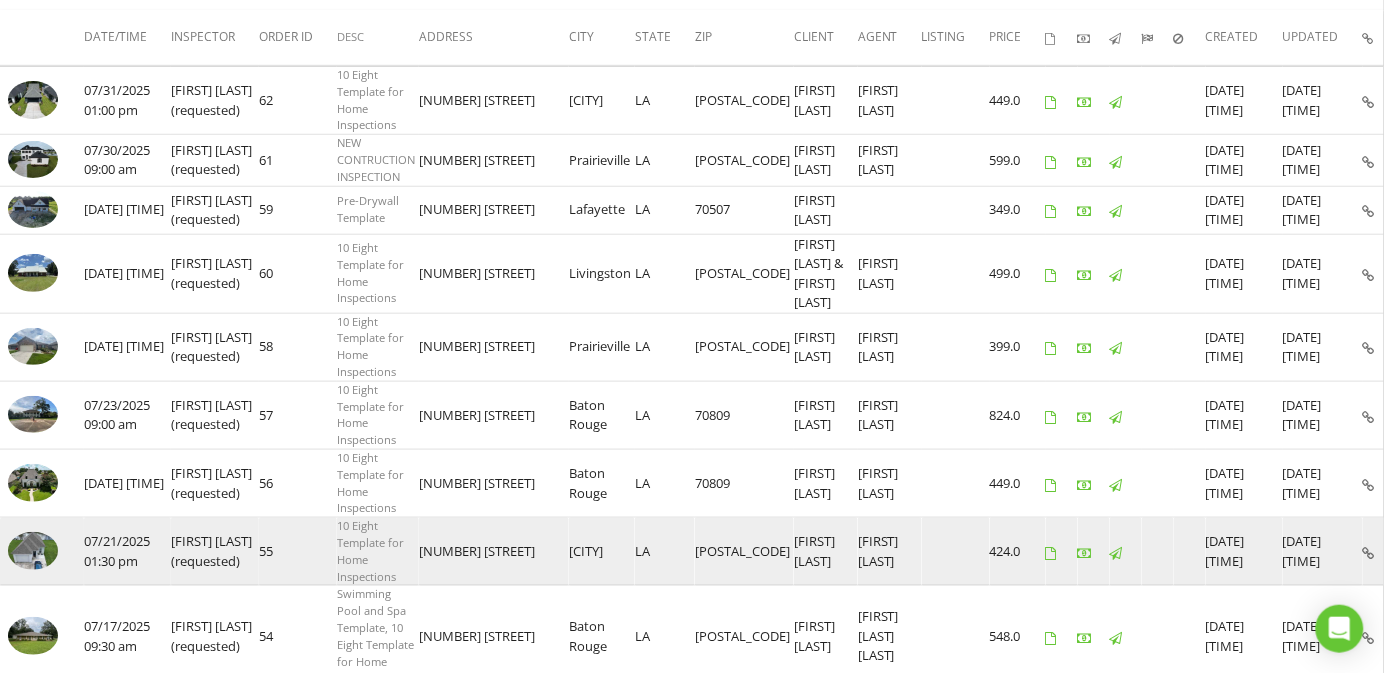 scroll, scrollTop: 450, scrollLeft: 0, axis: vertical 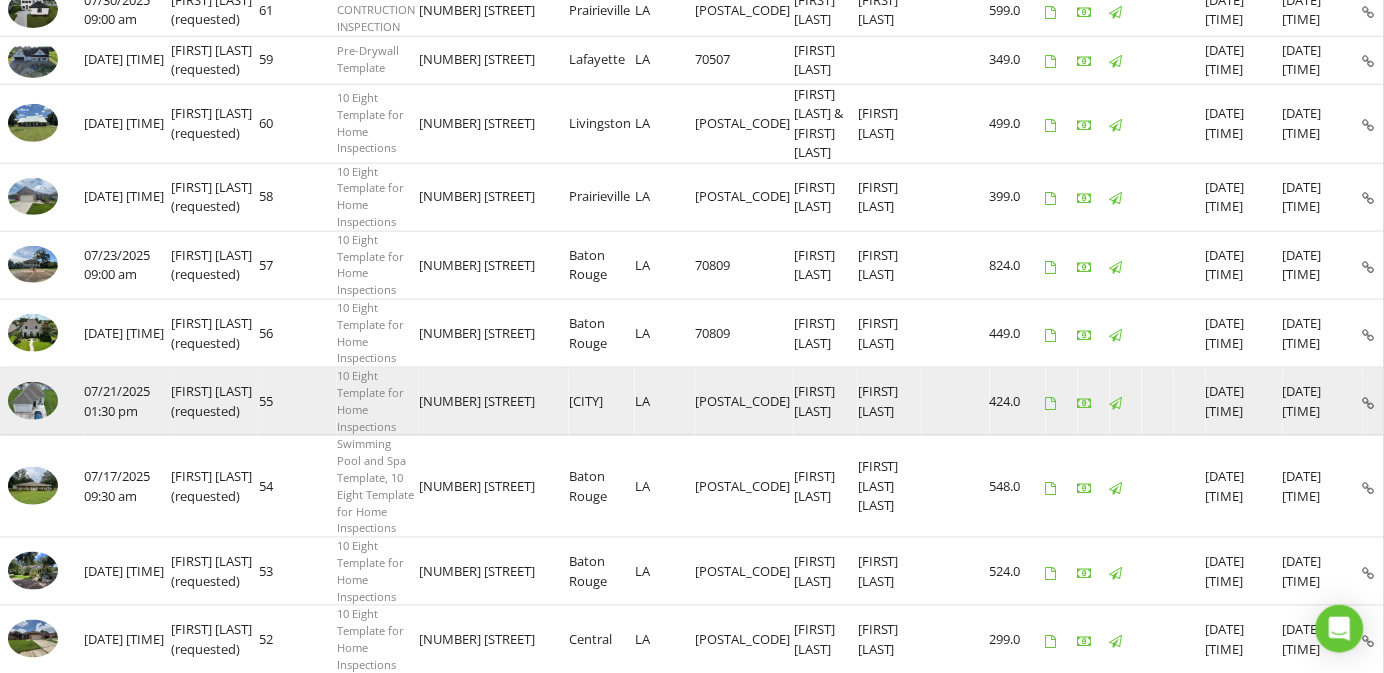 type 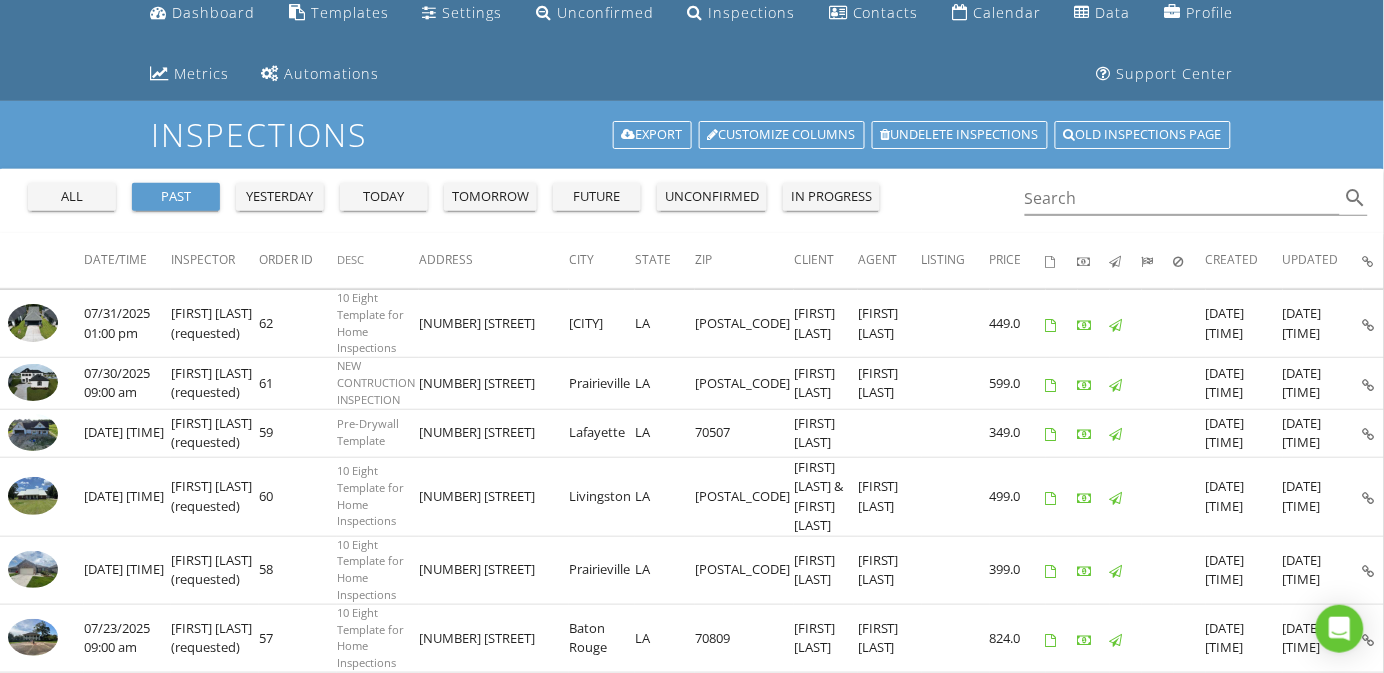 scroll, scrollTop: 0, scrollLeft: 0, axis: both 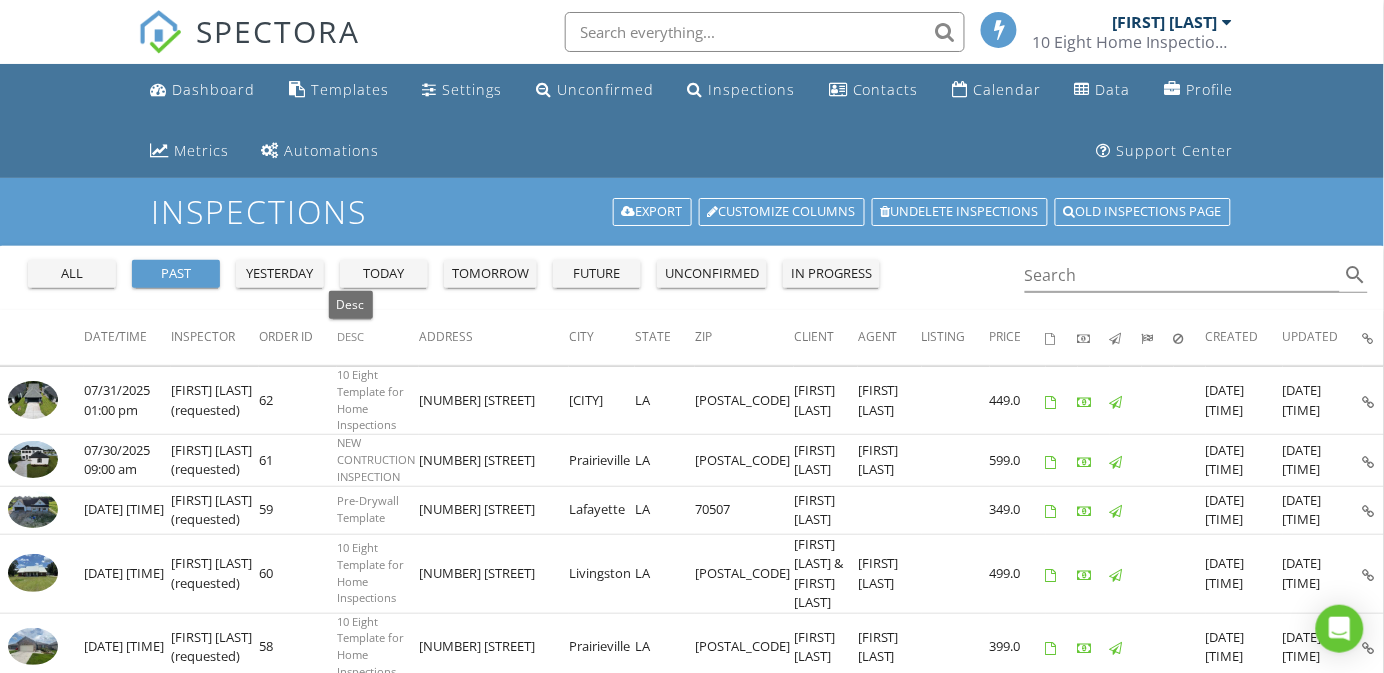 click on "Desc" at bounding box center (350, 336) 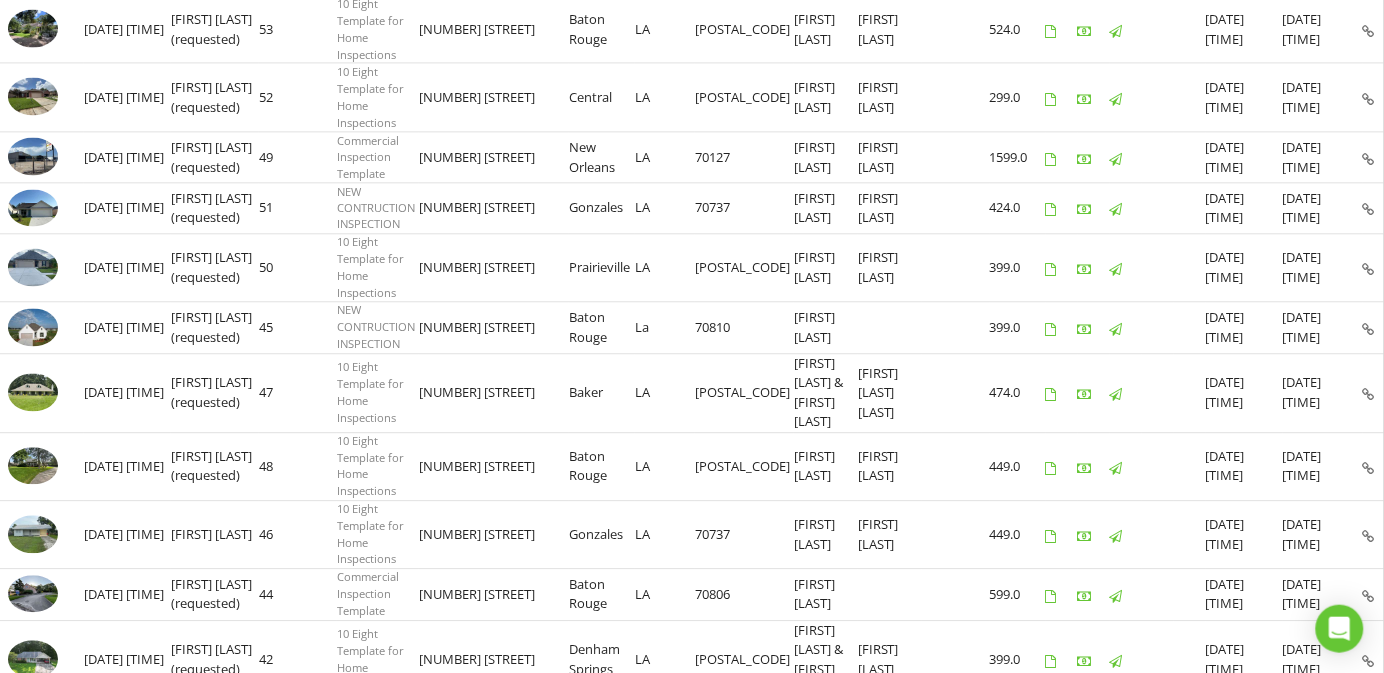 scroll, scrollTop: 814, scrollLeft: 0, axis: vertical 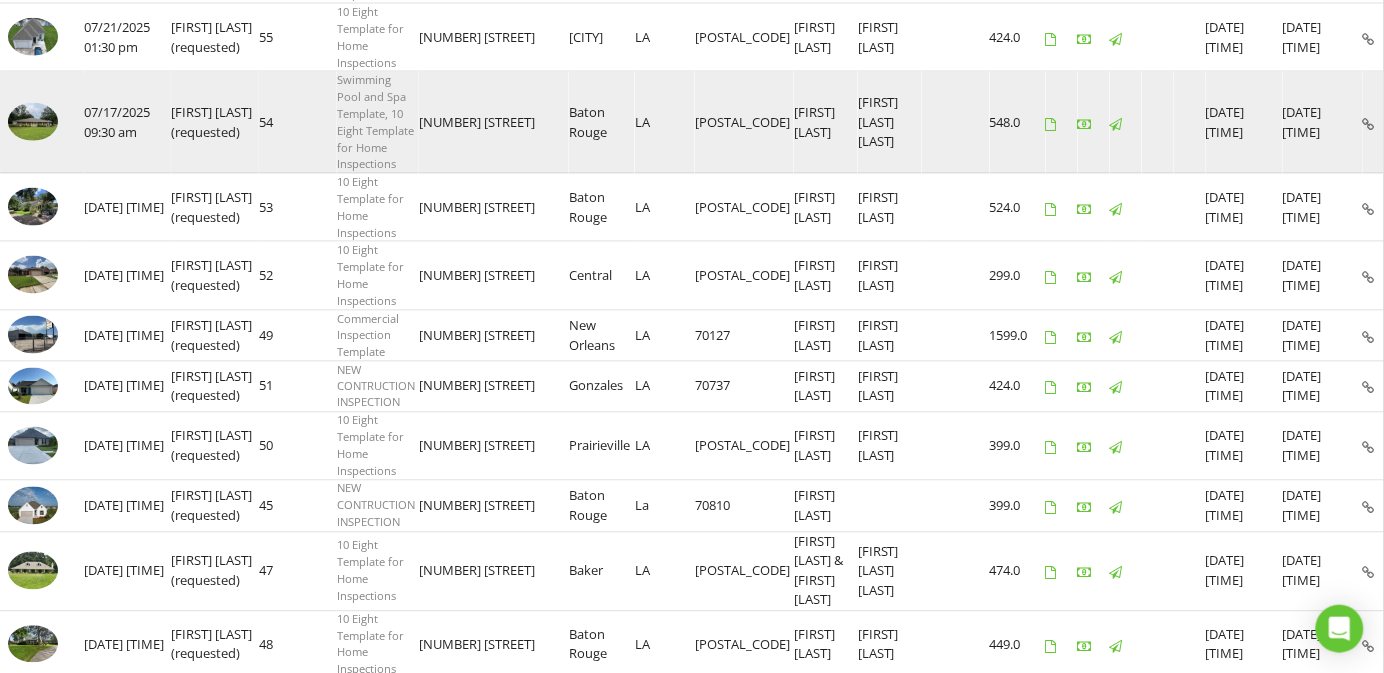 click at bounding box center (33, 122) 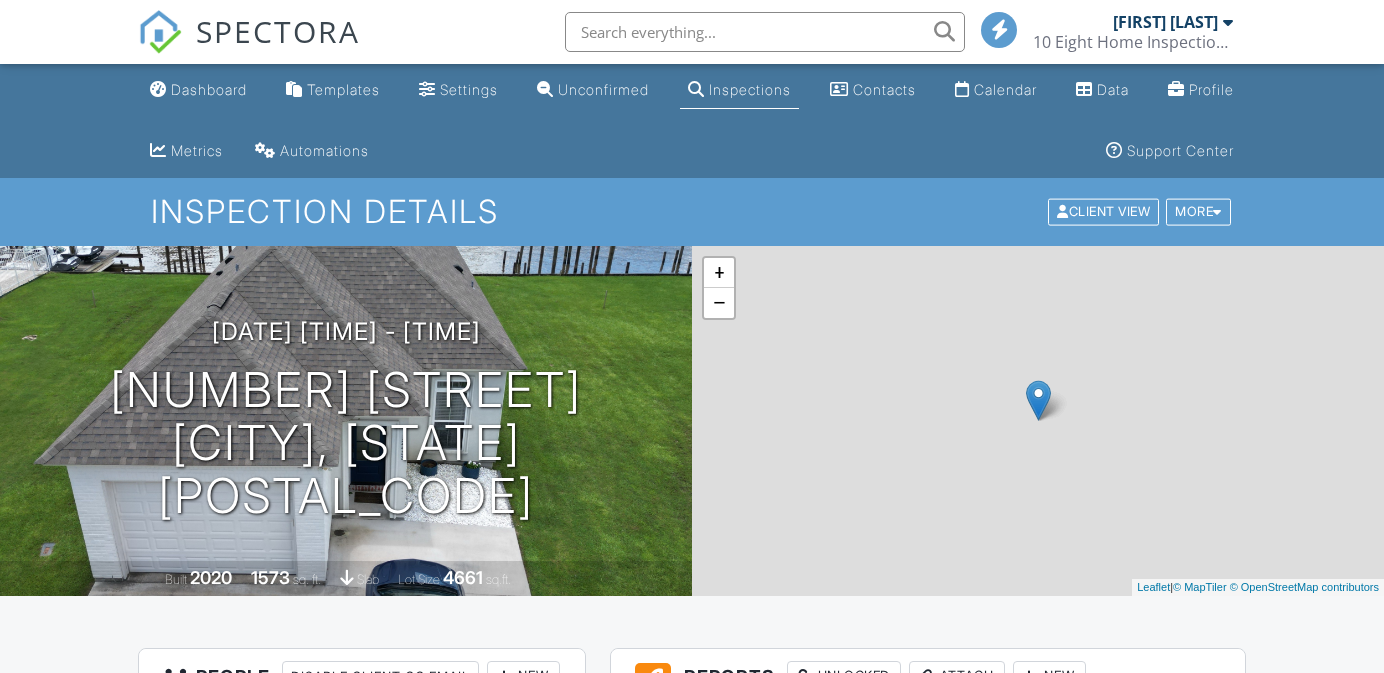 scroll, scrollTop: 0, scrollLeft: 0, axis: both 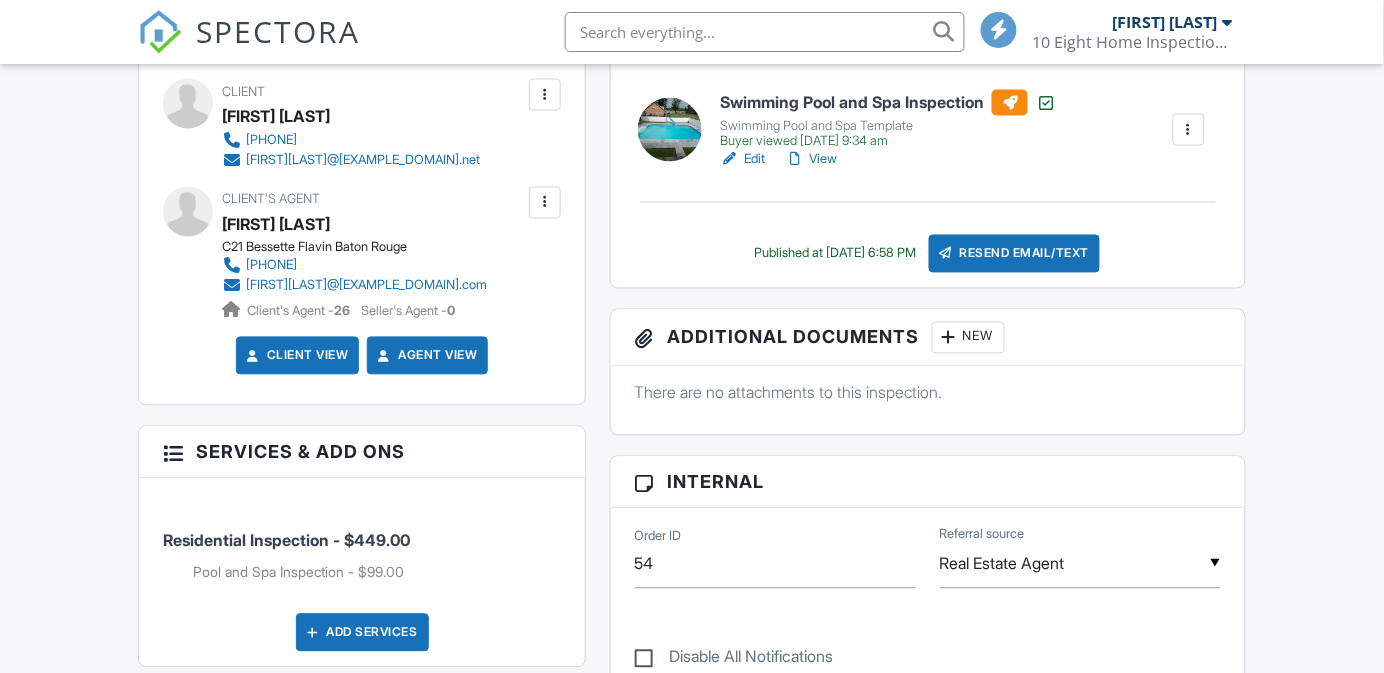click on "View" at bounding box center (811, 160) 